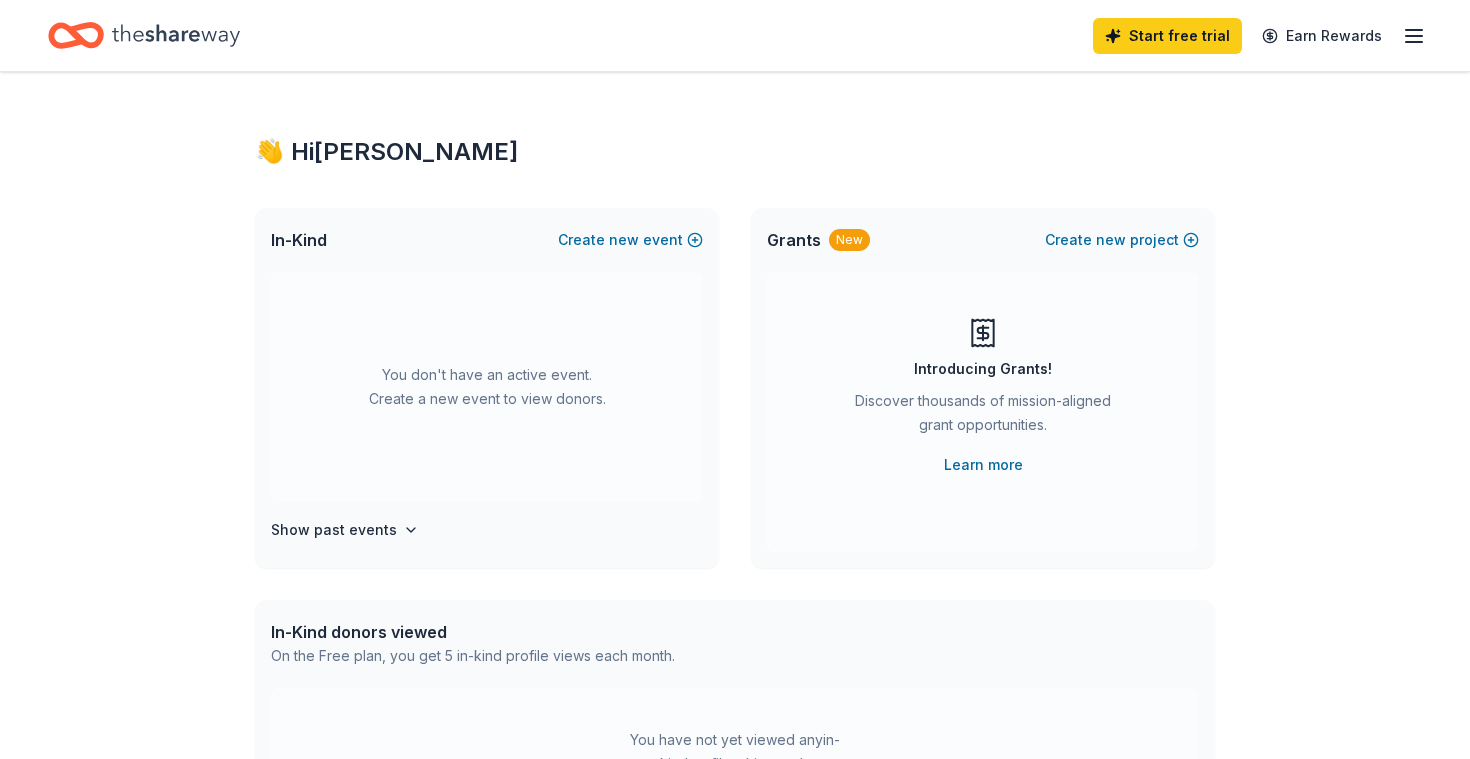 scroll, scrollTop: 0, scrollLeft: 0, axis: both 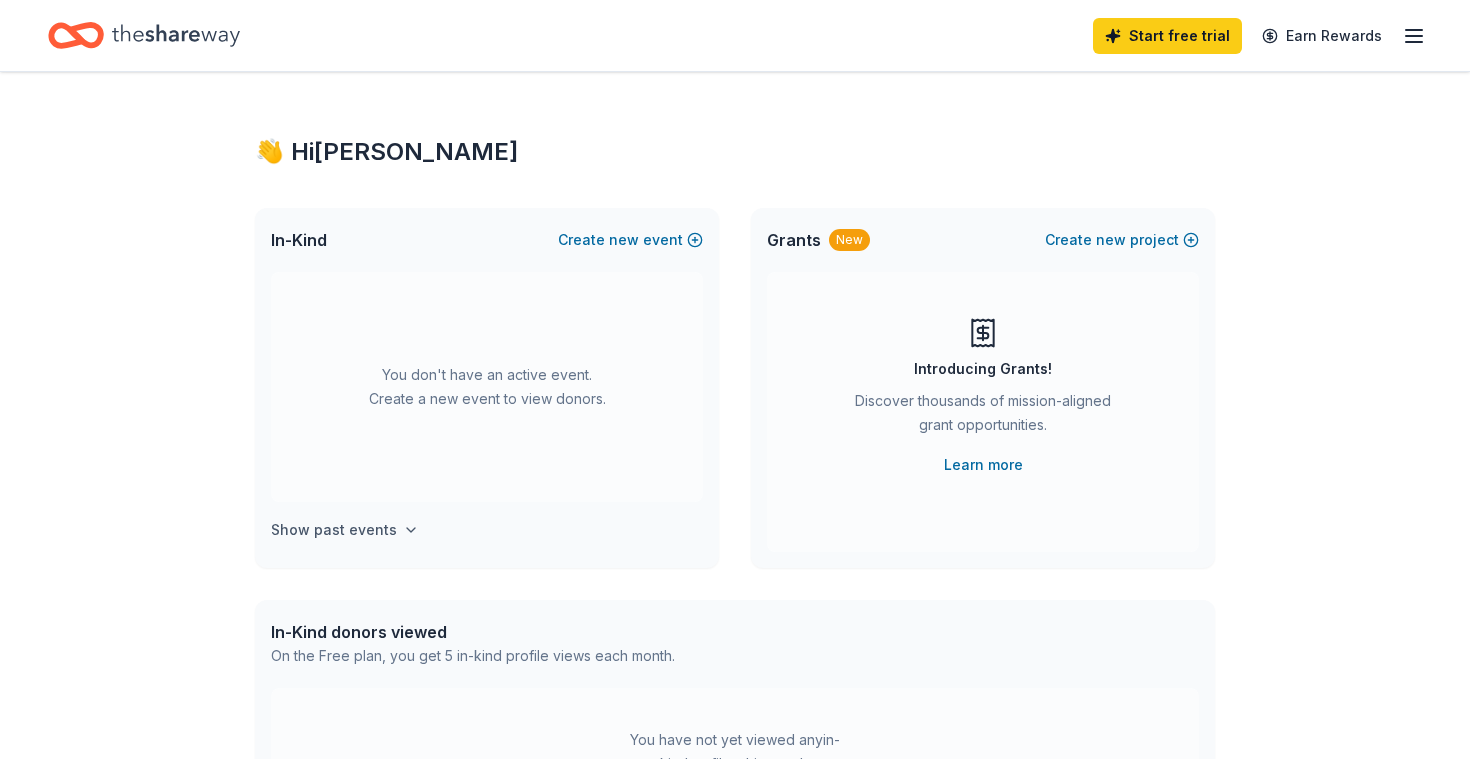 click 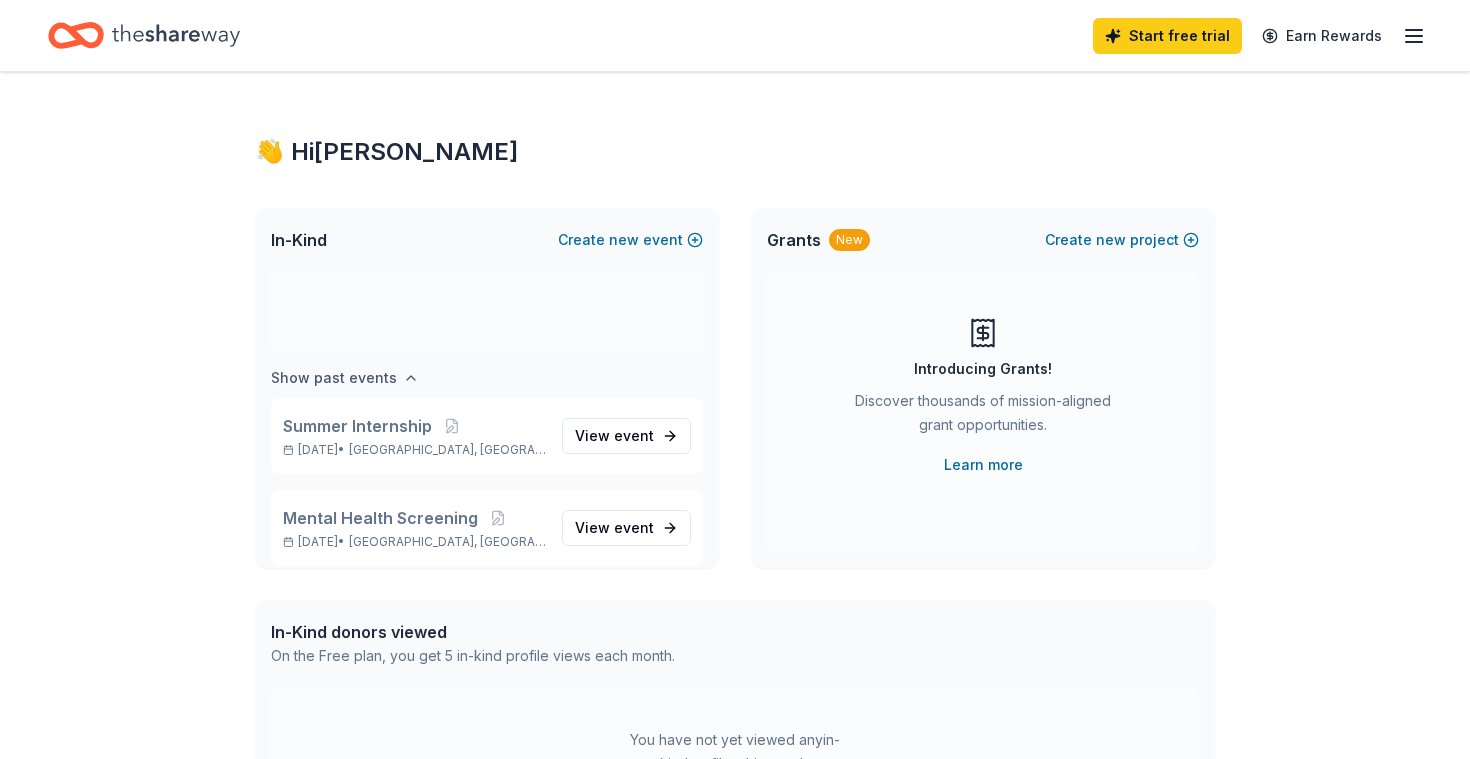 scroll, scrollTop: 166, scrollLeft: 0, axis: vertical 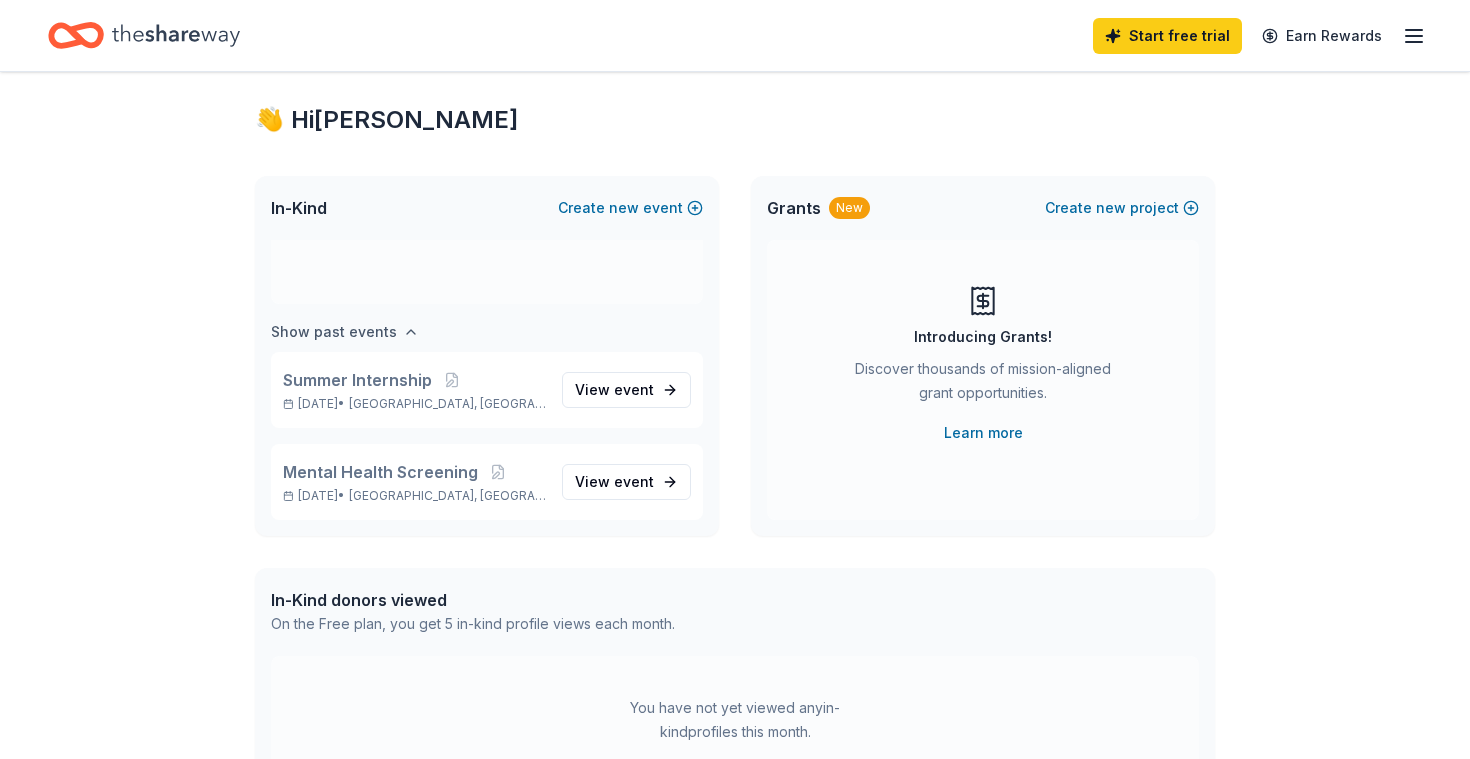 click 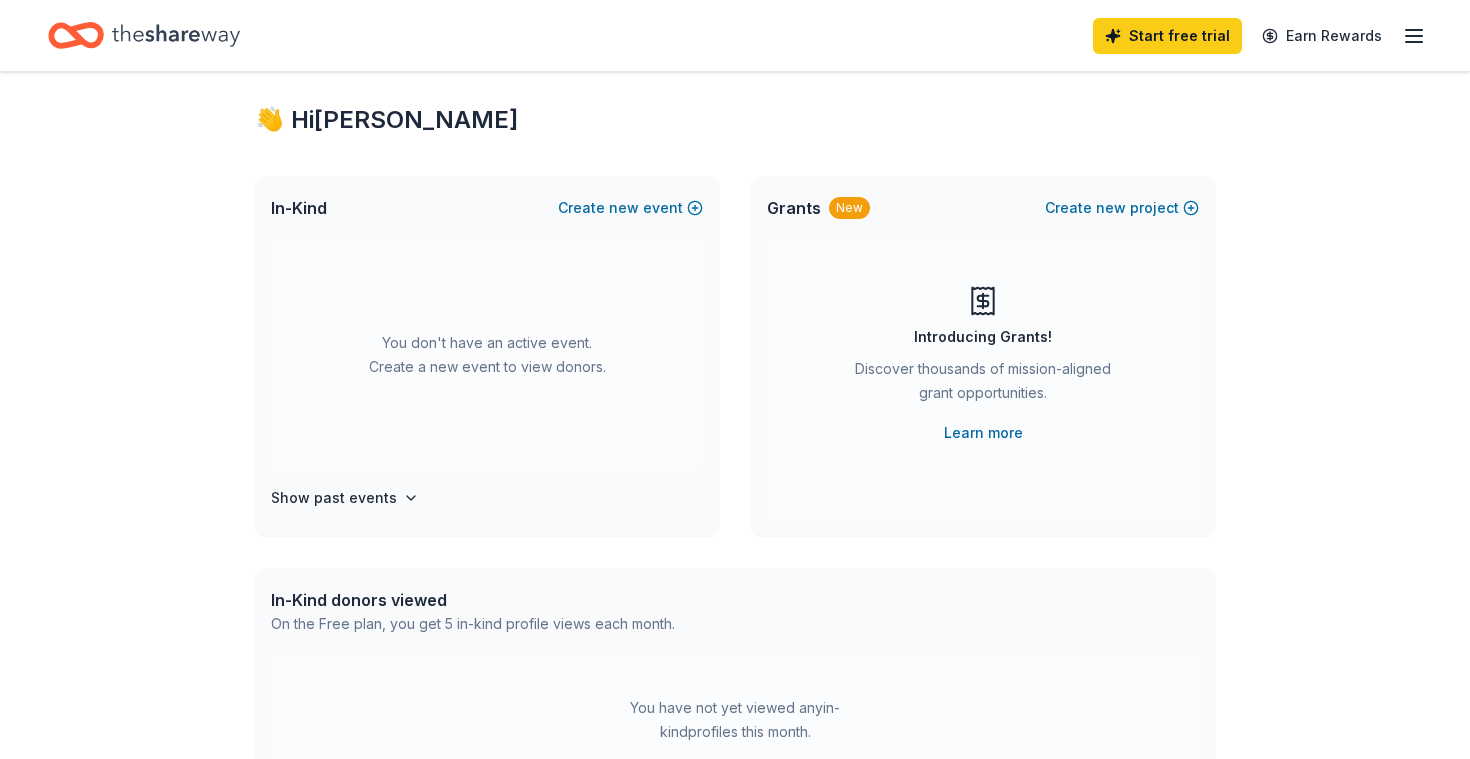 scroll, scrollTop: 0, scrollLeft: 0, axis: both 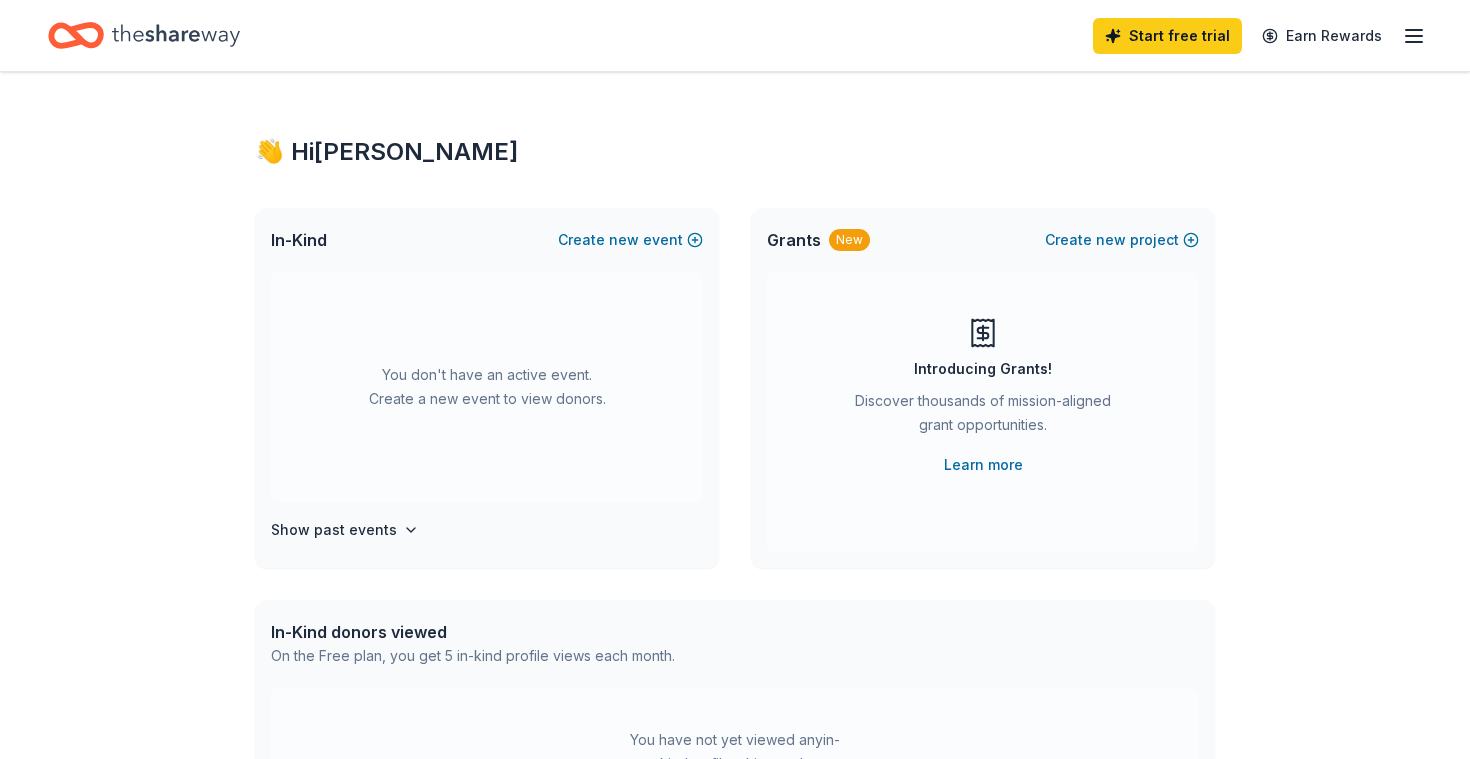 click 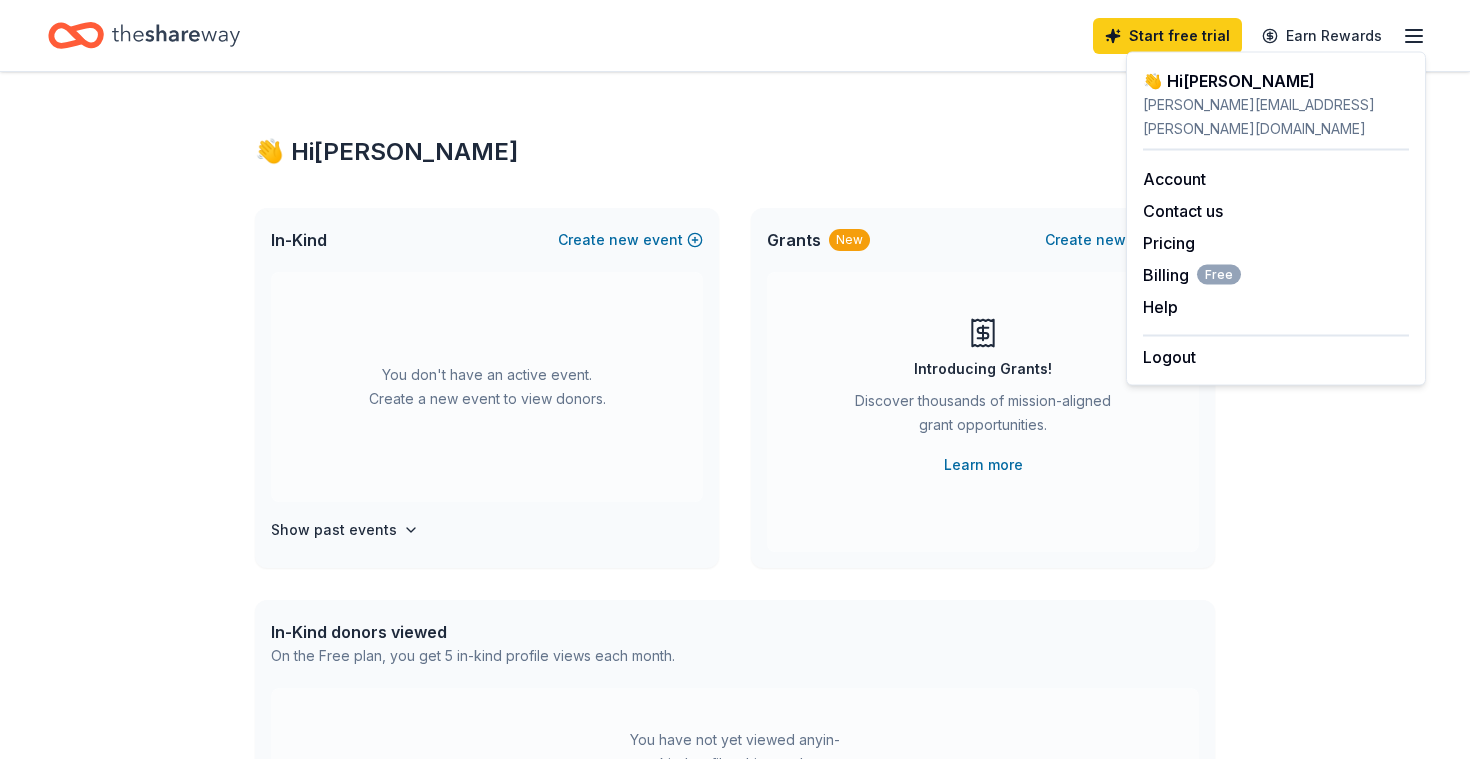 click on "👋 Hi  [PERSON_NAME]" at bounding box center (735, 152) 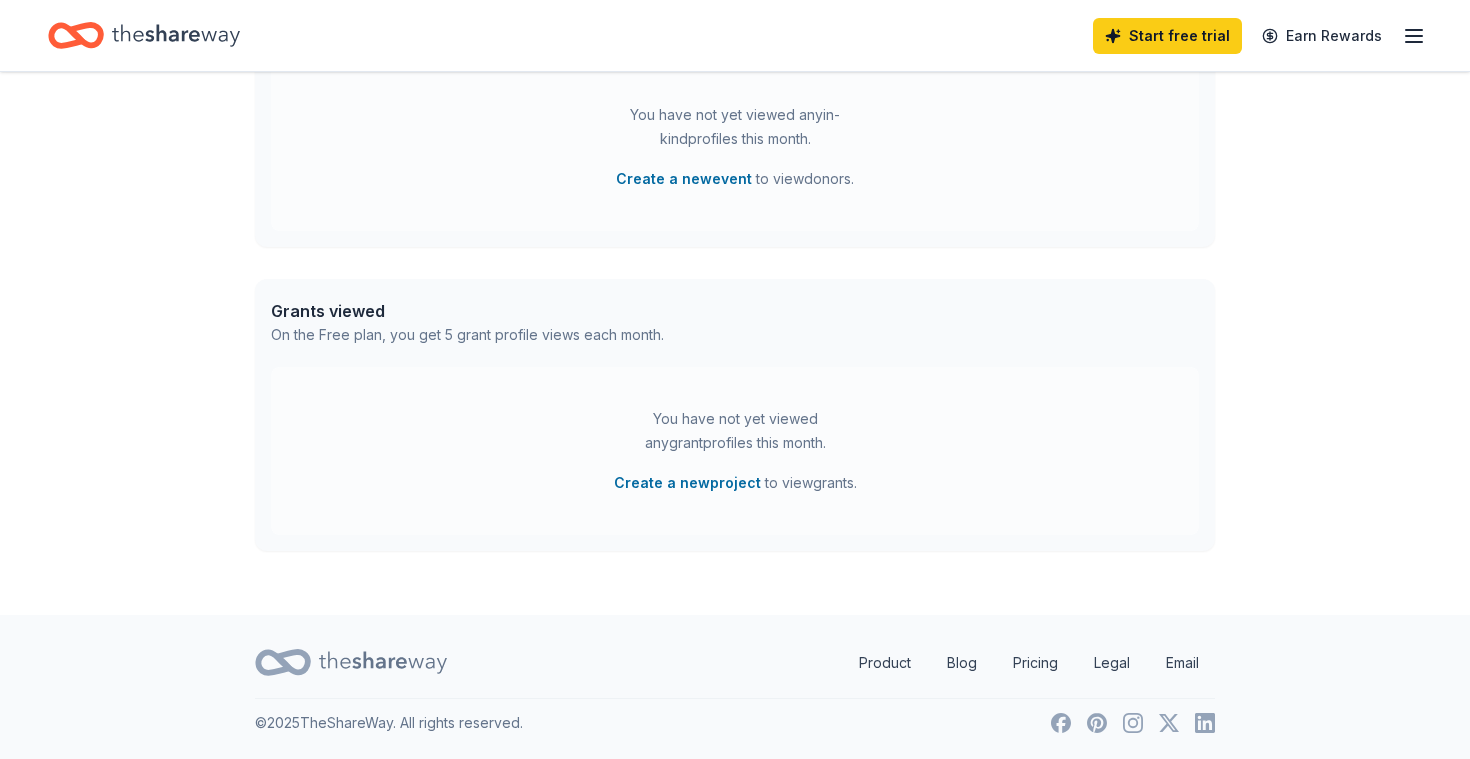 scroll, scrollTop: 625, scrollLeft: 0, axis: vertical 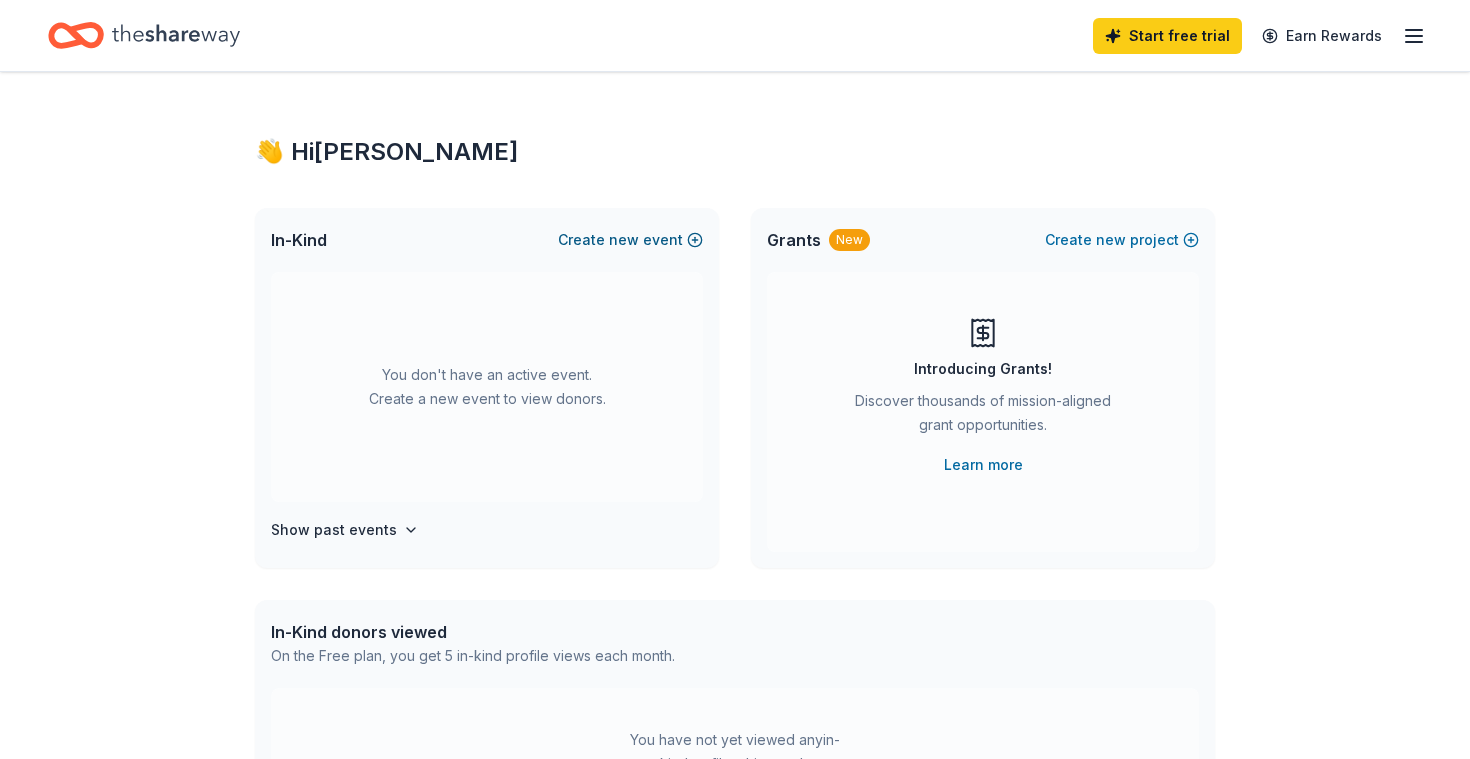 click on "Create  new  event" at bounding box center [630, 240] 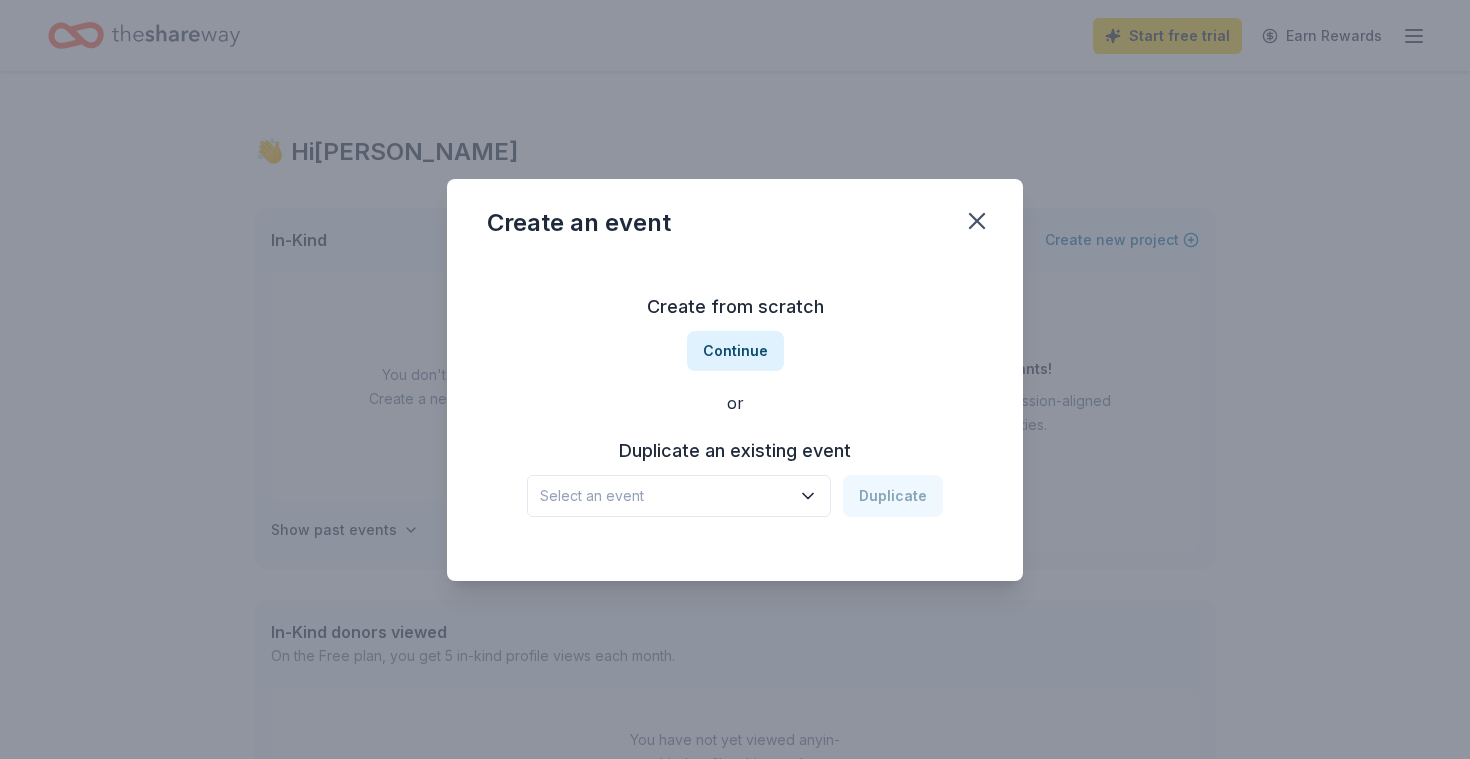 click 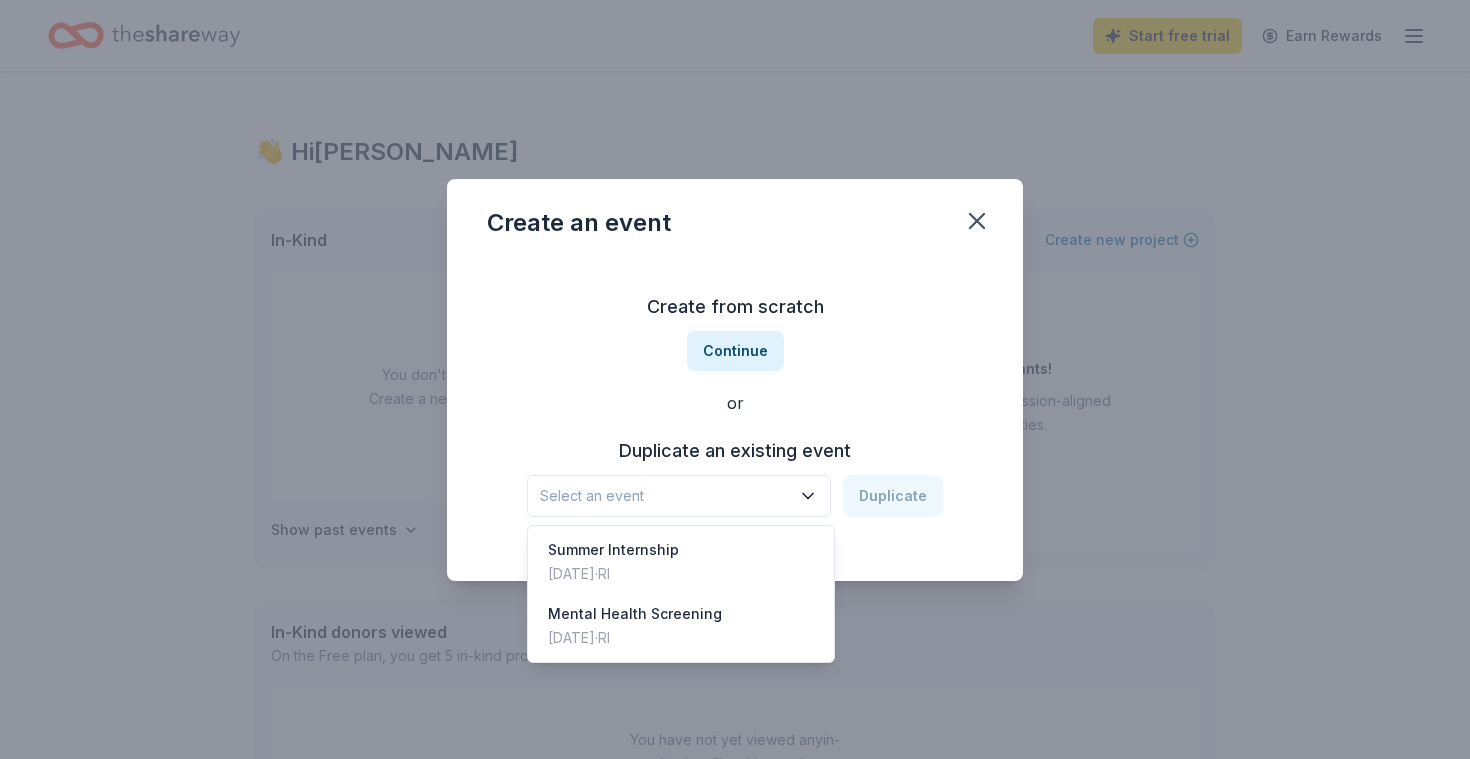 click on "Select an event" at bounding box center (665, 496) 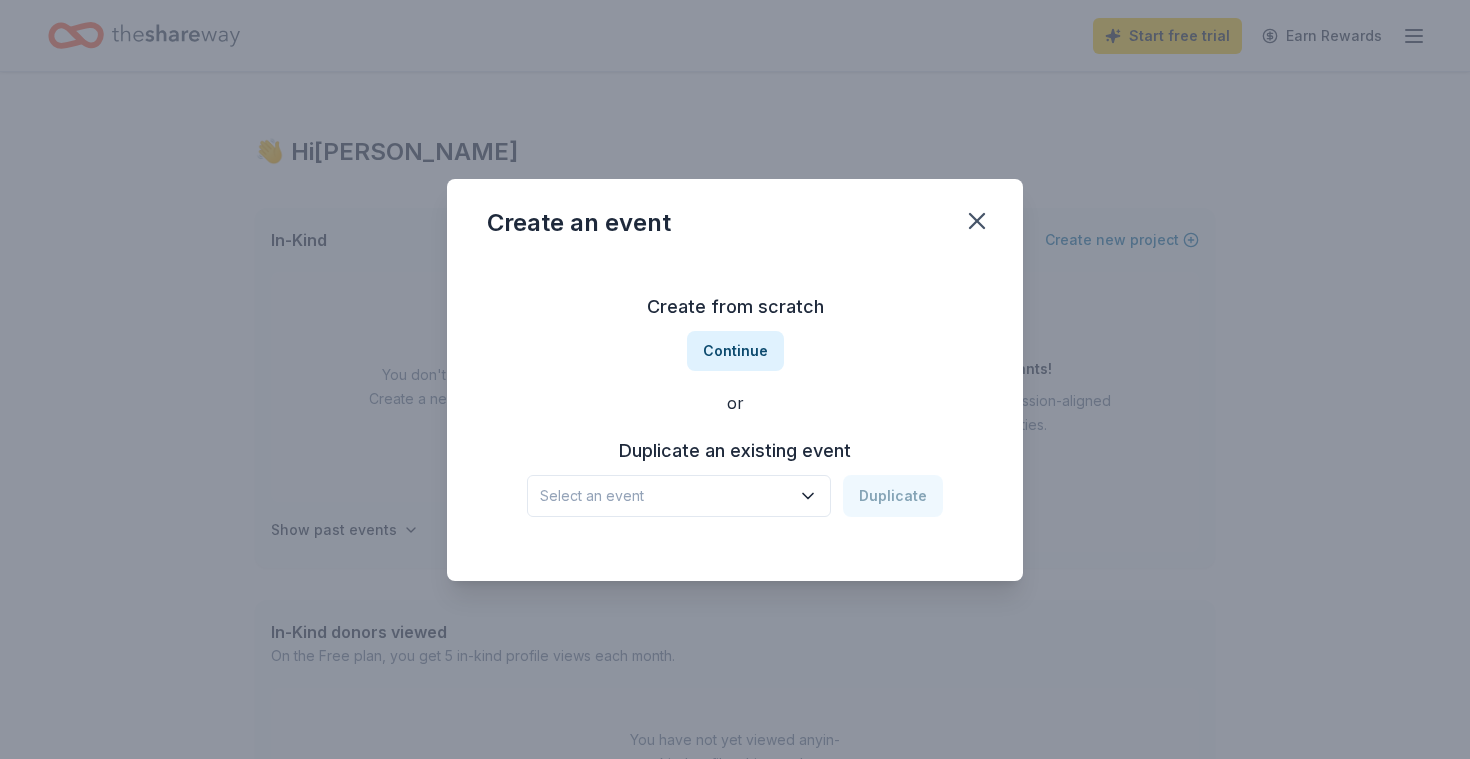 click on "Select an event" at bounding box center [665, 496] 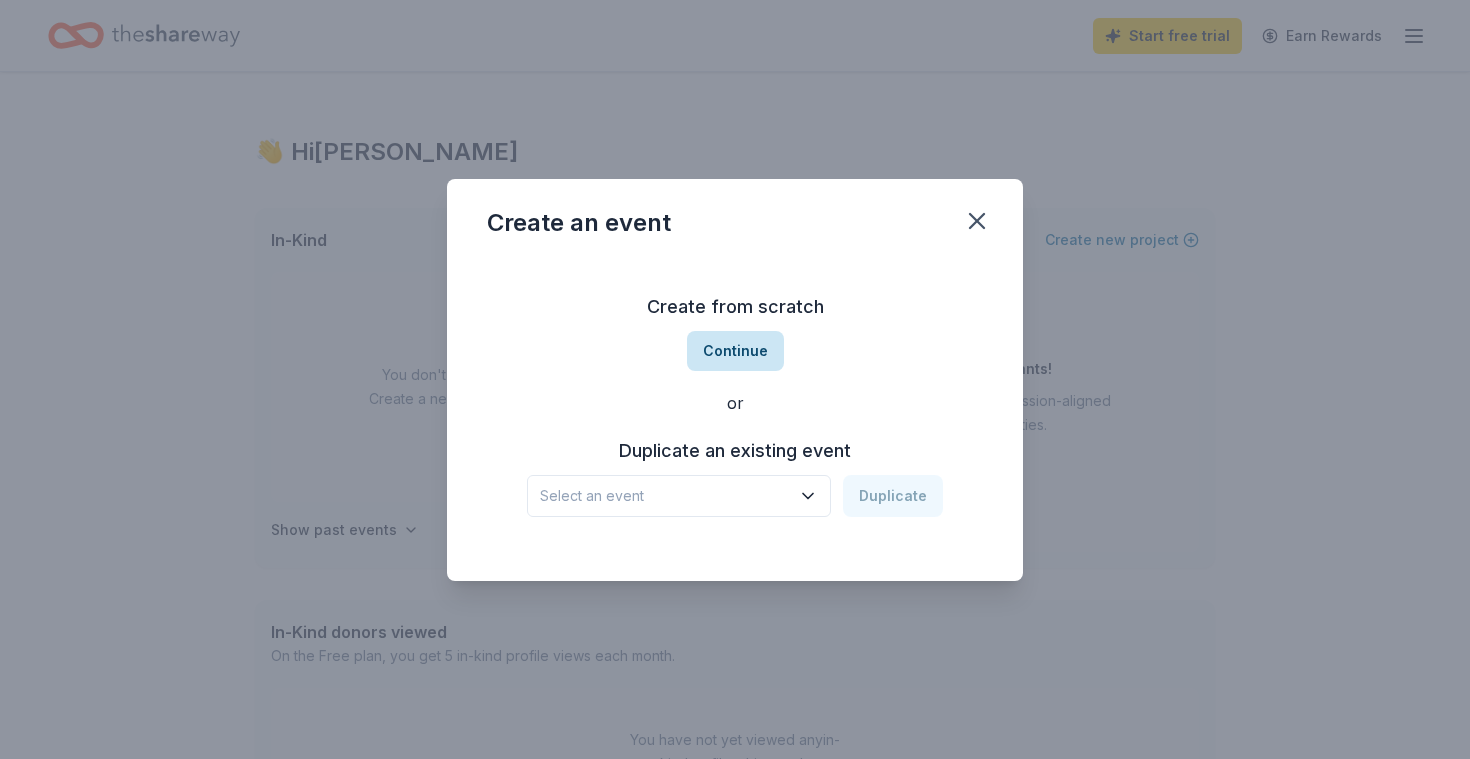 click on "Continue" at bounding box center (735, 351) 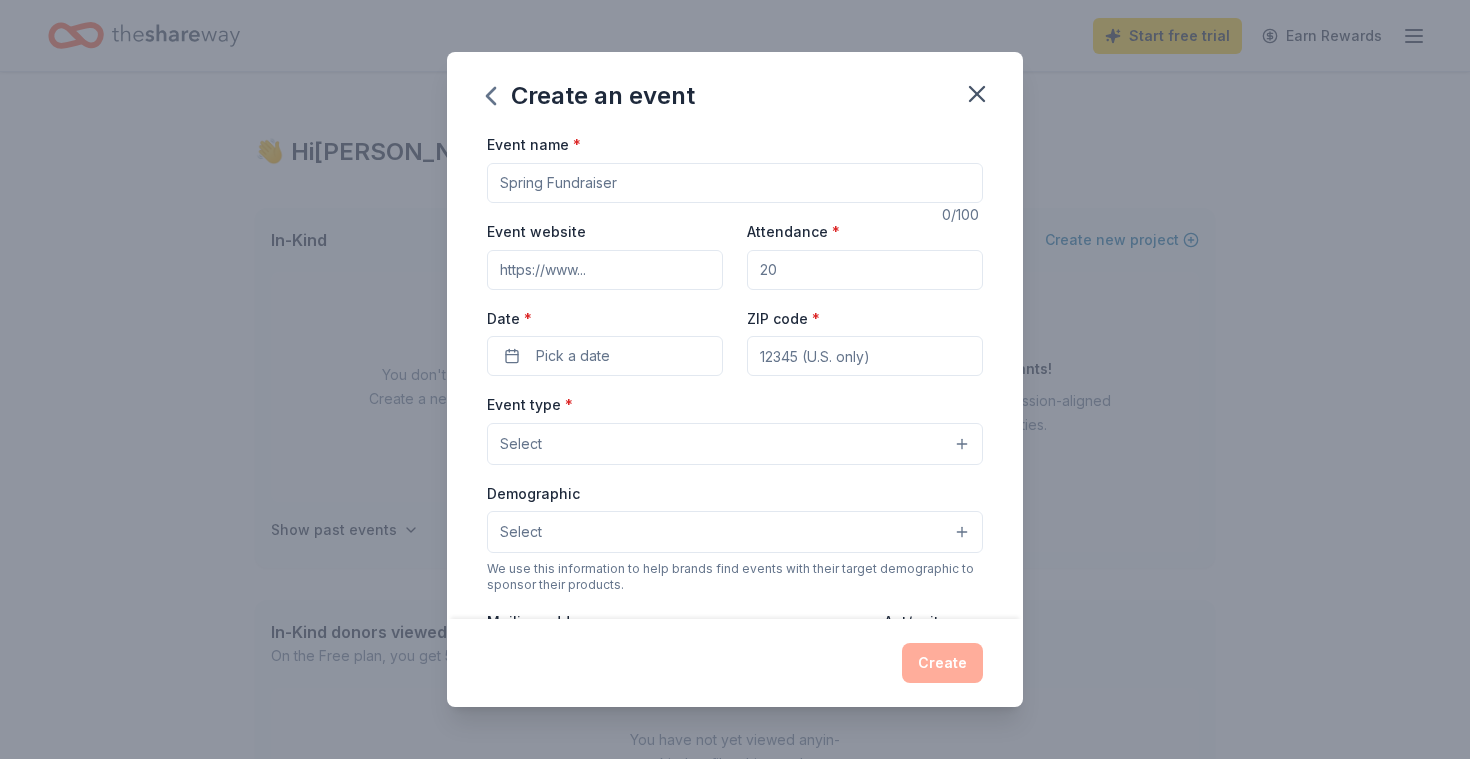 click on "Event name *" at bounding box center (735, 183) 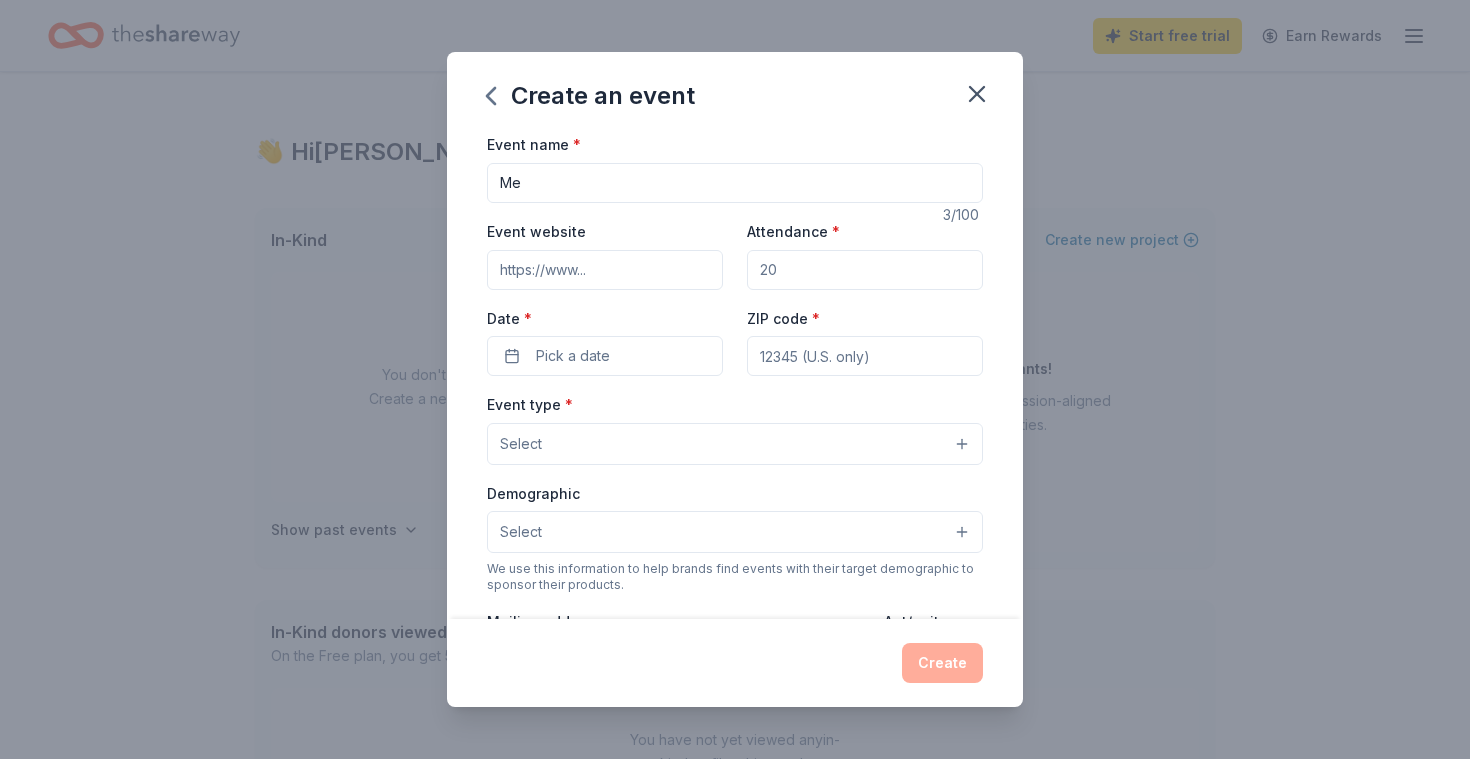 type on "M" 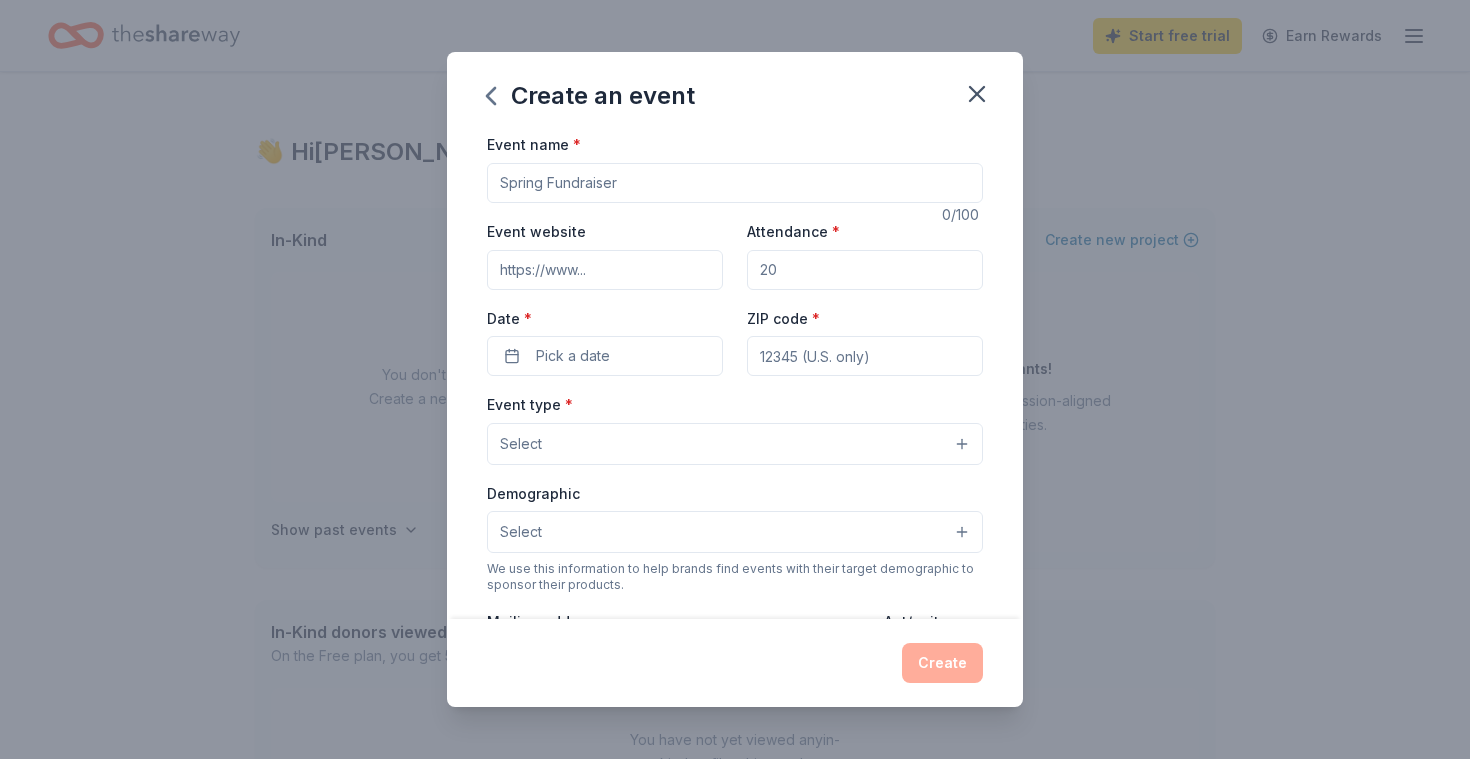 type on "A" 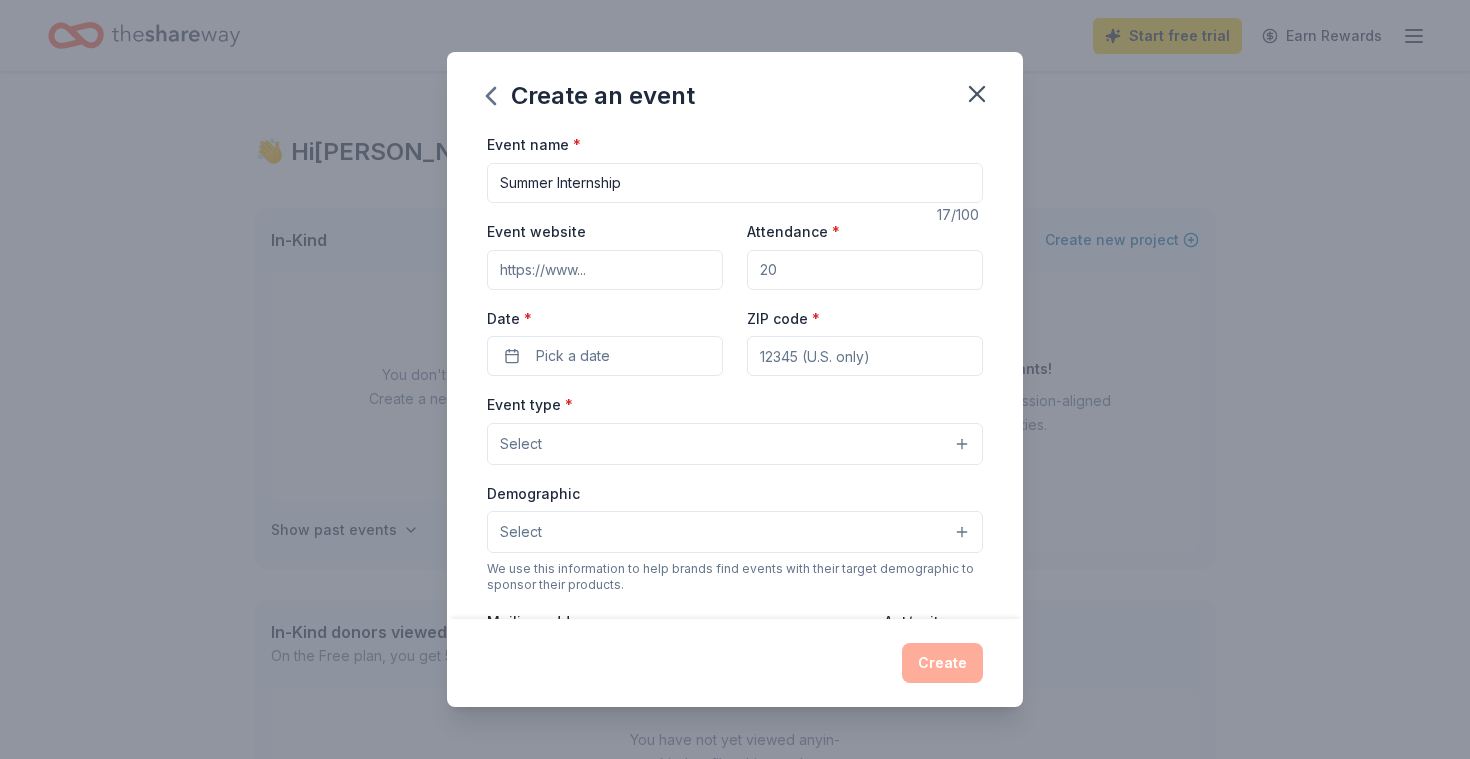 type on "Summer Internship" 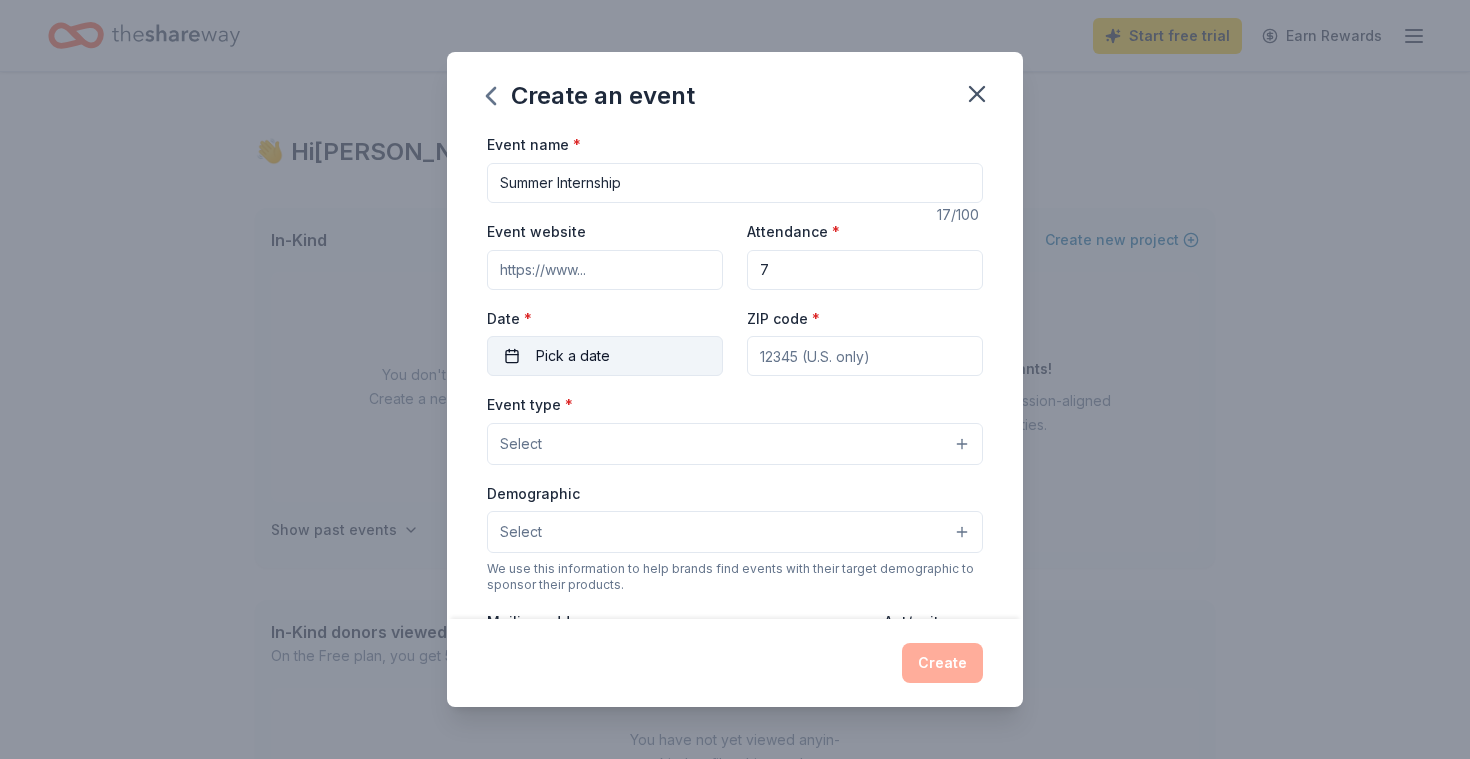 type on "7" 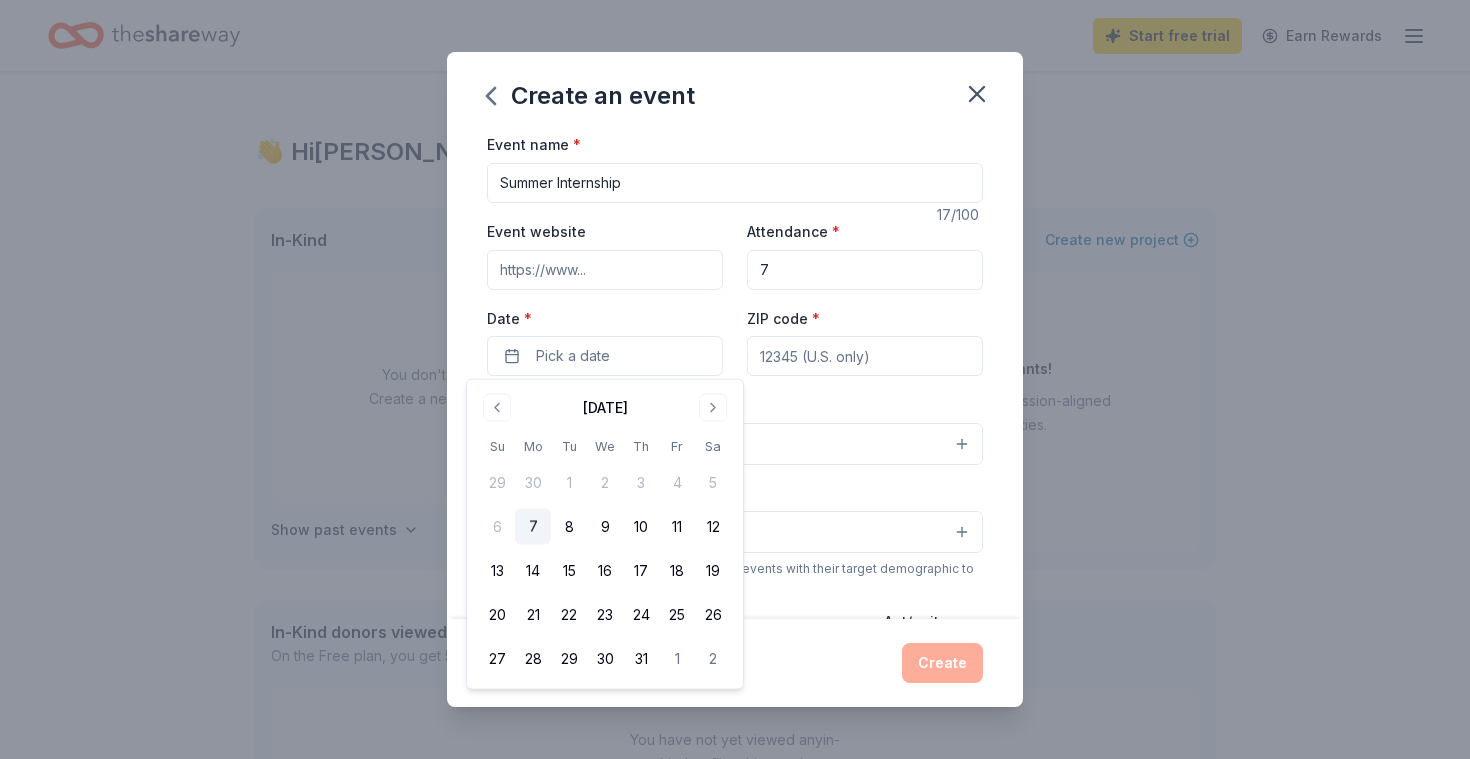 click on "7" at bounding box center (533, 527) 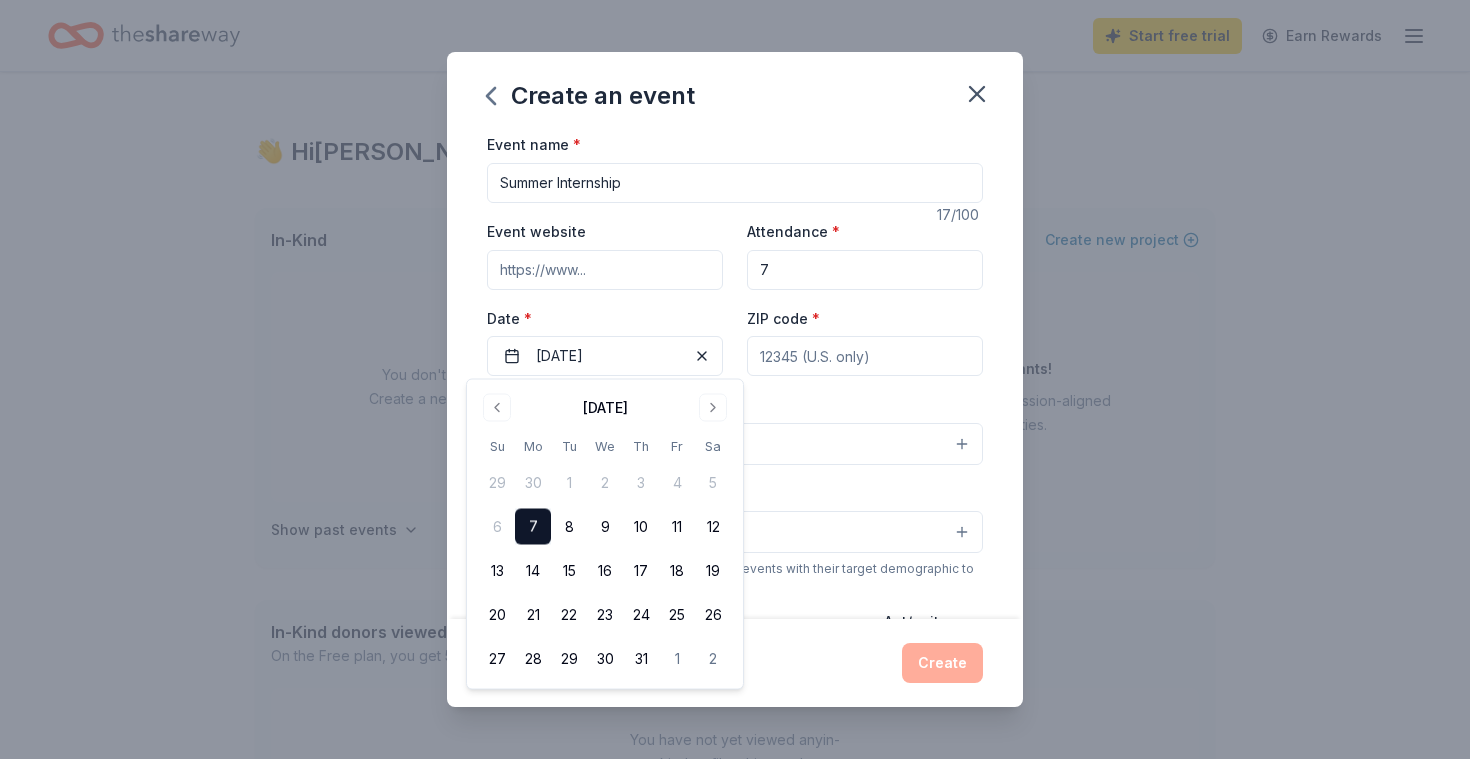 click on "Event type * Select" at bounding box center [735, 428] 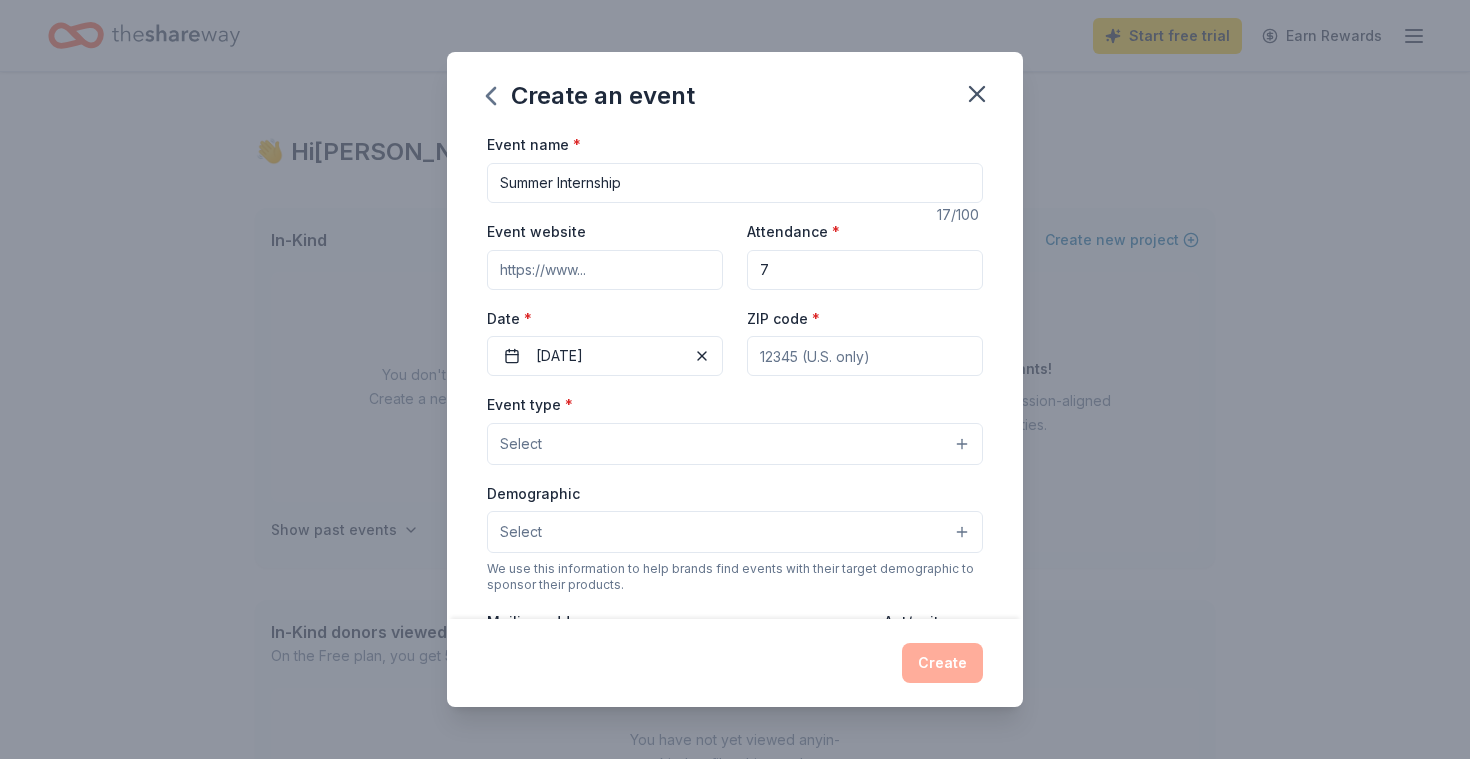 click on "Select" at bounding box center [735, 444] 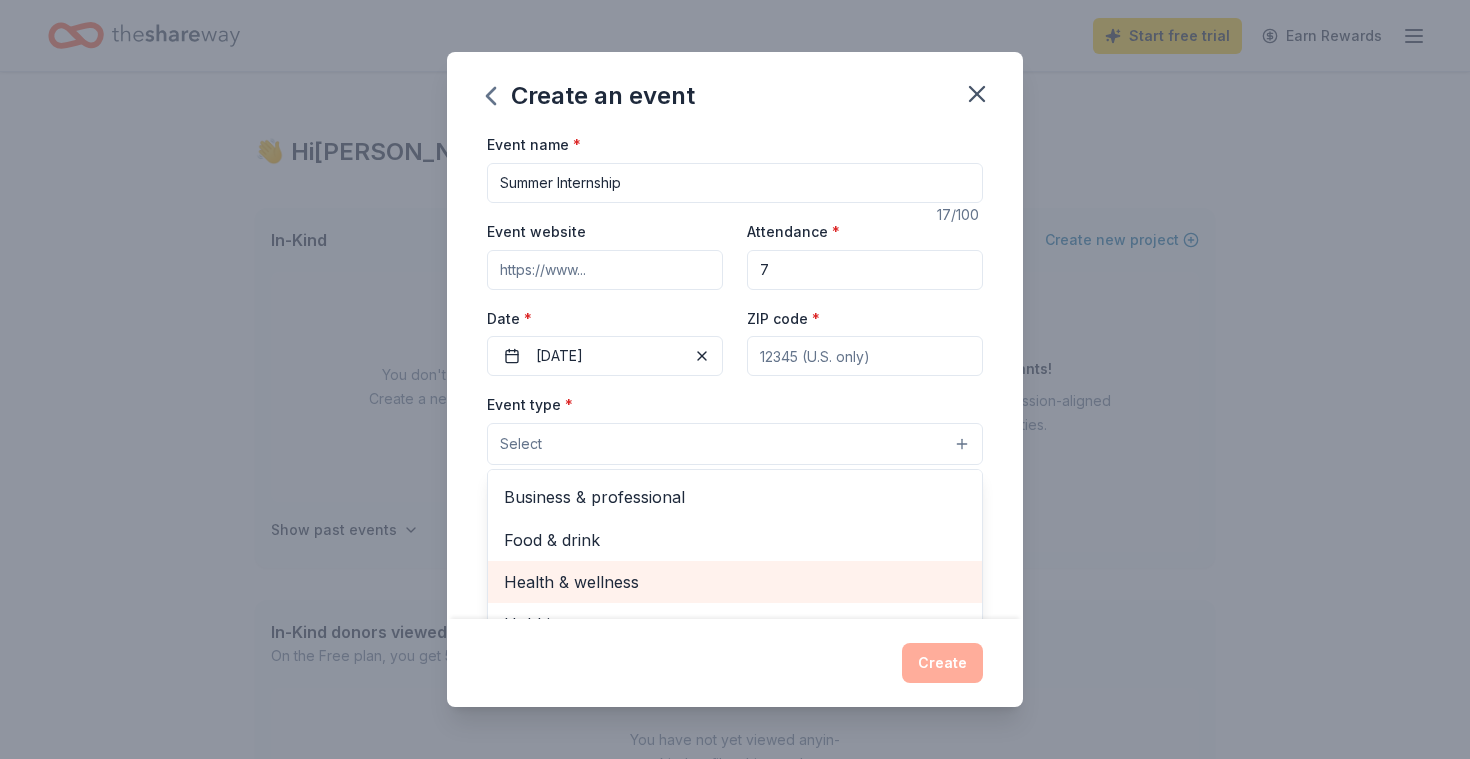 click on "Health & wellness" at bounding box center (735, 582) 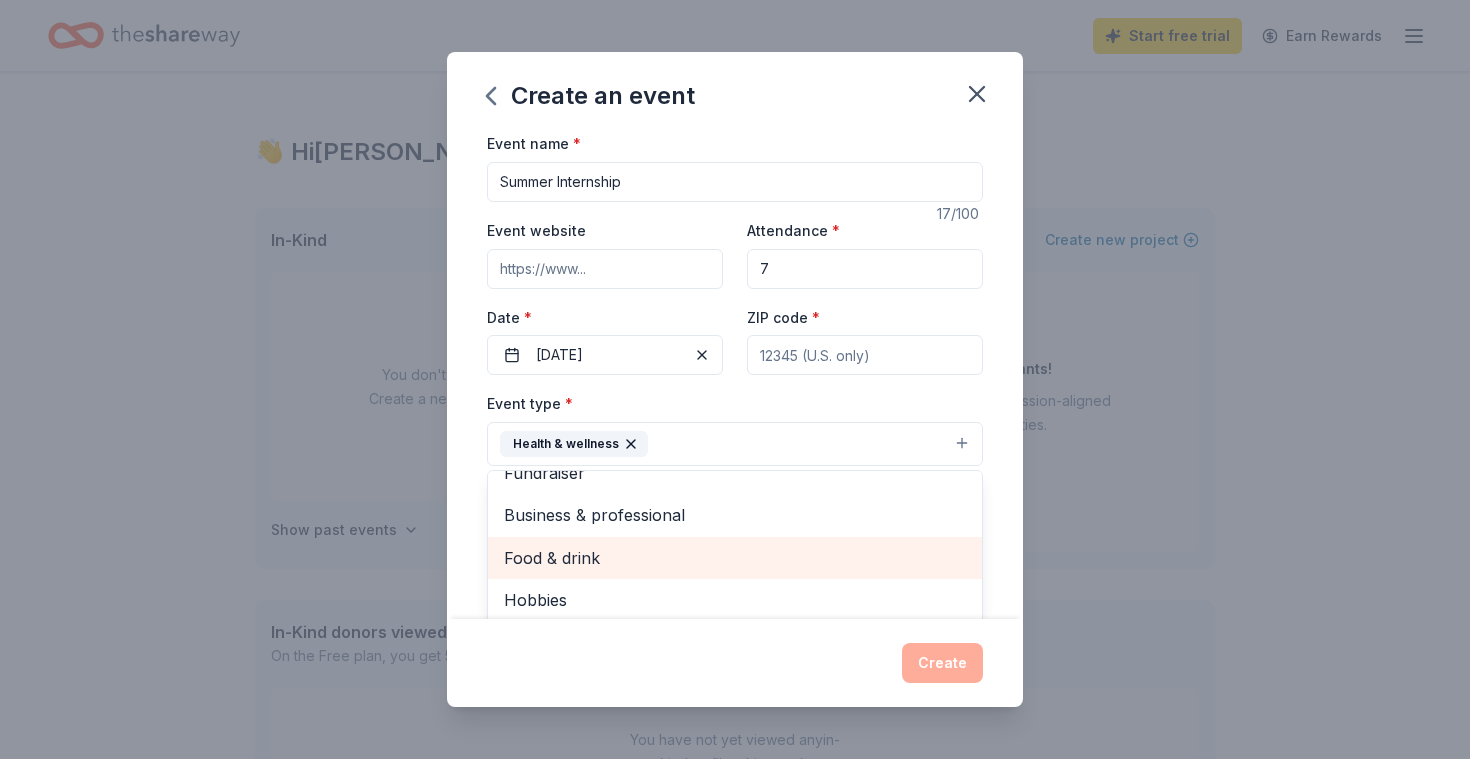 scroll, scrollTop: 22, scrollLeft: 0, axis: vertical 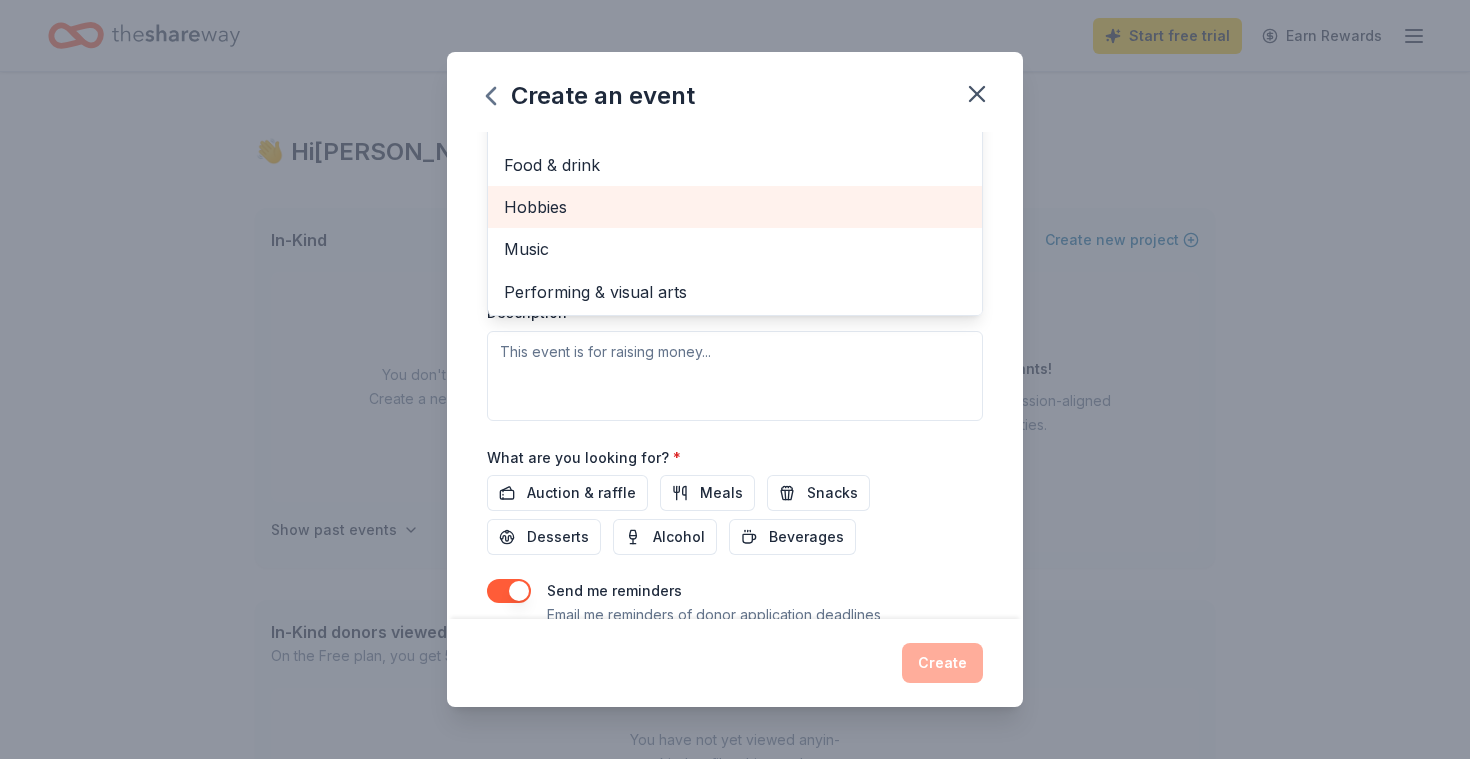 click on "Event type * Health & wellness Fundraiser Business & professional Food & drink Hobbies Music Performing & visual arts Demographic Select We use this information to help brands find events with their target demographic to sponsor their products. Mailing address Apt/unit Description" at bounding box center (735, 208) 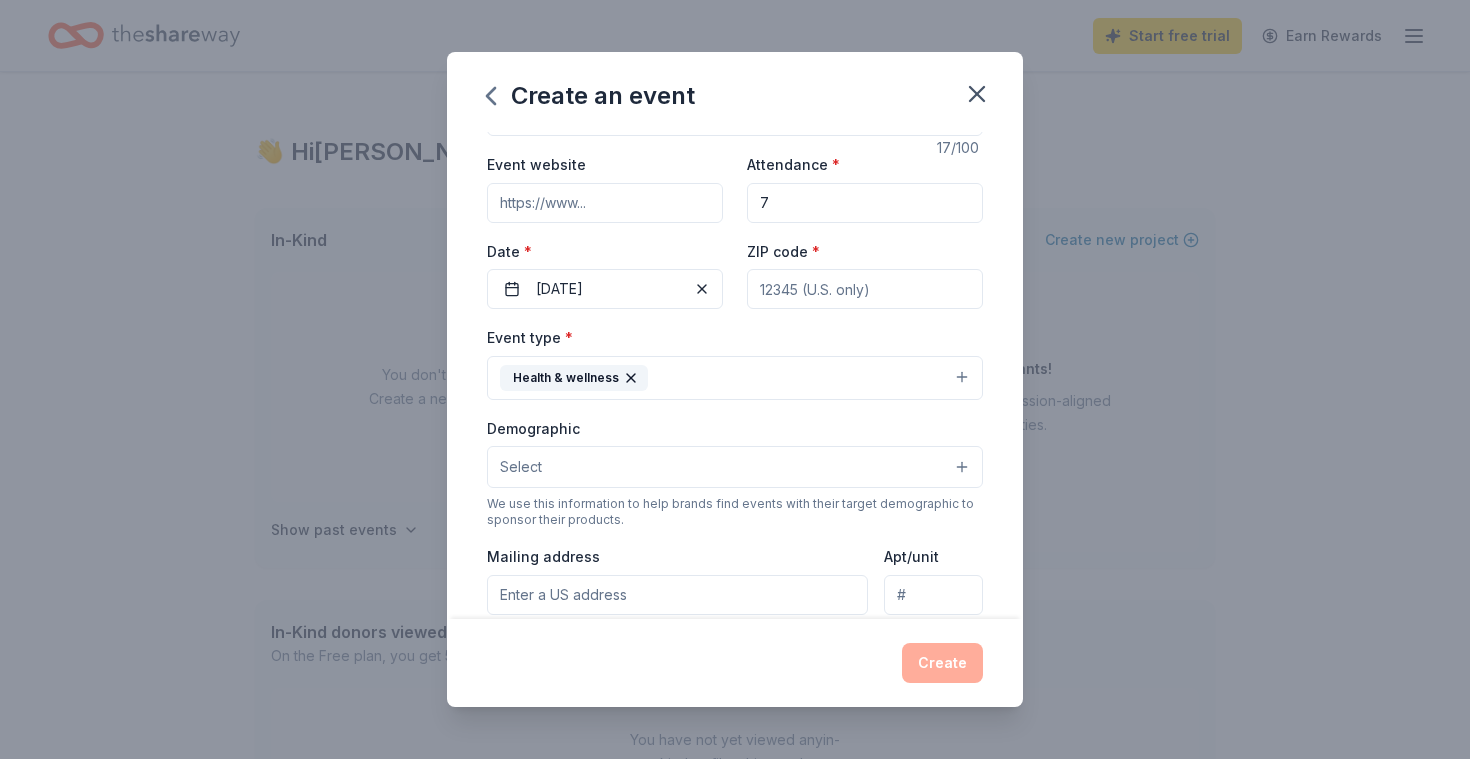 click 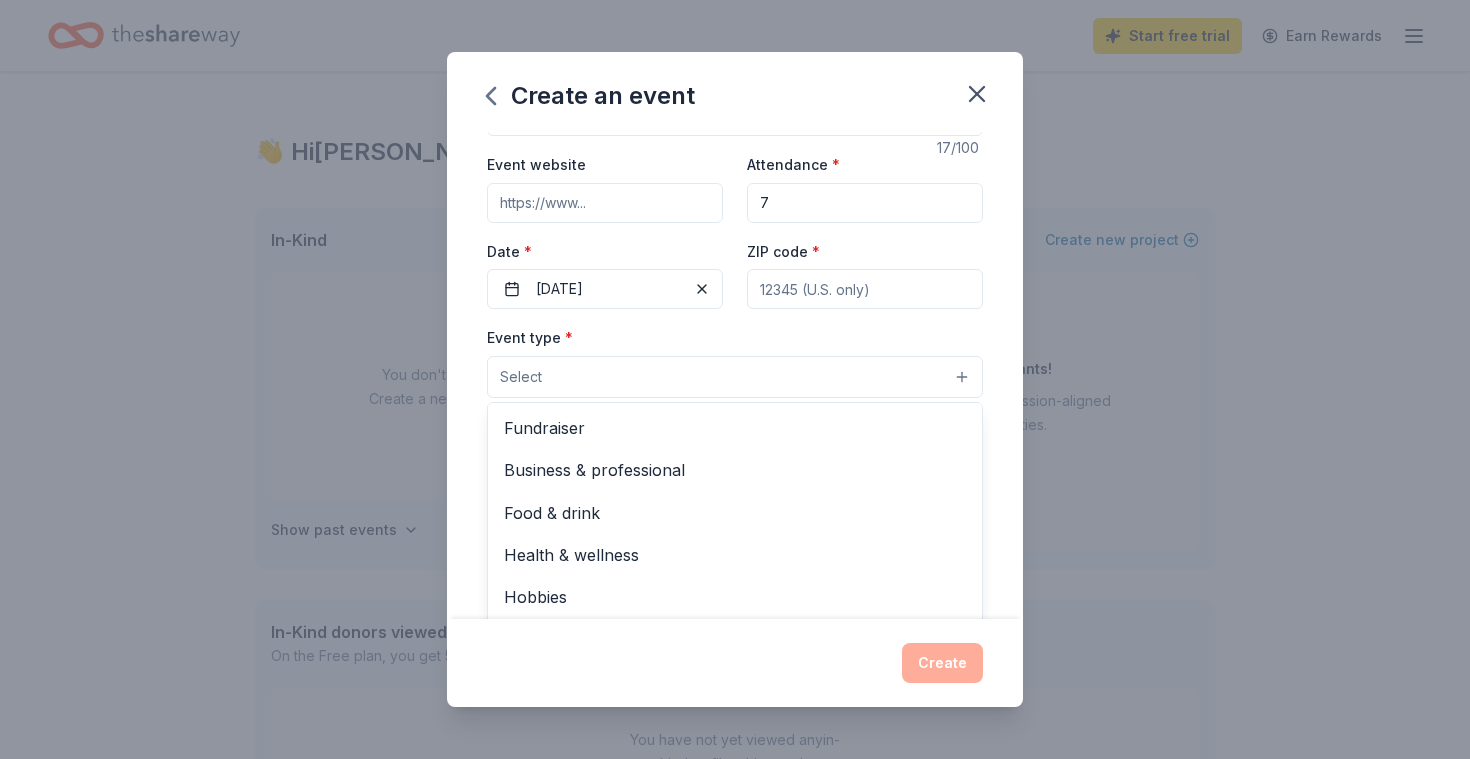 click on "Create an event Event name * Summer Internship 17 /100 Event website Attendance * 7 Date * [DATE] ZIP code * Event type * Select Fundraiser Business & professional Food & drink Health & wellness Hobbies Music Performing & visual arts Demographic Select We use this information to help brands find events with their target demographic to sponsor their products. Mailing address Apt/unit Description What are you looking for? * Auction & raffle Meals Snacks Desserts Alcohol Beverages Send me reminders Email me reminders of donor application deadlines Recurring event Create" at bounding box center [735, 379] 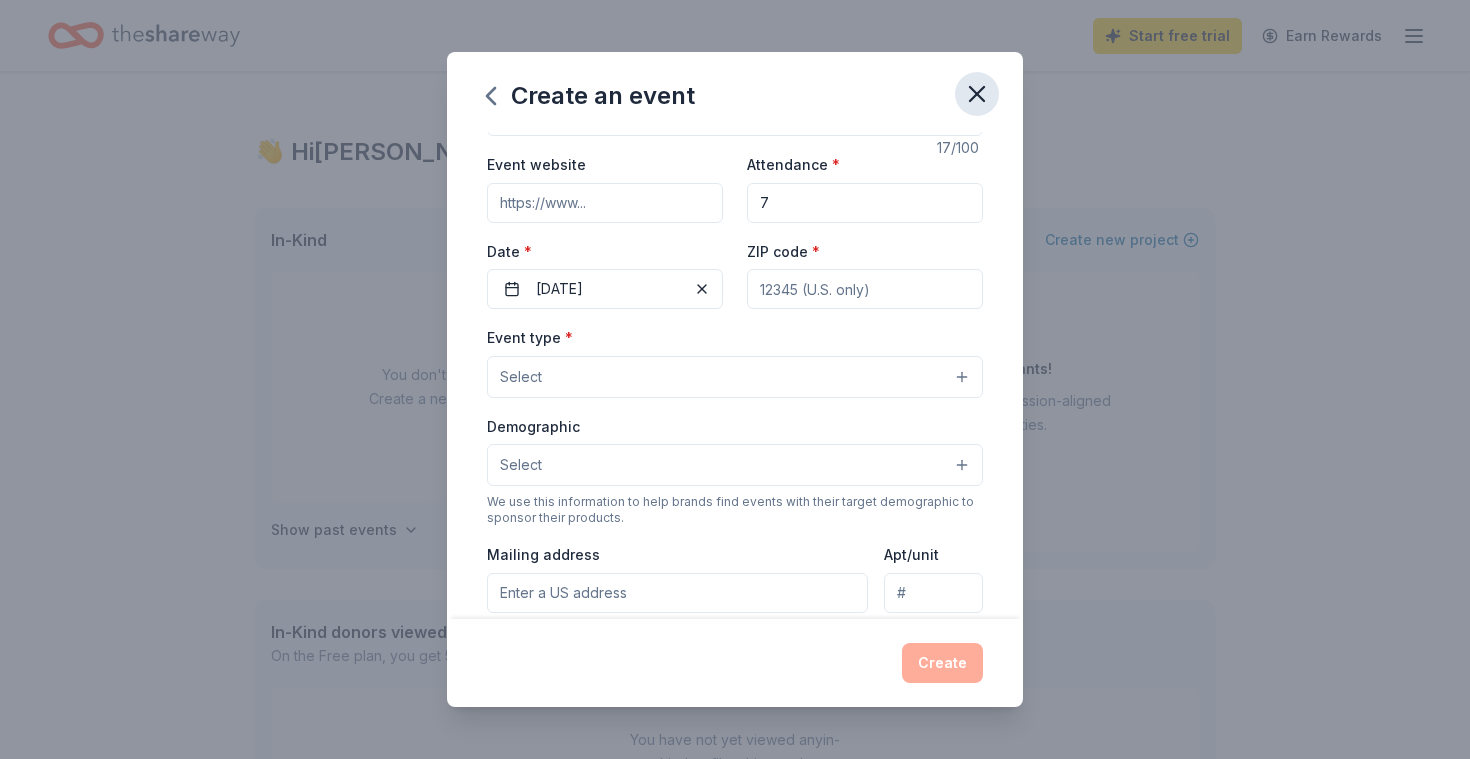 click 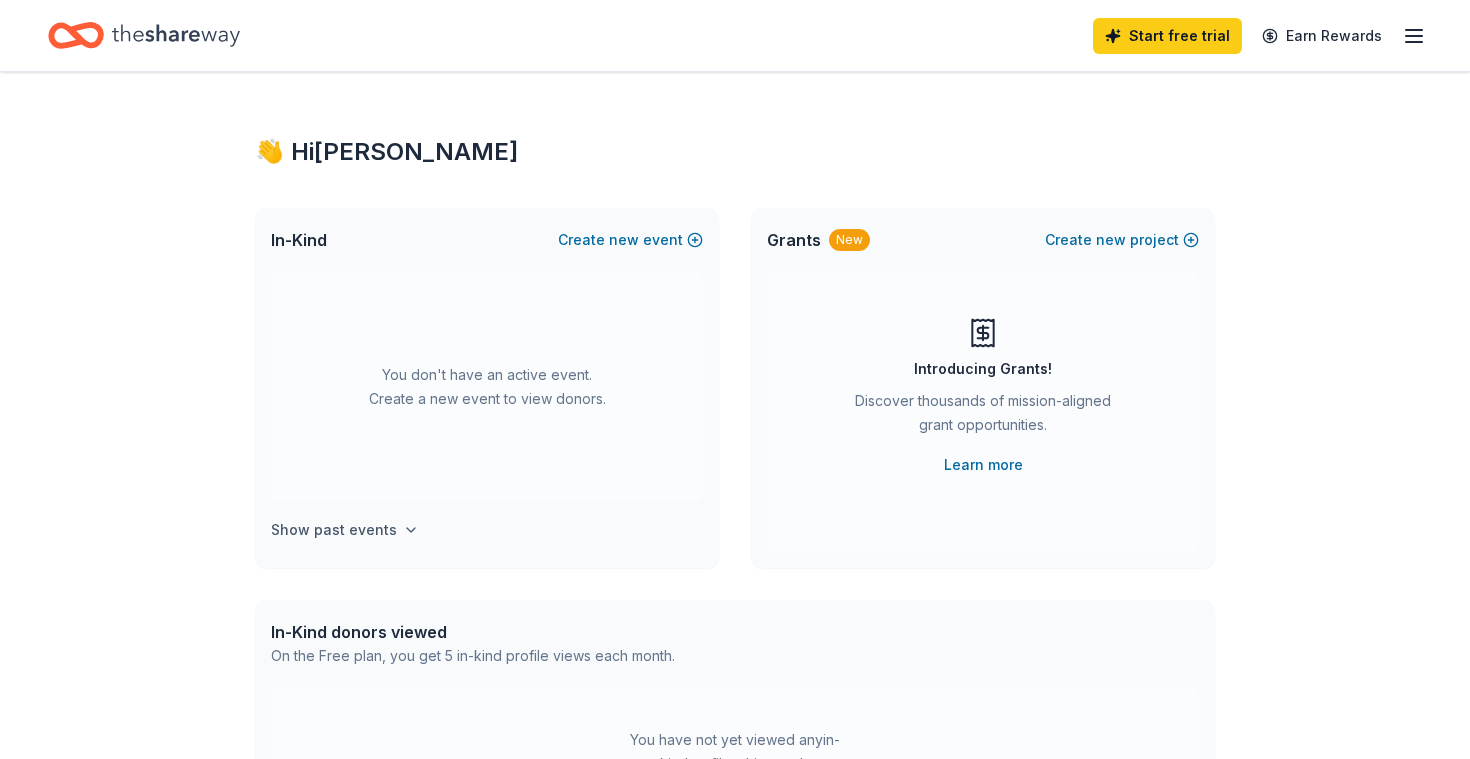 click on "Show past events" at bounding box center (334, 530) 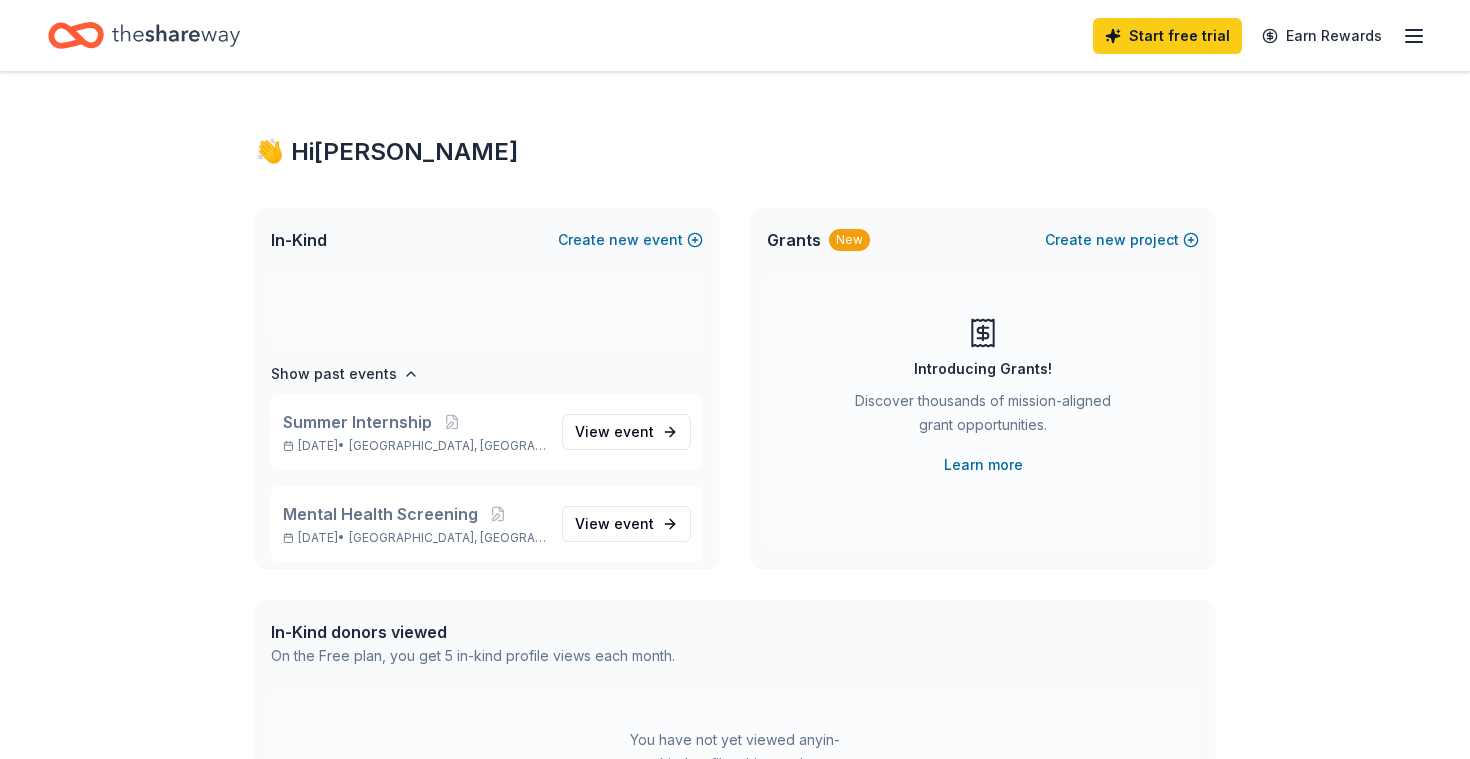 scroll, scrollTop: 166, scrollLeft: 0, axis: vertical 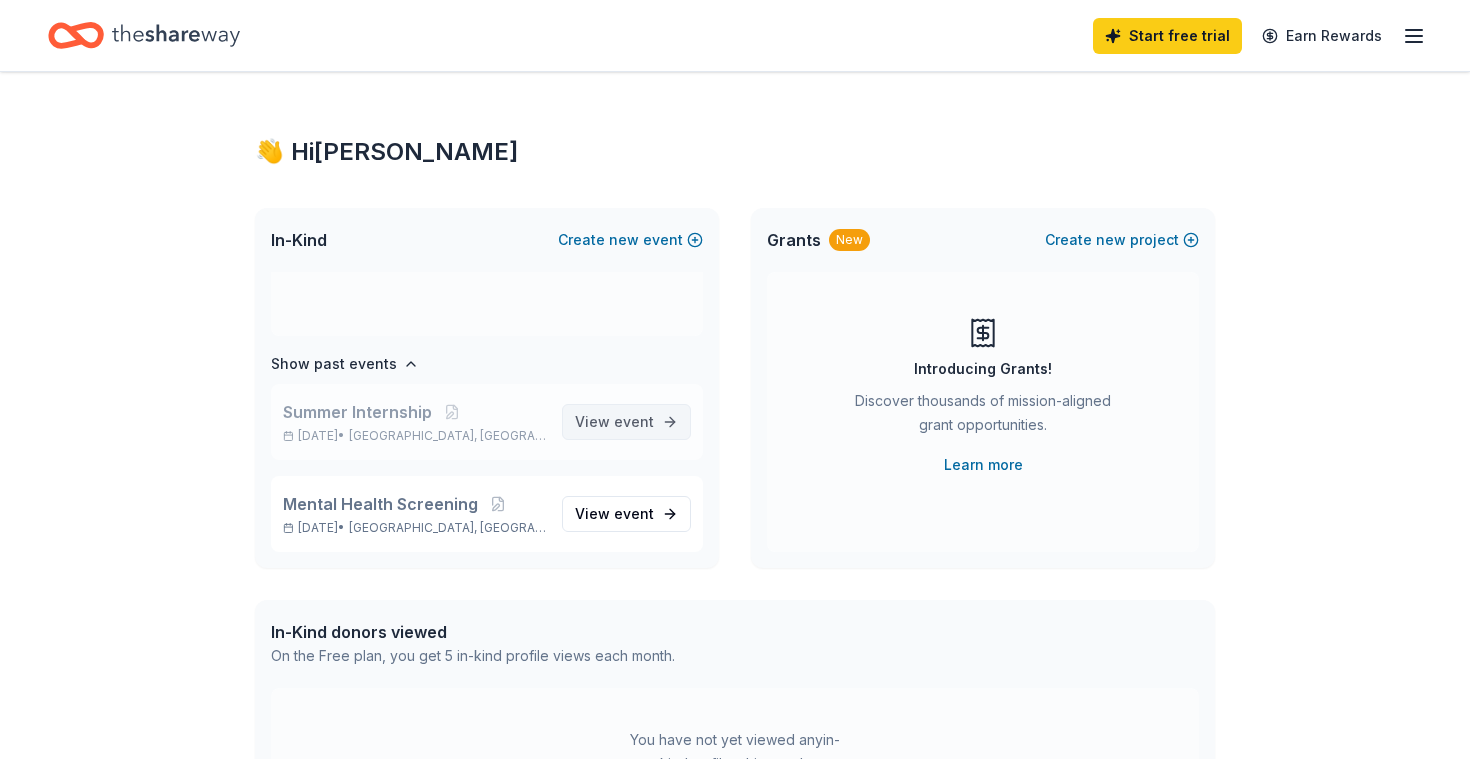 click on "View   event" at bounding box center (614, 422) 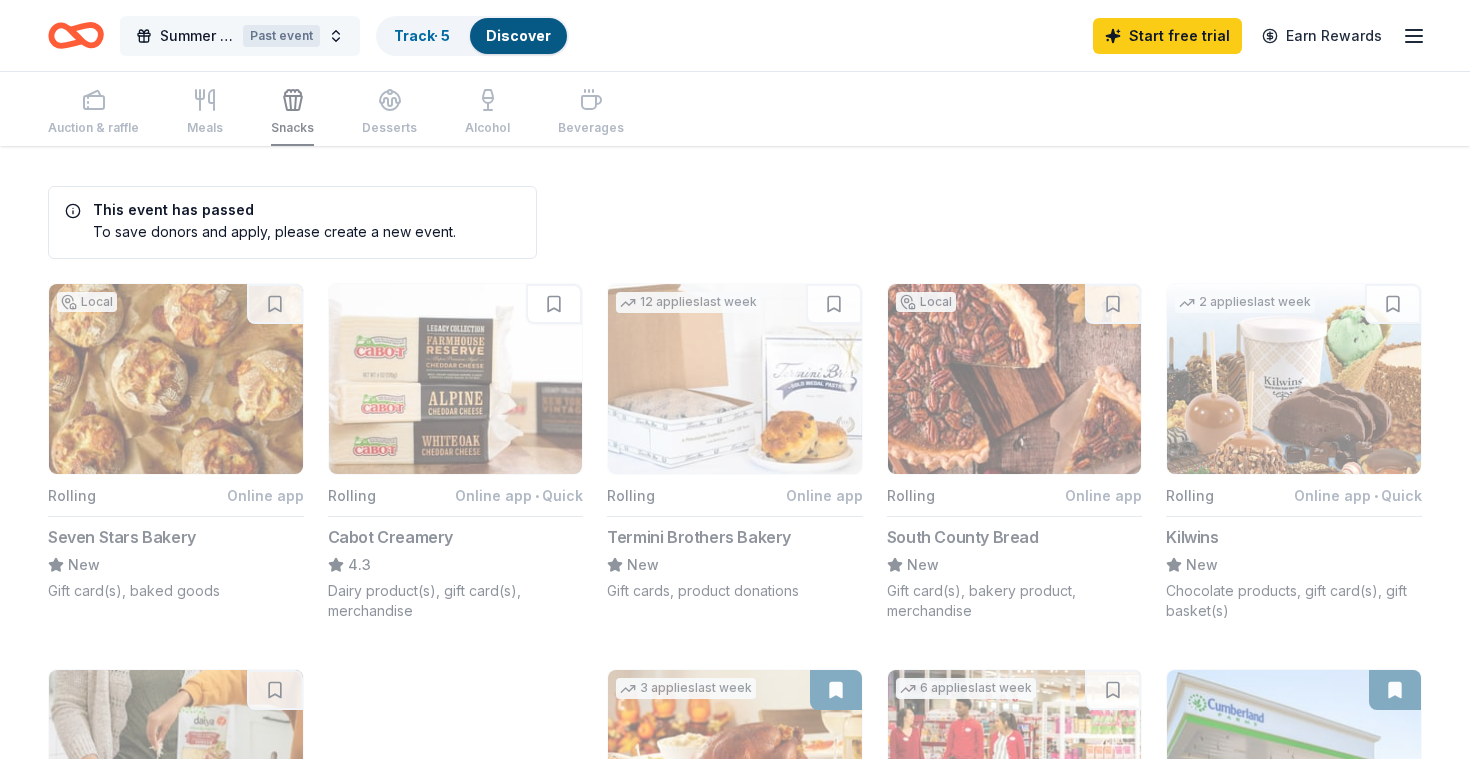 click on "Summer Internship" at bounding box center (197, 36) 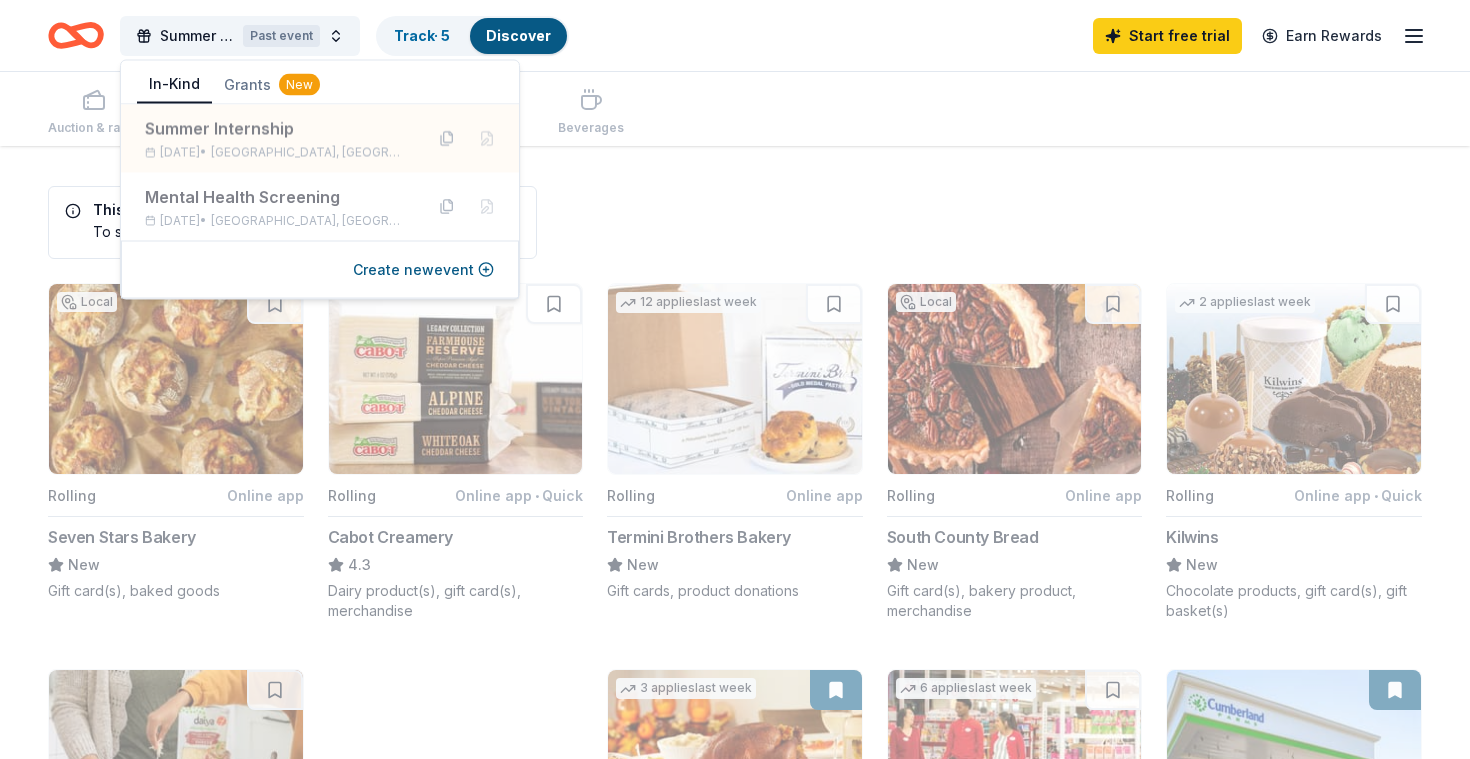 click on "Auction & raffle Meals Snacks Desserts Alcohol Beverages" at bounding box center (735, 109) 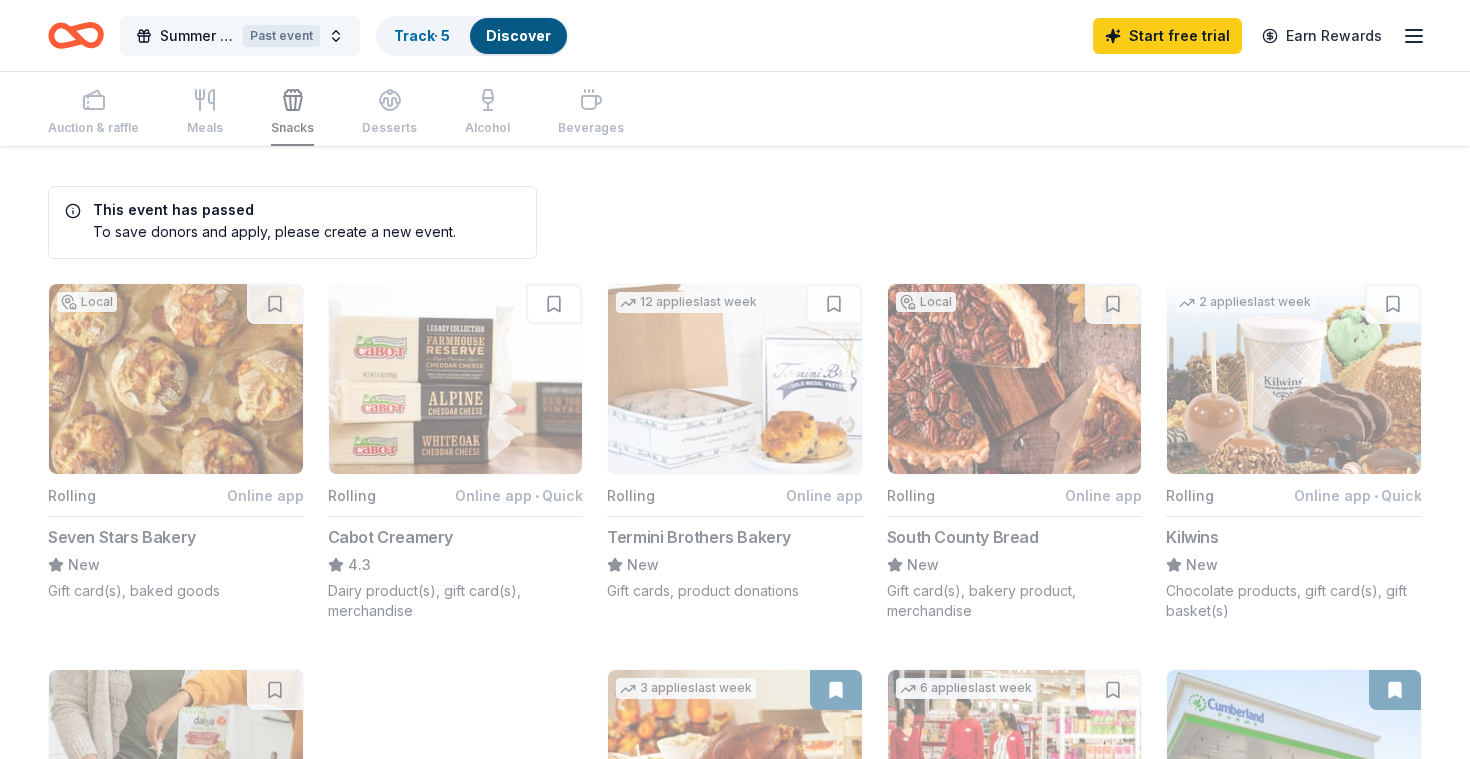 click on "Summer Internship Past event" at bounding box center (240, 36) 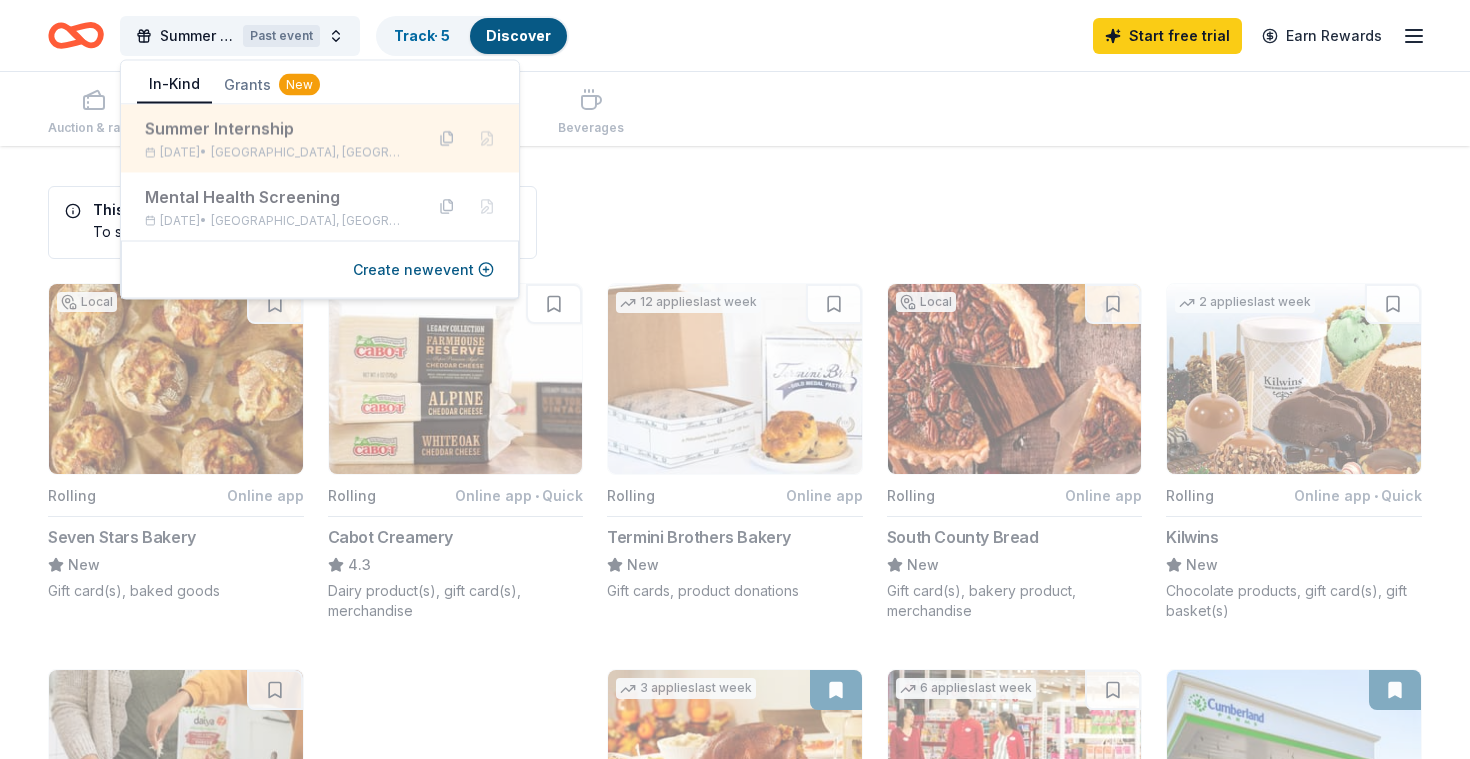 click on "Summer Internship [DATE]  •  [GEOGRAPHIC_DATA], [GEOGRAPHIC_DATA]" at bounding box center [320, 139] 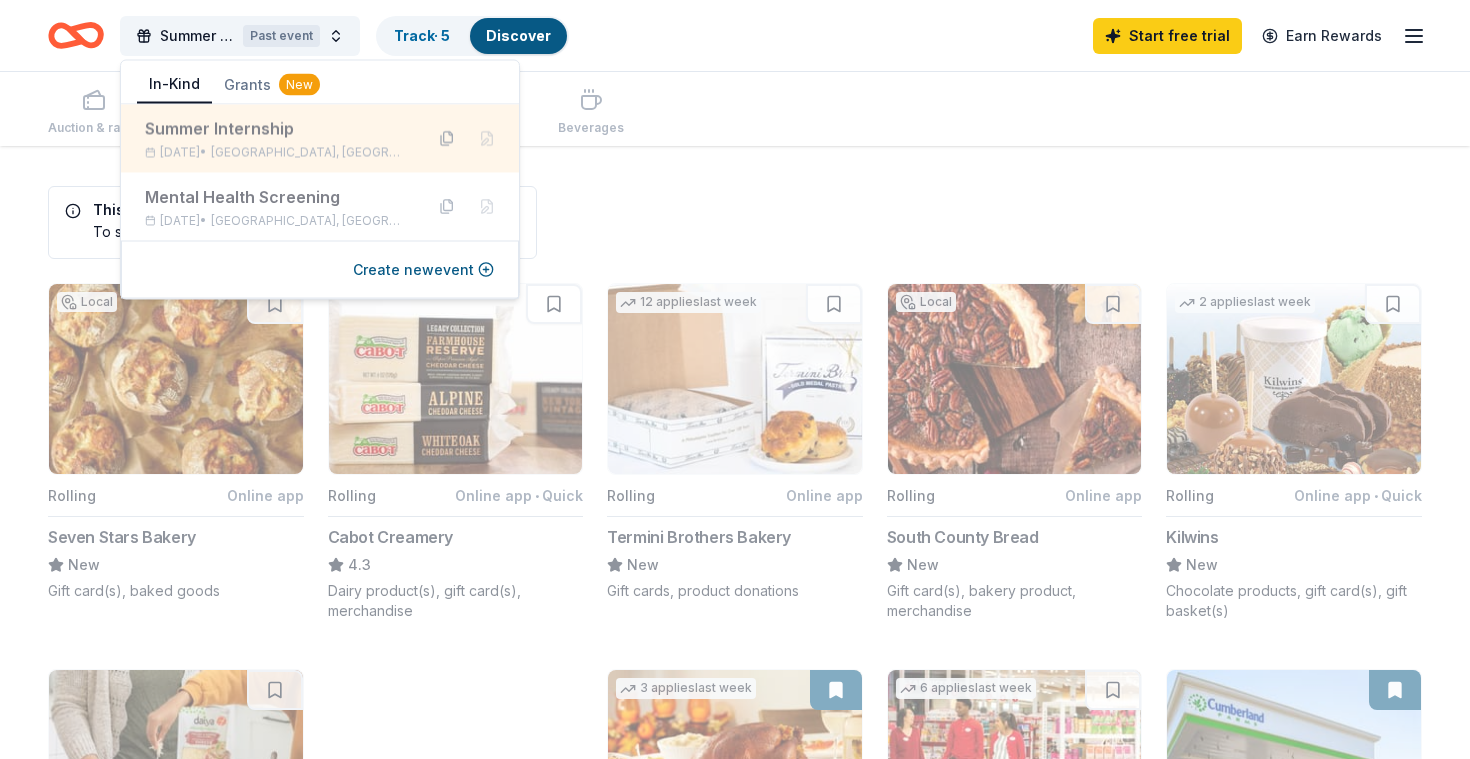 click at bounding box center (447, 139) 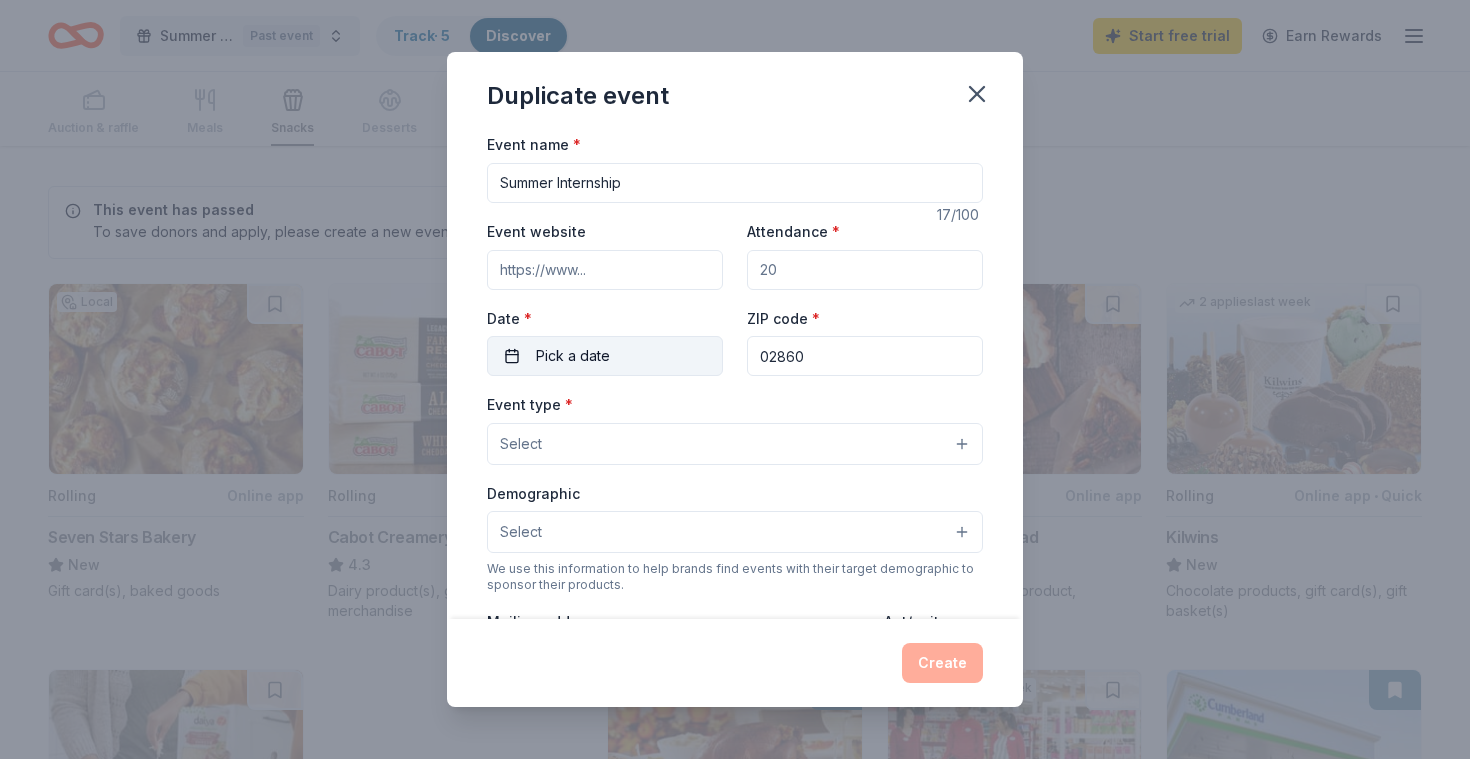 scroll, scrollTop: 0, scrollLeft: 0, axis: both 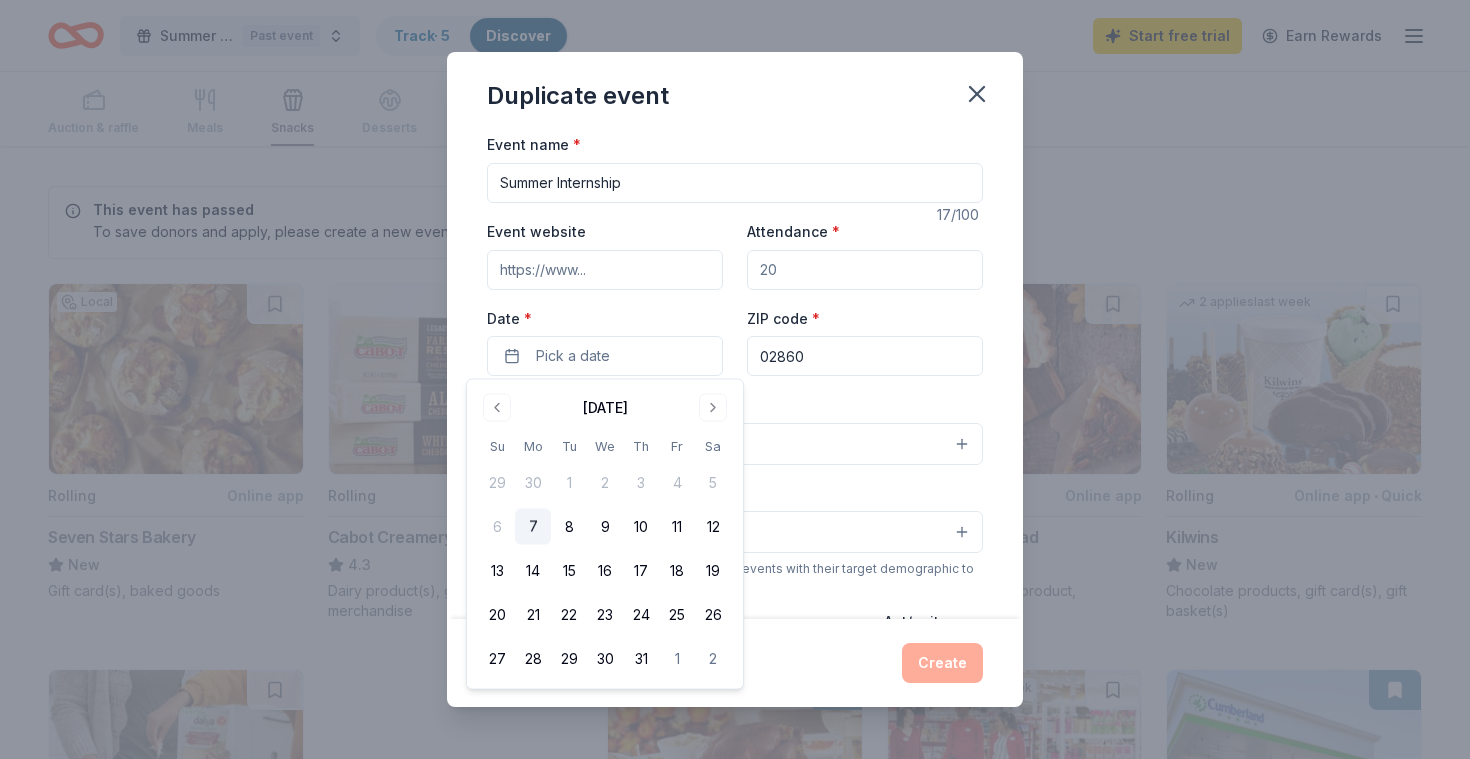 click on "7" at bounding box center (533, 527) 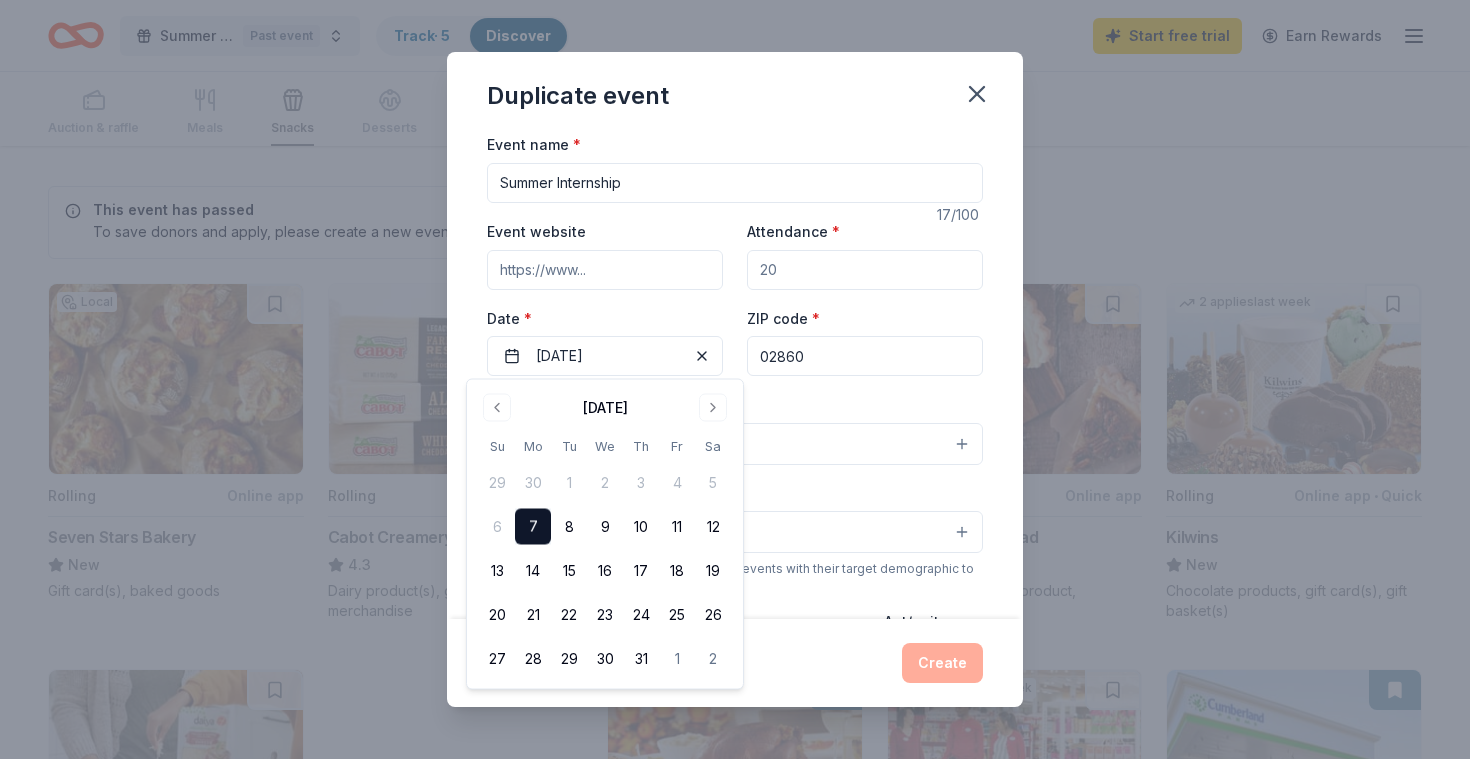 click on "Attendance *" at bounding box center (865, 270) 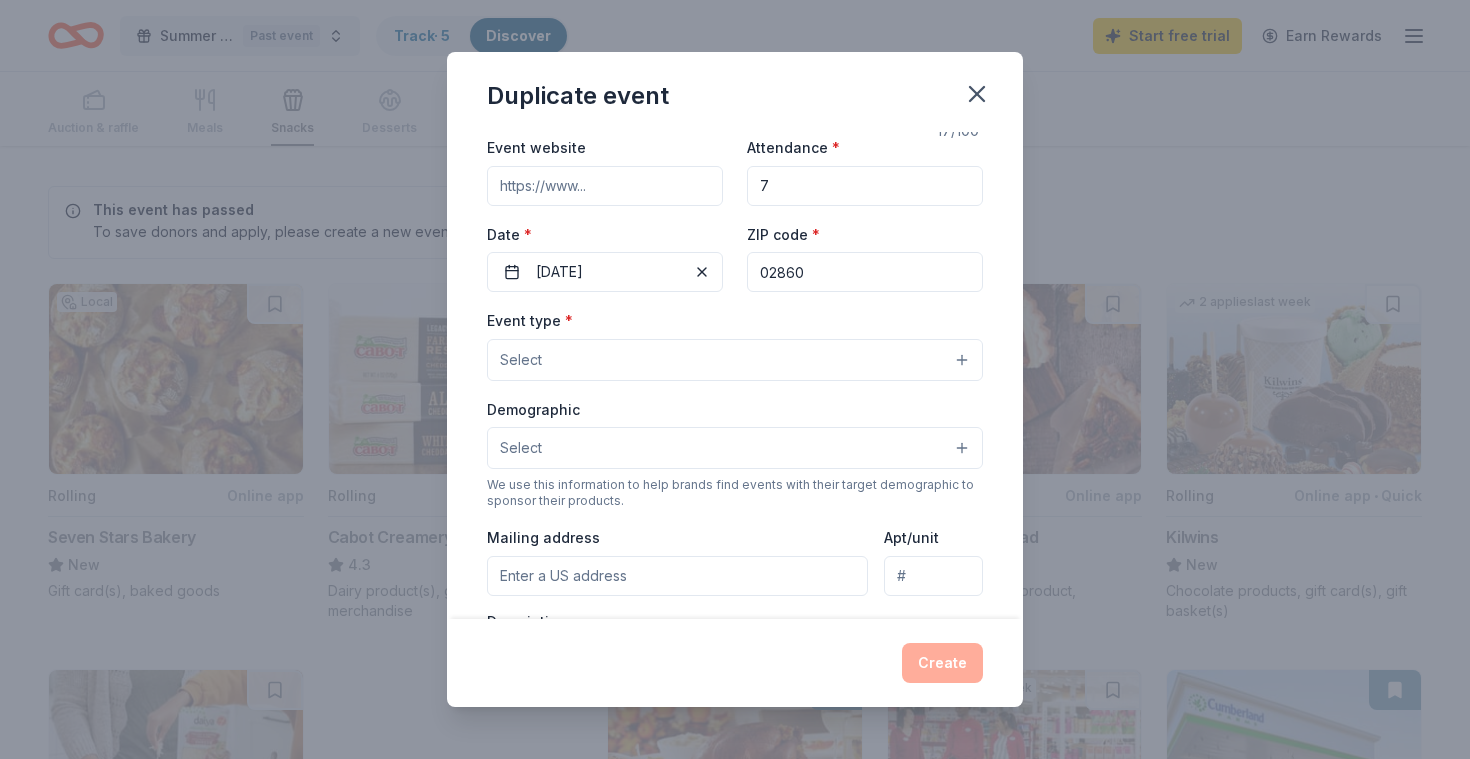 scroll, scrollTop: 154, scrollLeft: 0, axis: vertical 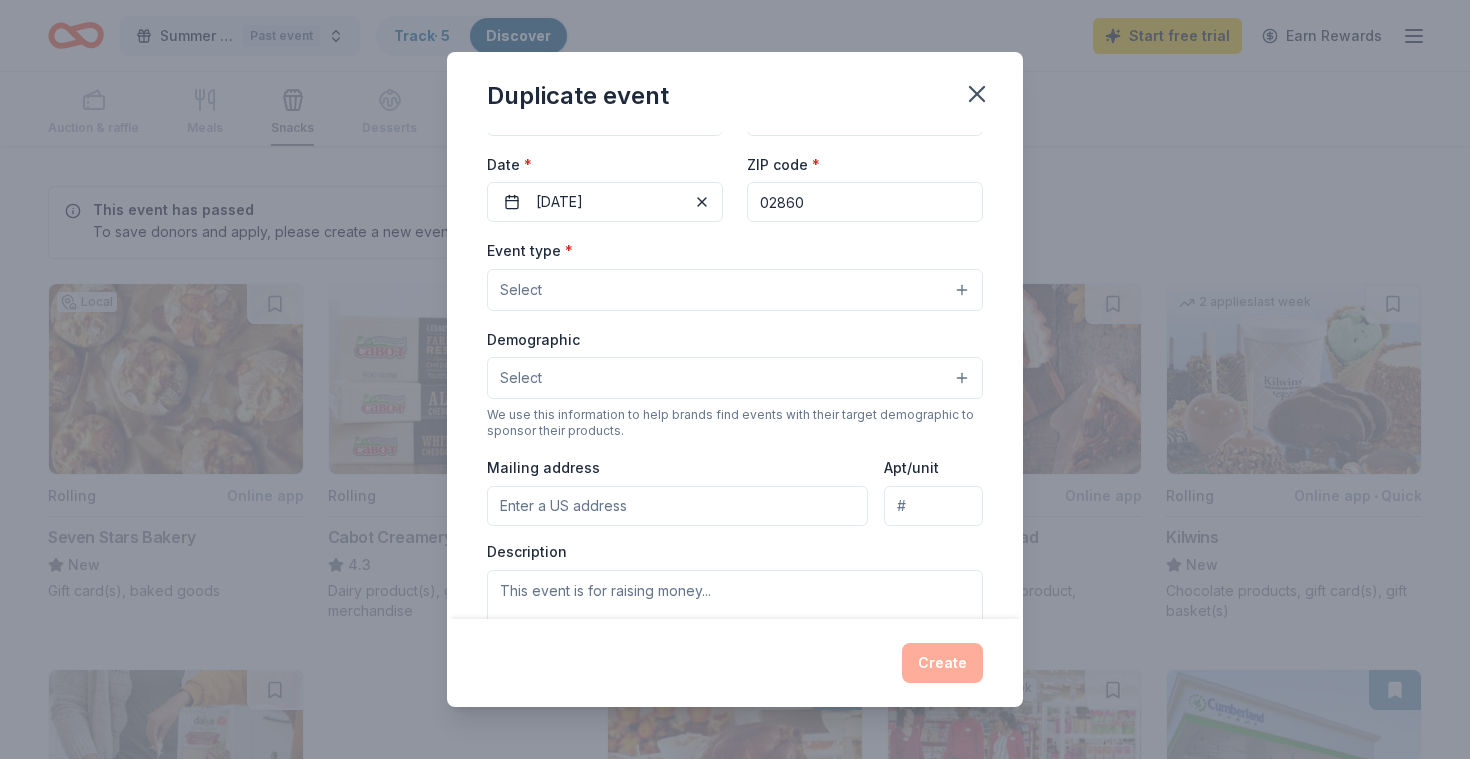 type on "7" 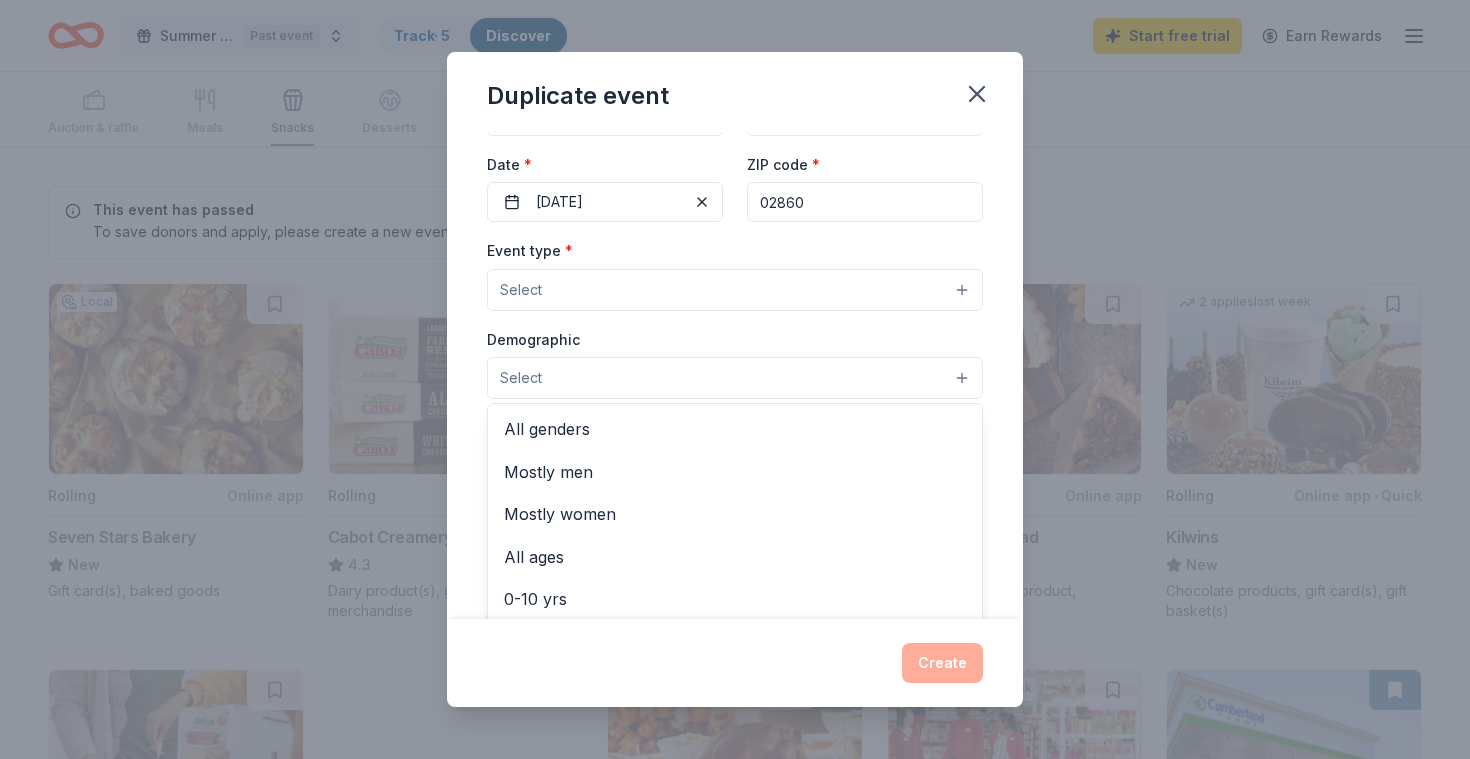 click on "Select" at bounding box center (735, 378) 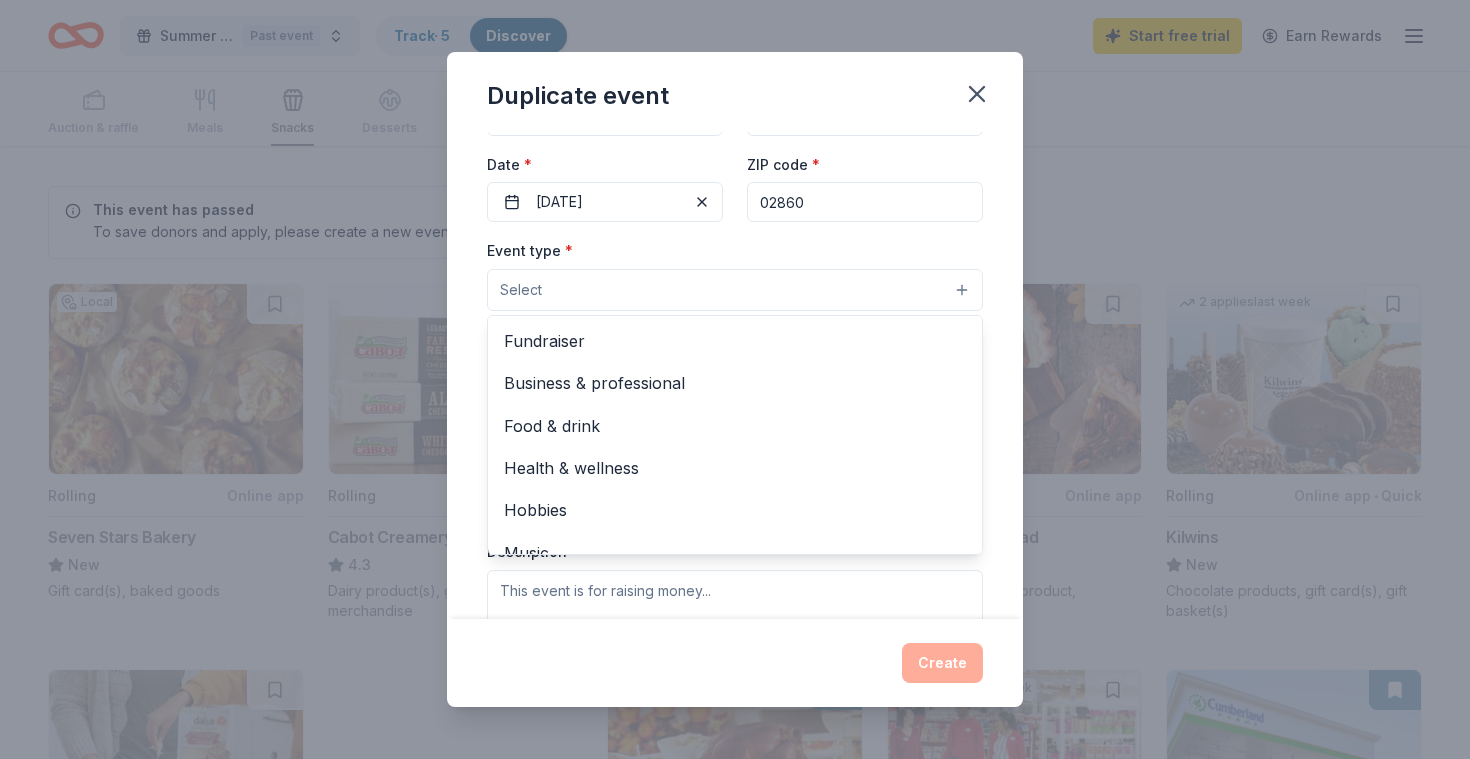 click on "Select" at bounding box center [735, 290] 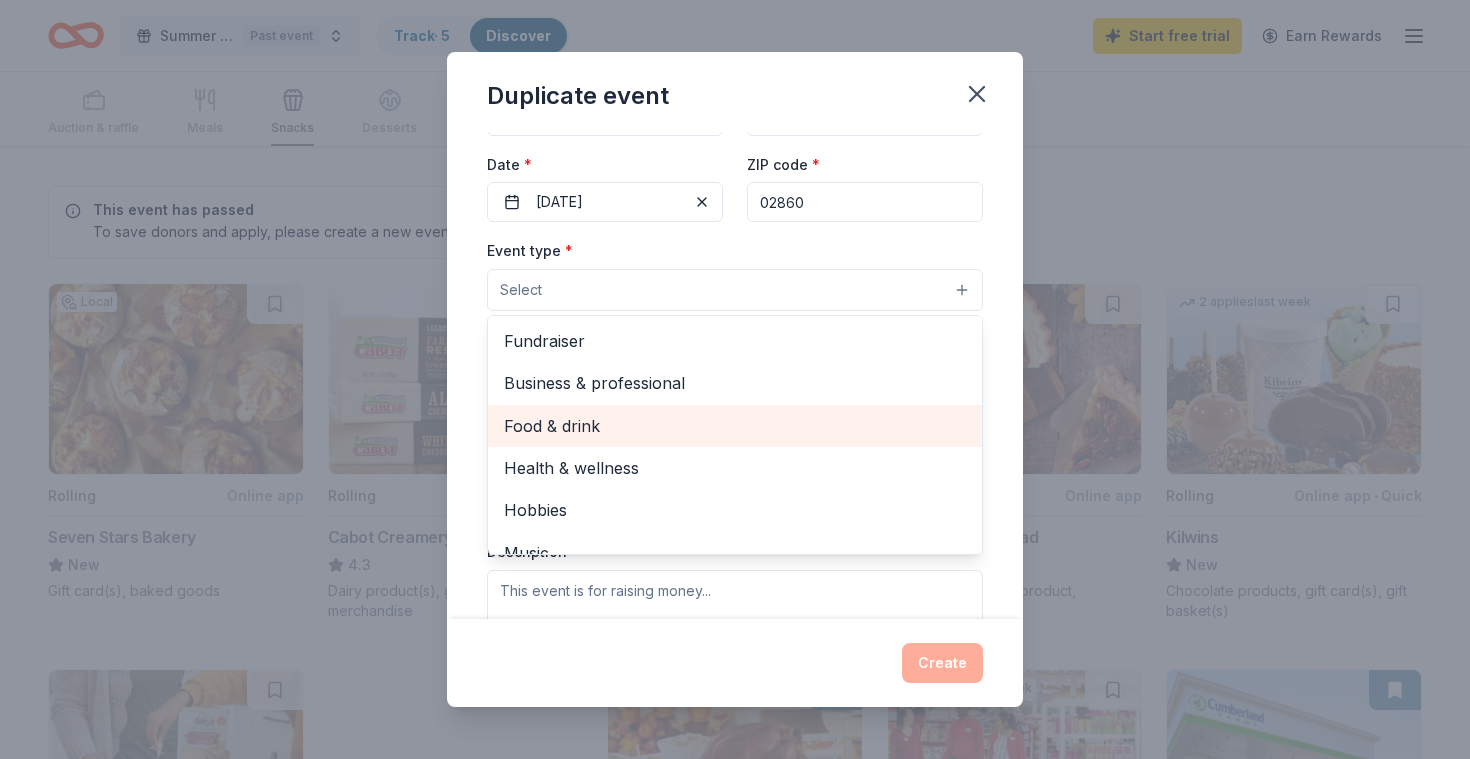 scroll, scrollTop: 0, scrollLeft: 0, axis: both 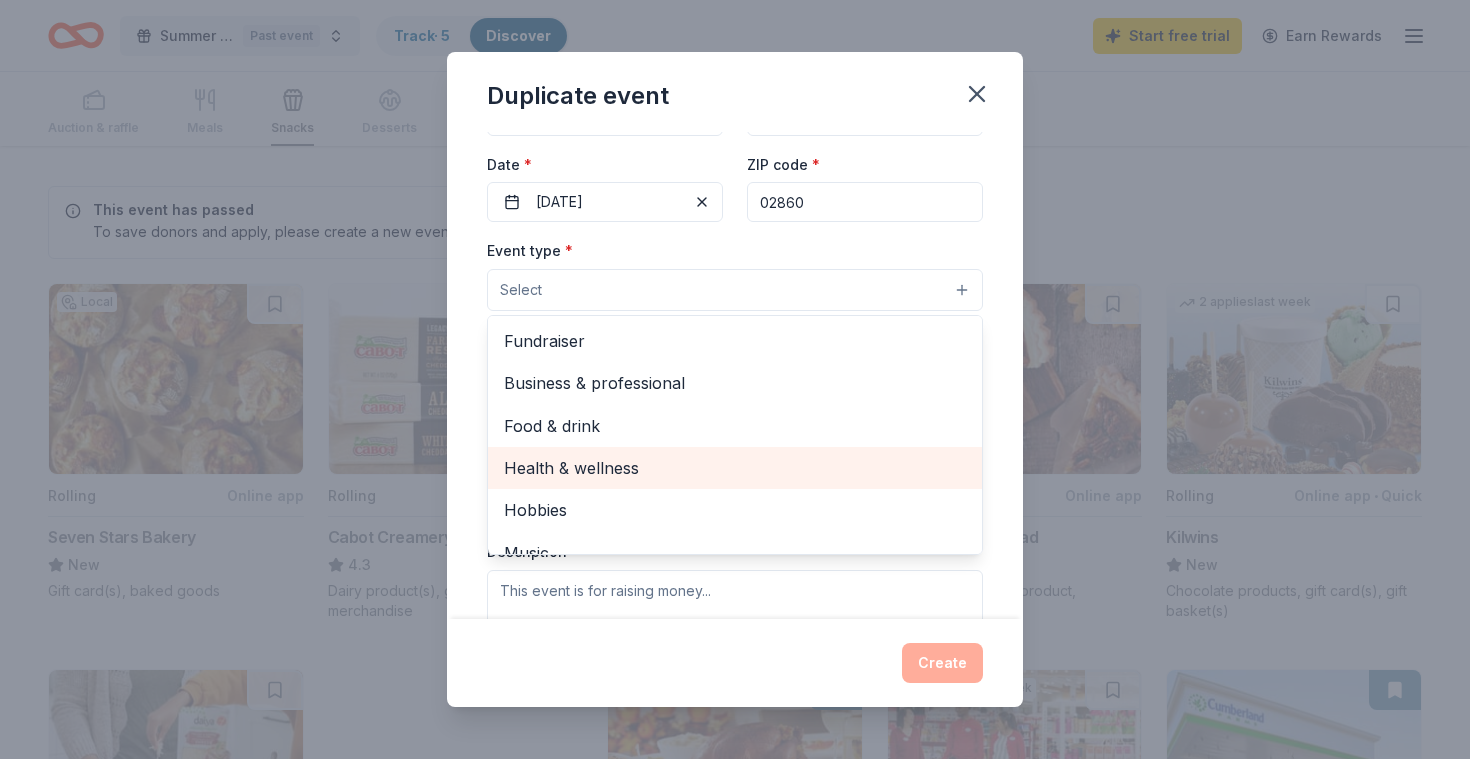 click on "Health & wellness" at bounding box center [735, 468] 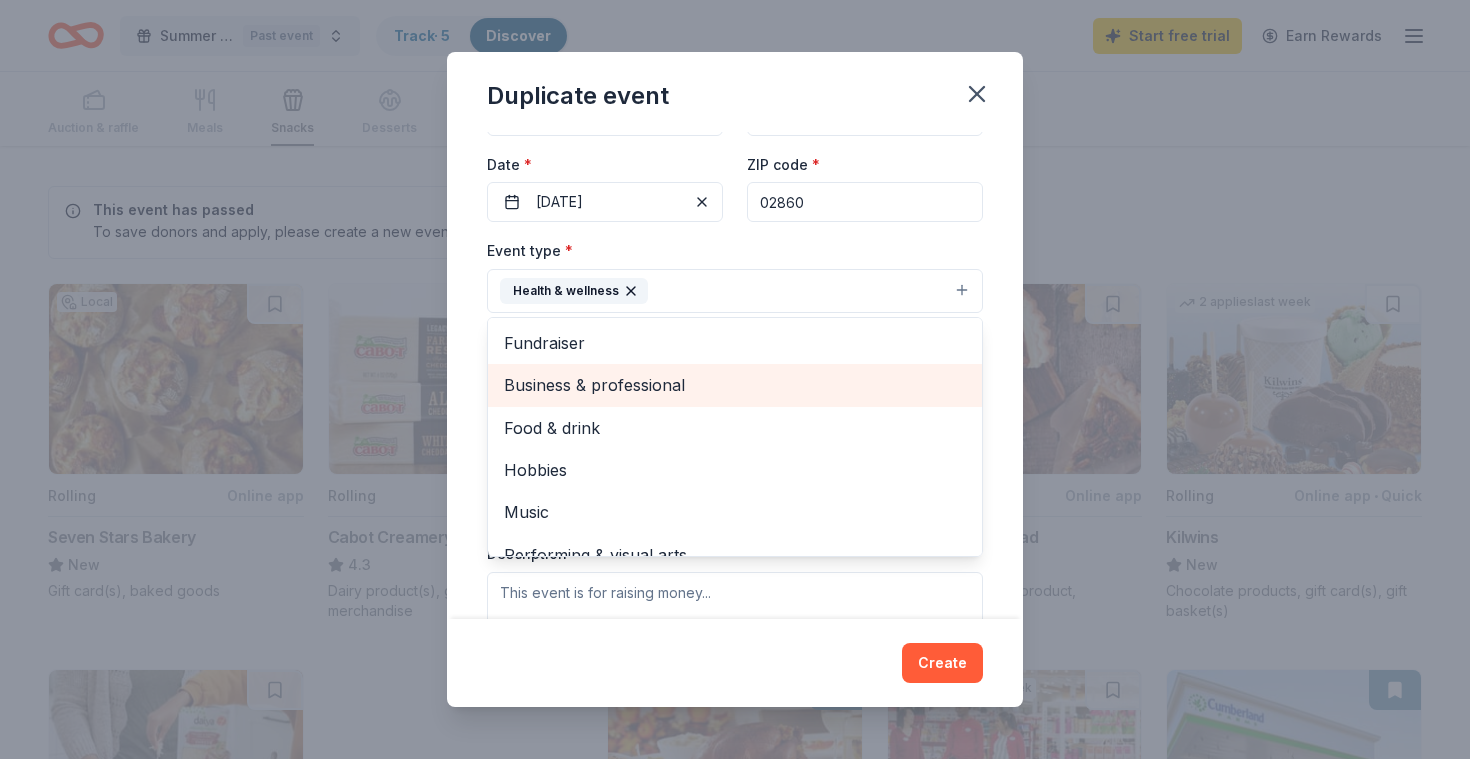 click on "Business & professional" at bounding box center (735, 385) 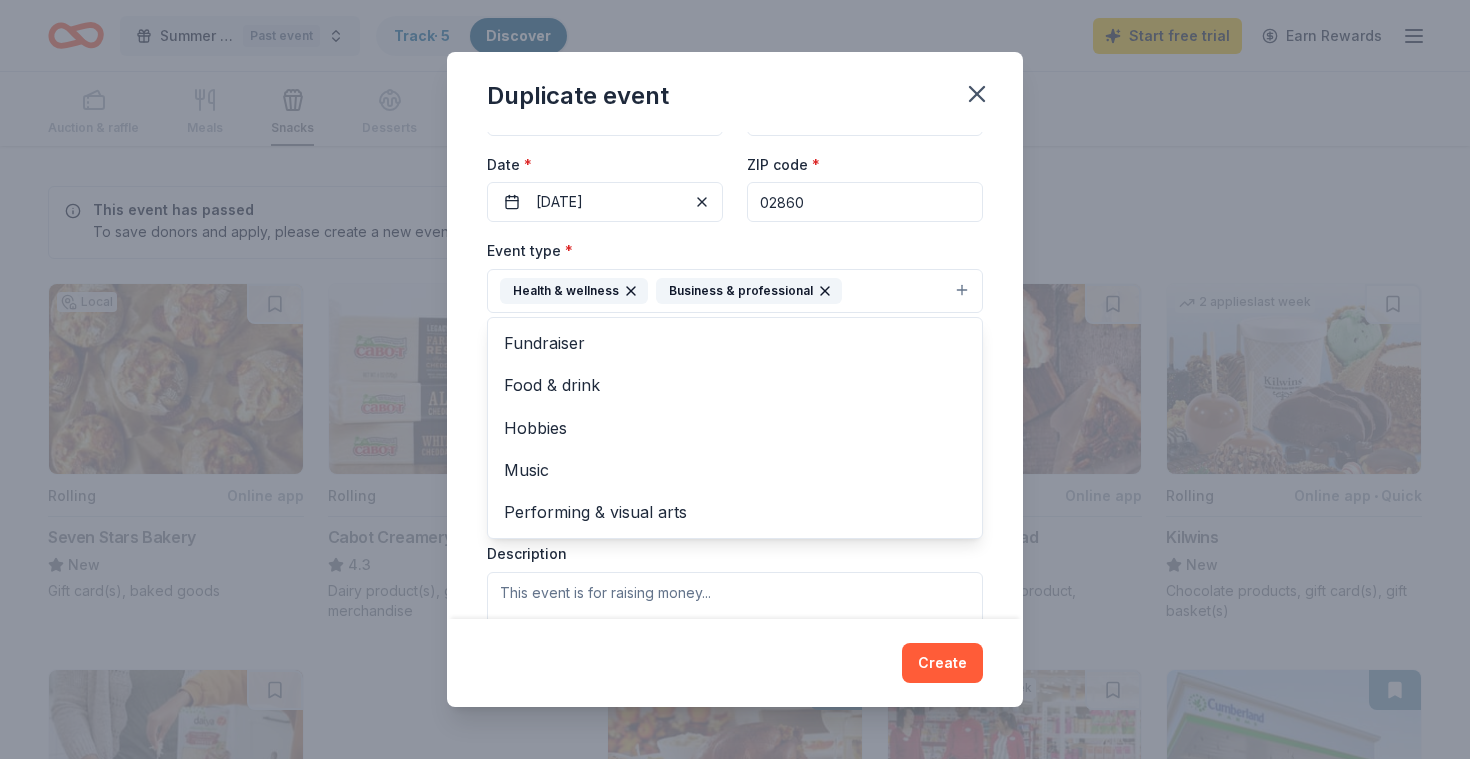 click on "Event name * Summer Internship 17 /100 Event website Attendance * 7 Date * [DATE] ZIP code * 02860 Event type * Health & wellness Business & professional Fundraiser Food & drink Hobbies Music Performing & visual arts Demographic Select We use this information to help brands find events with their target demographic to sponsor their products. Mailing address Apt/unit Description What are you looking for? * Auction & raffle Meals Snacks Desserts Alcohol Beverages Send me reminders Email me reminders of donor application deadlines Recurring event" at bounding box center (735, 441) 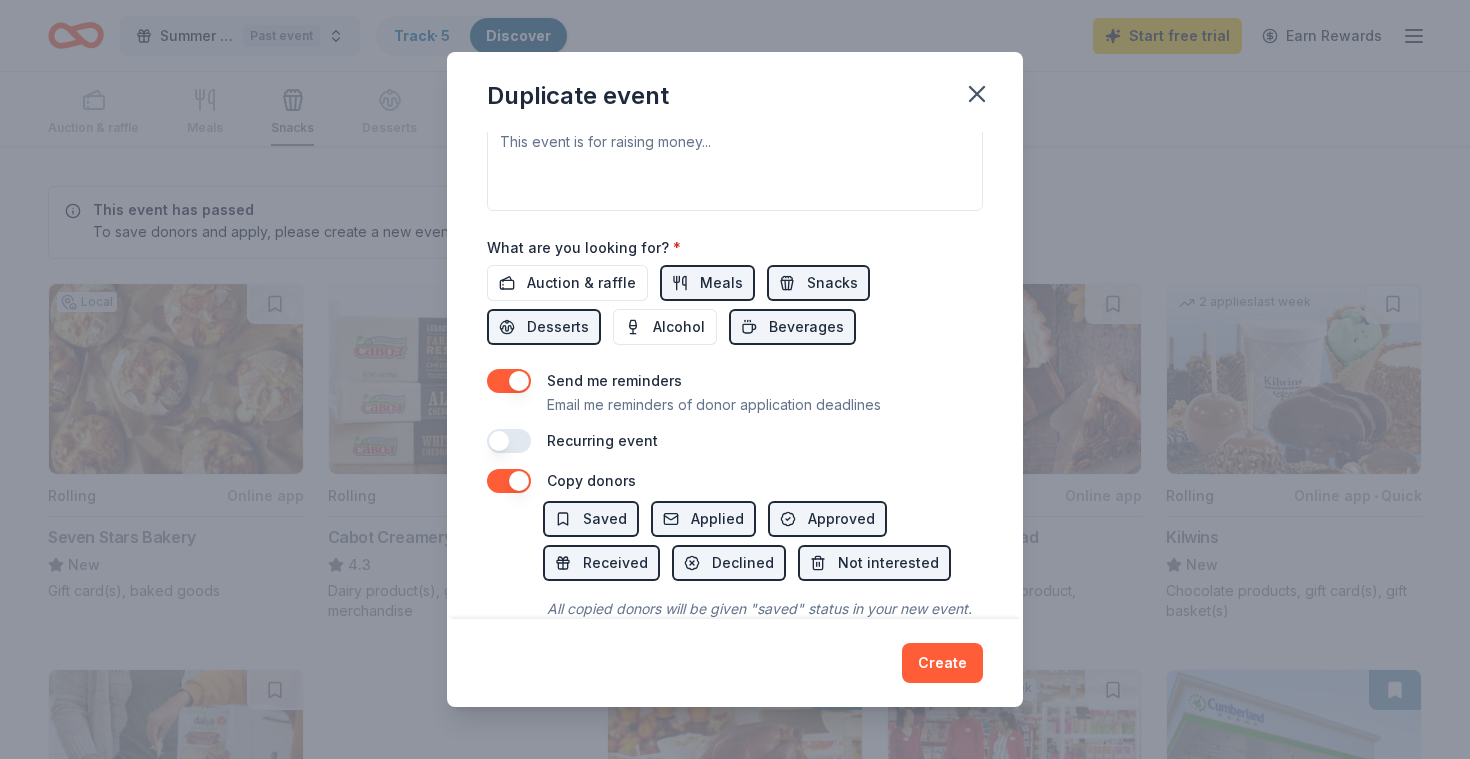 scroll, scrollTop: 663, scrollLeft: 0, axis: vertical 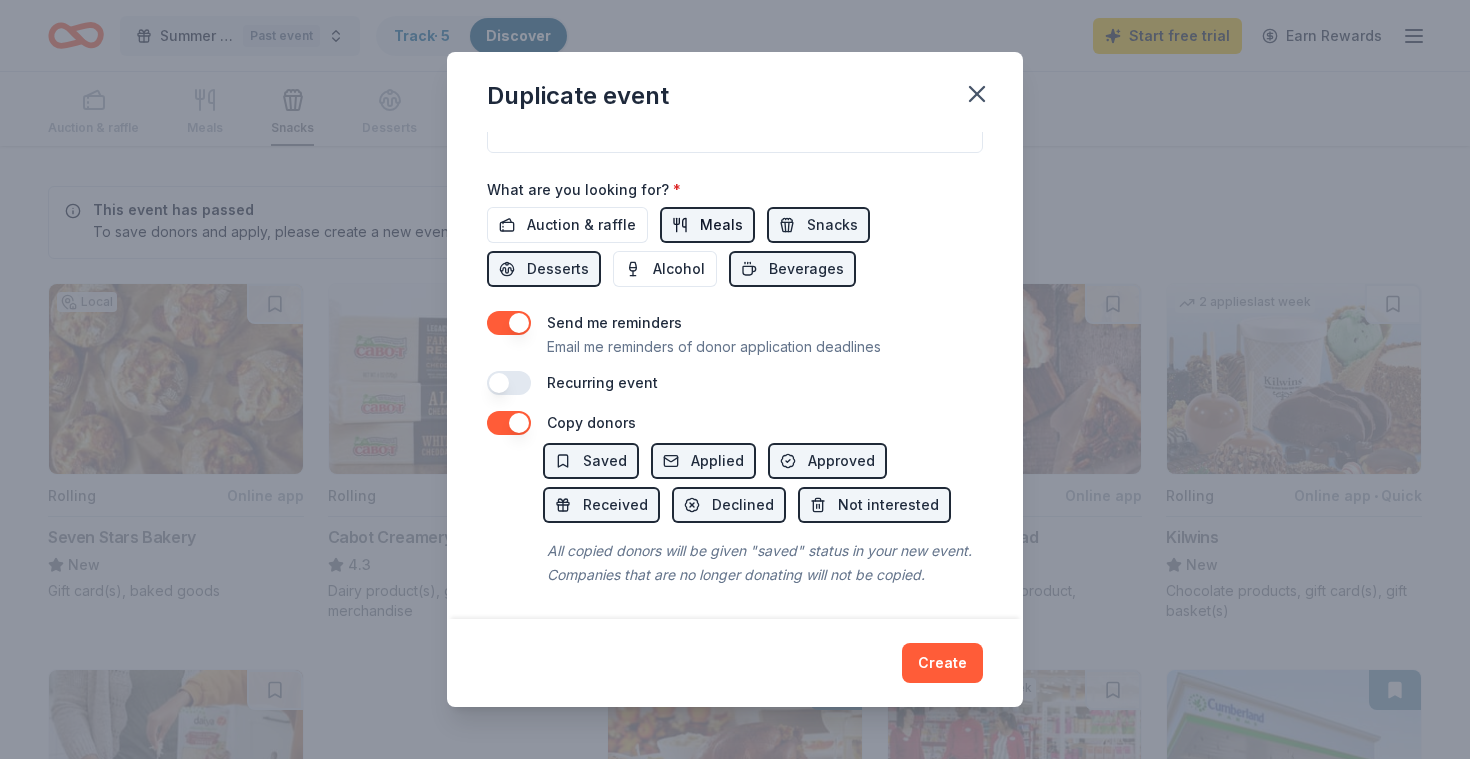 click on "Meals" at bounding box center [721, 225] 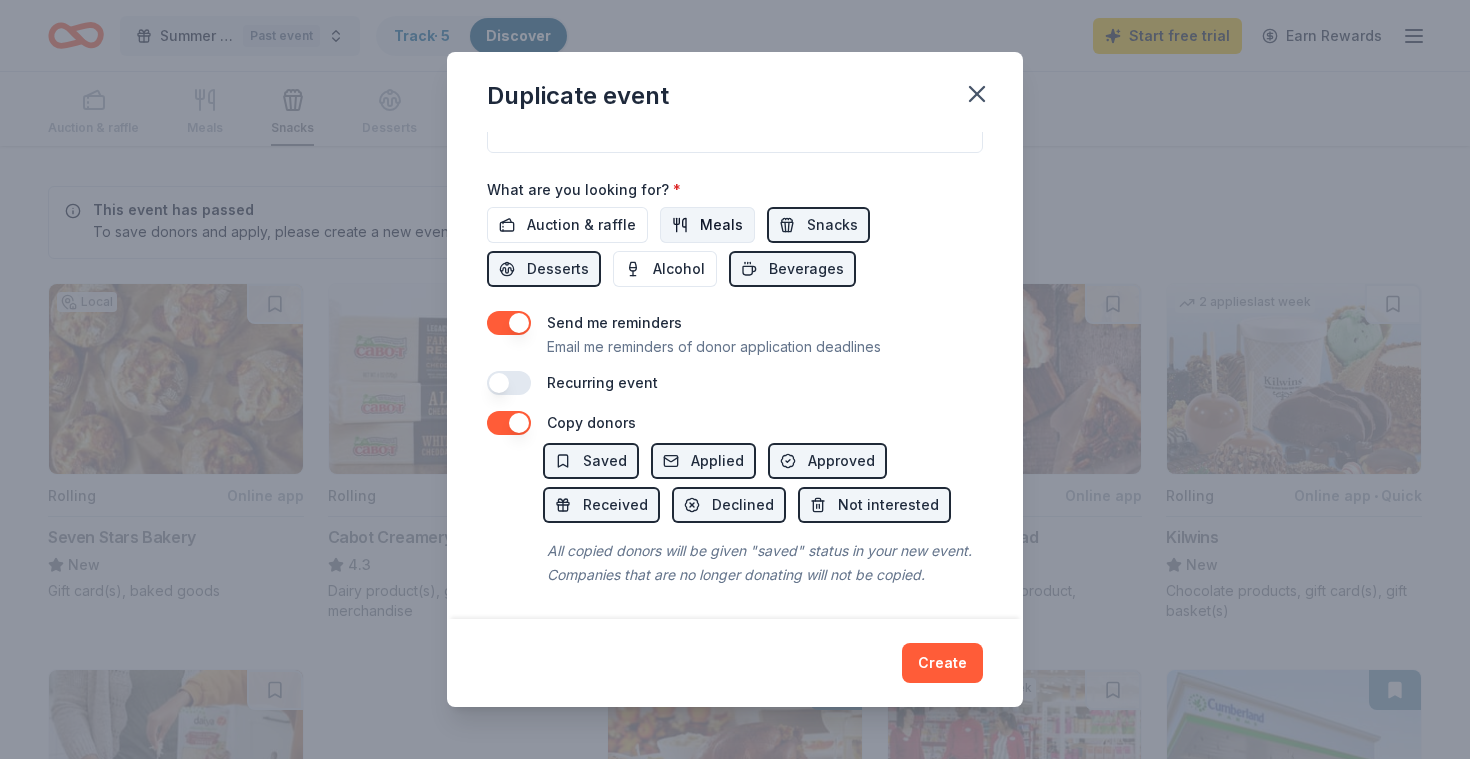 click on "Meals" at bounding box center (721, 225) 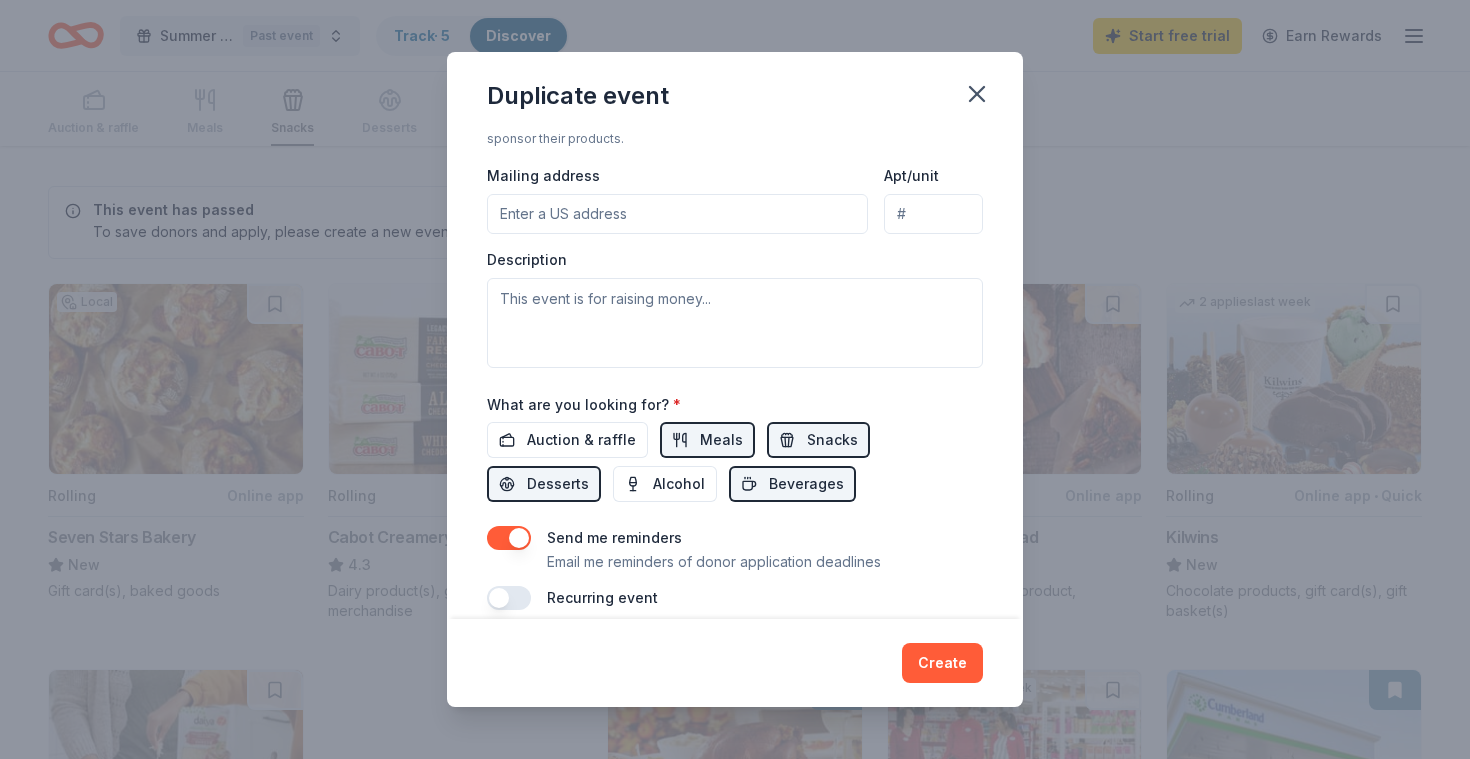scroll, scrollTop: 435, scrollLeft: 0, axis: vertical 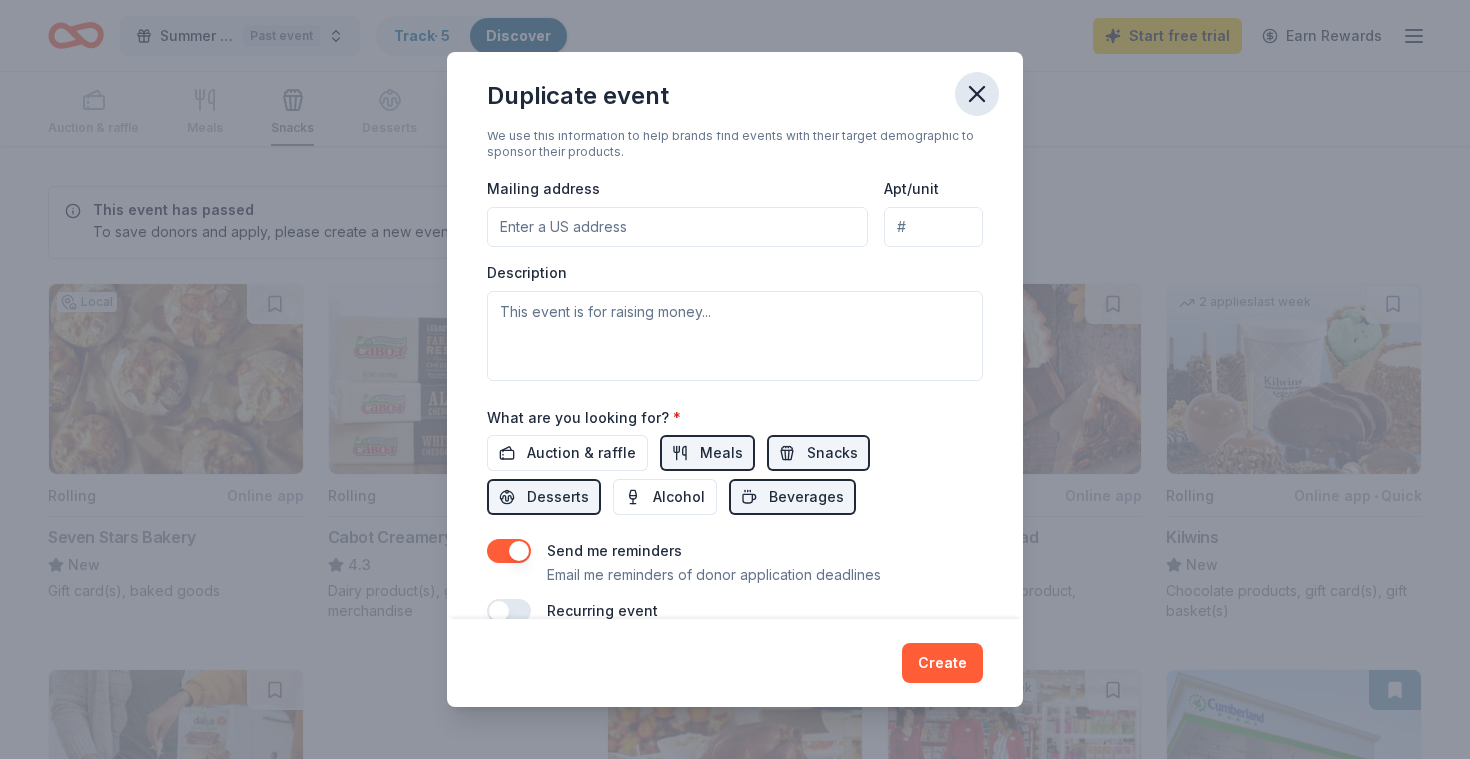 click 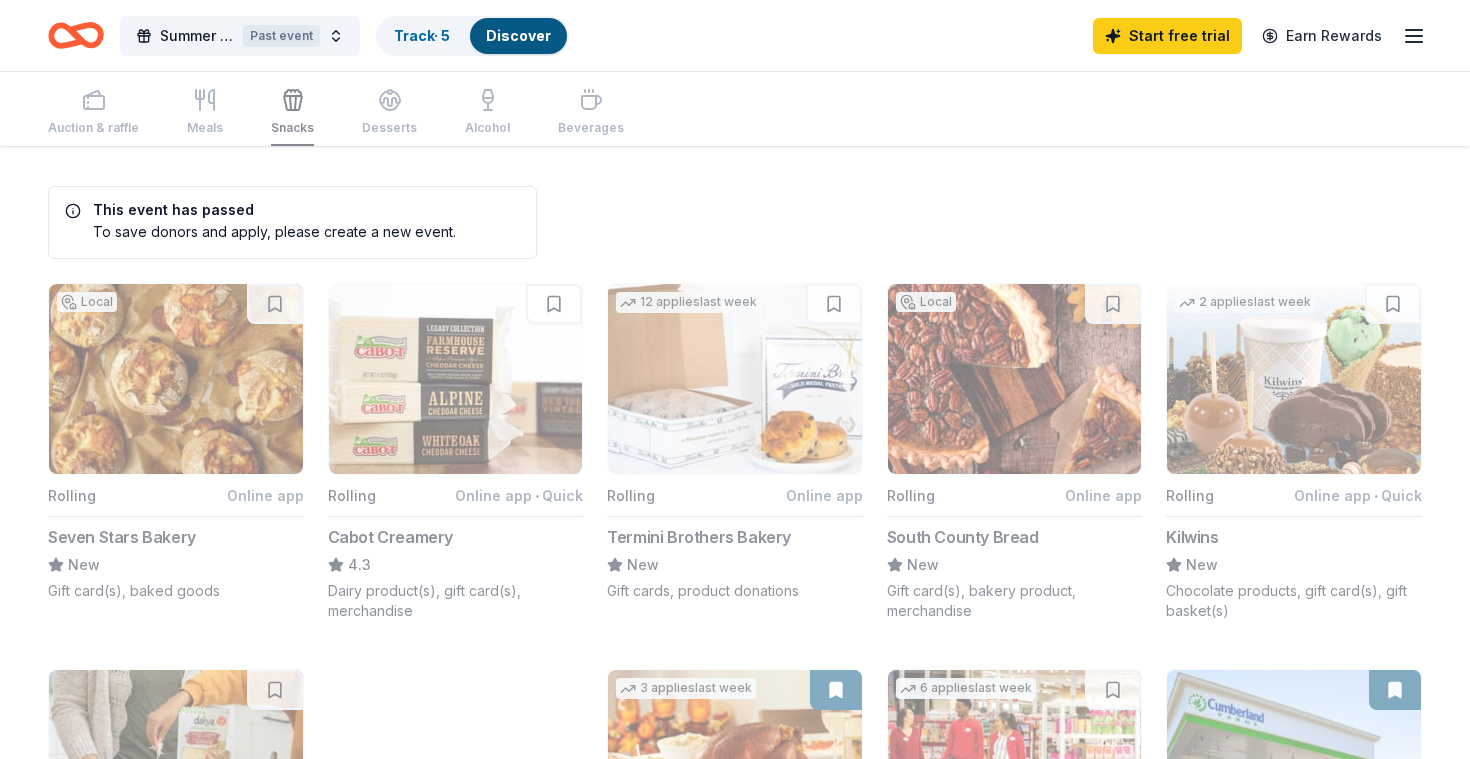 click 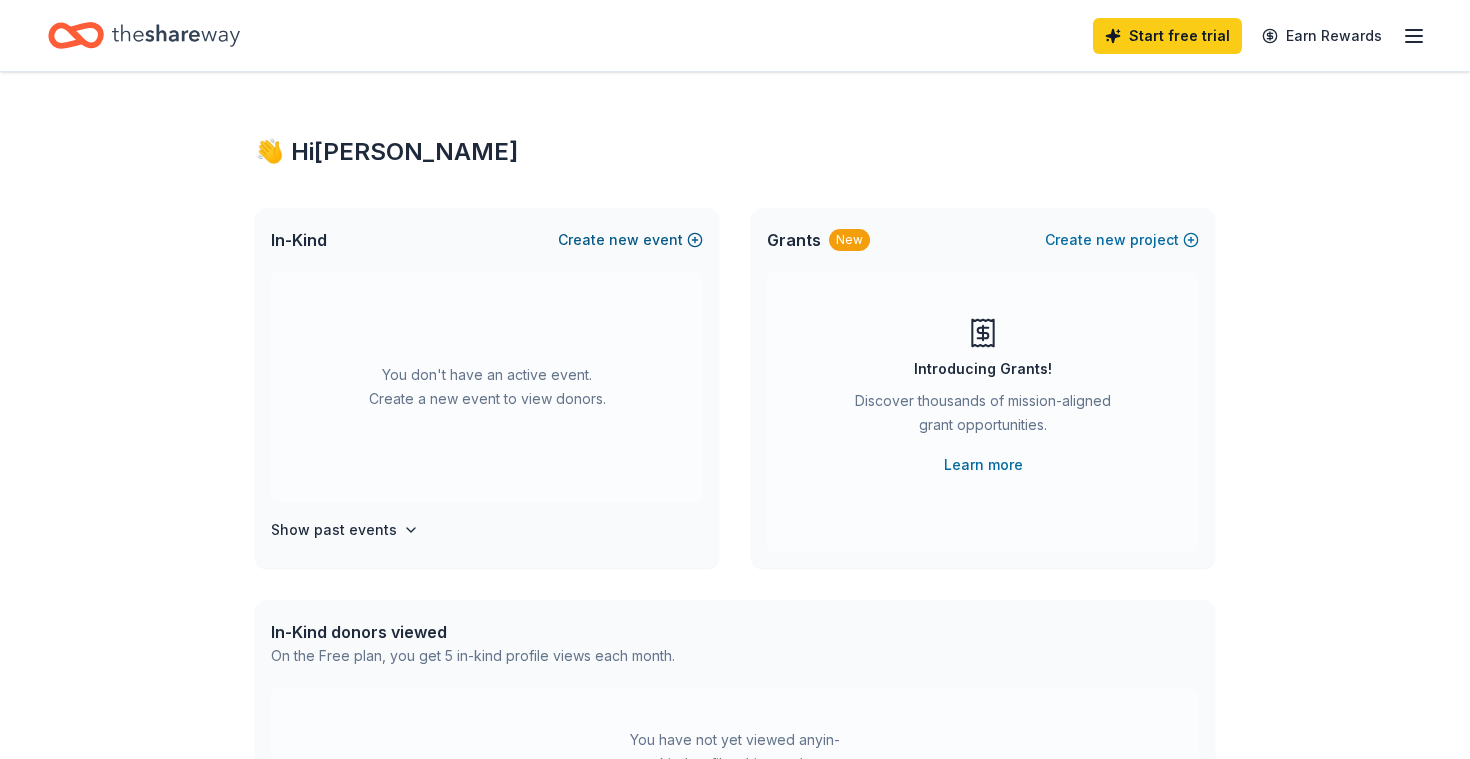 click on "new" at bounding box center [624, 240] 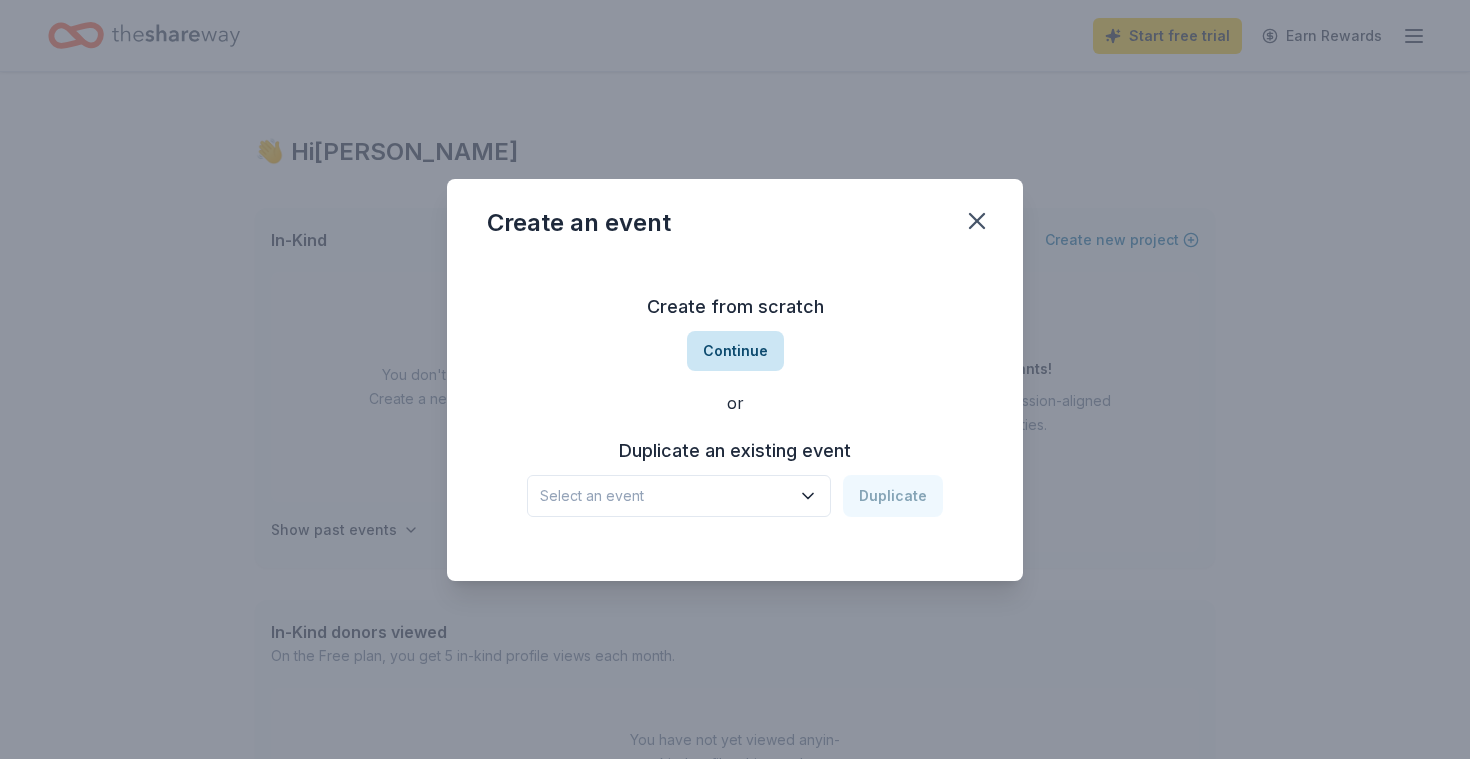 click on "Continue" at bounding box center (735, 351) 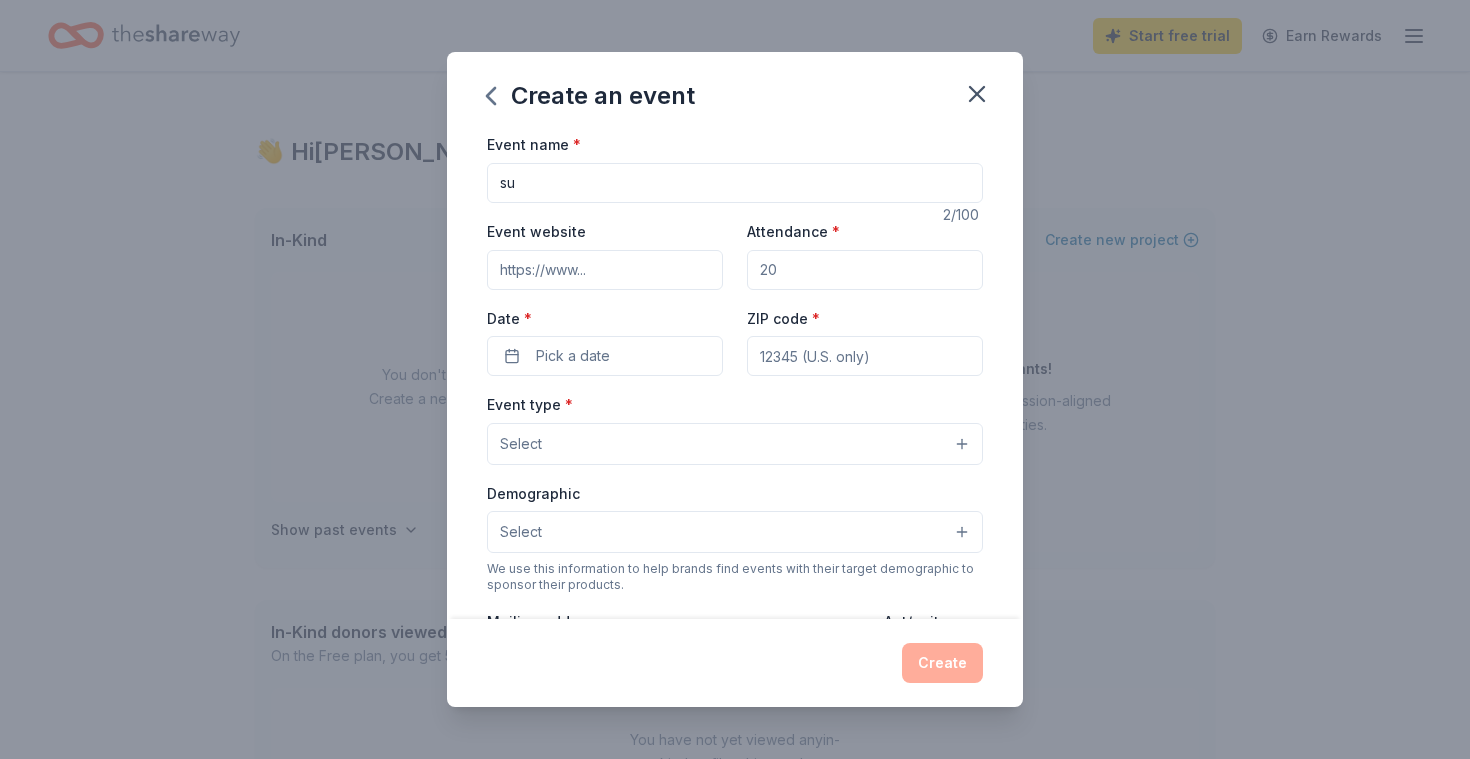 type on "s" 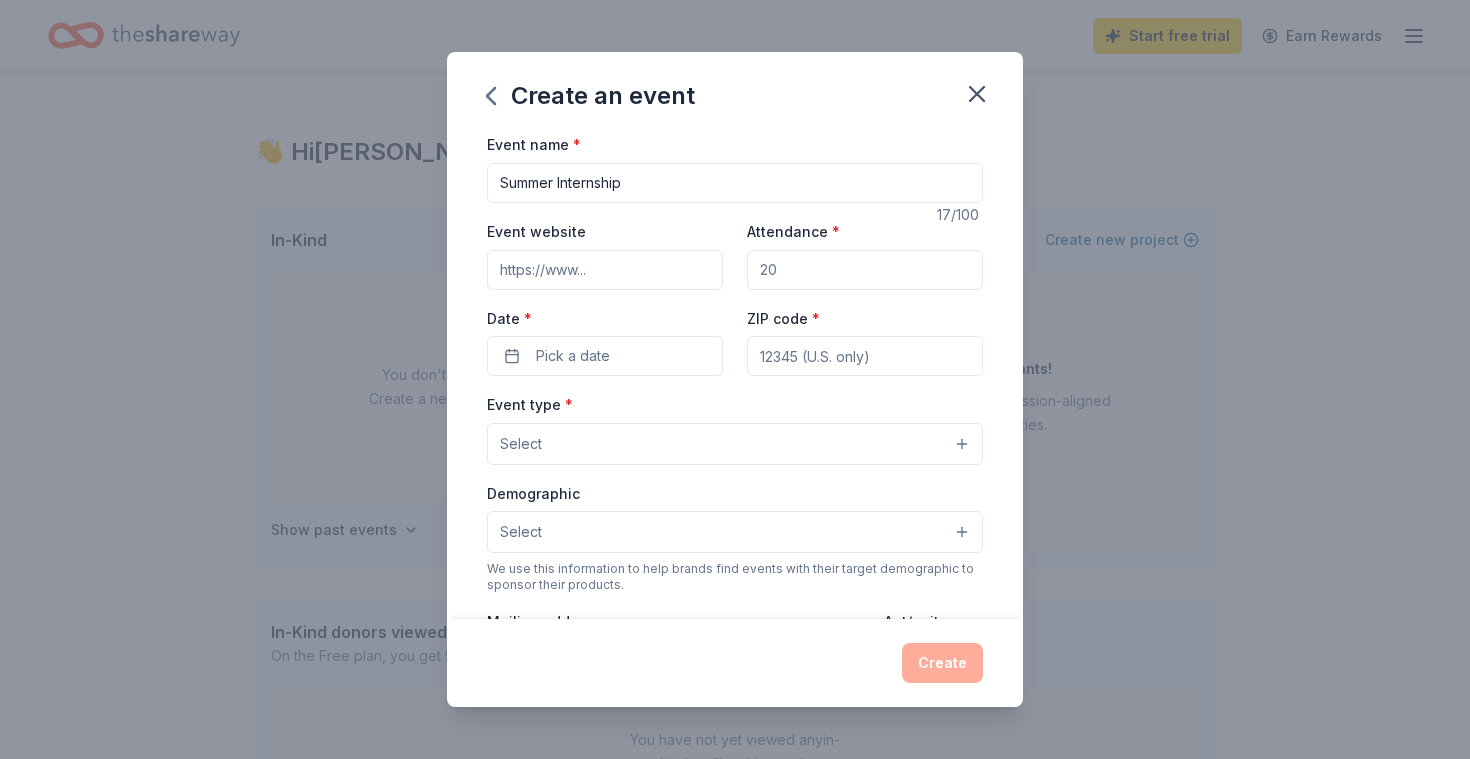type on "Summer Internship" 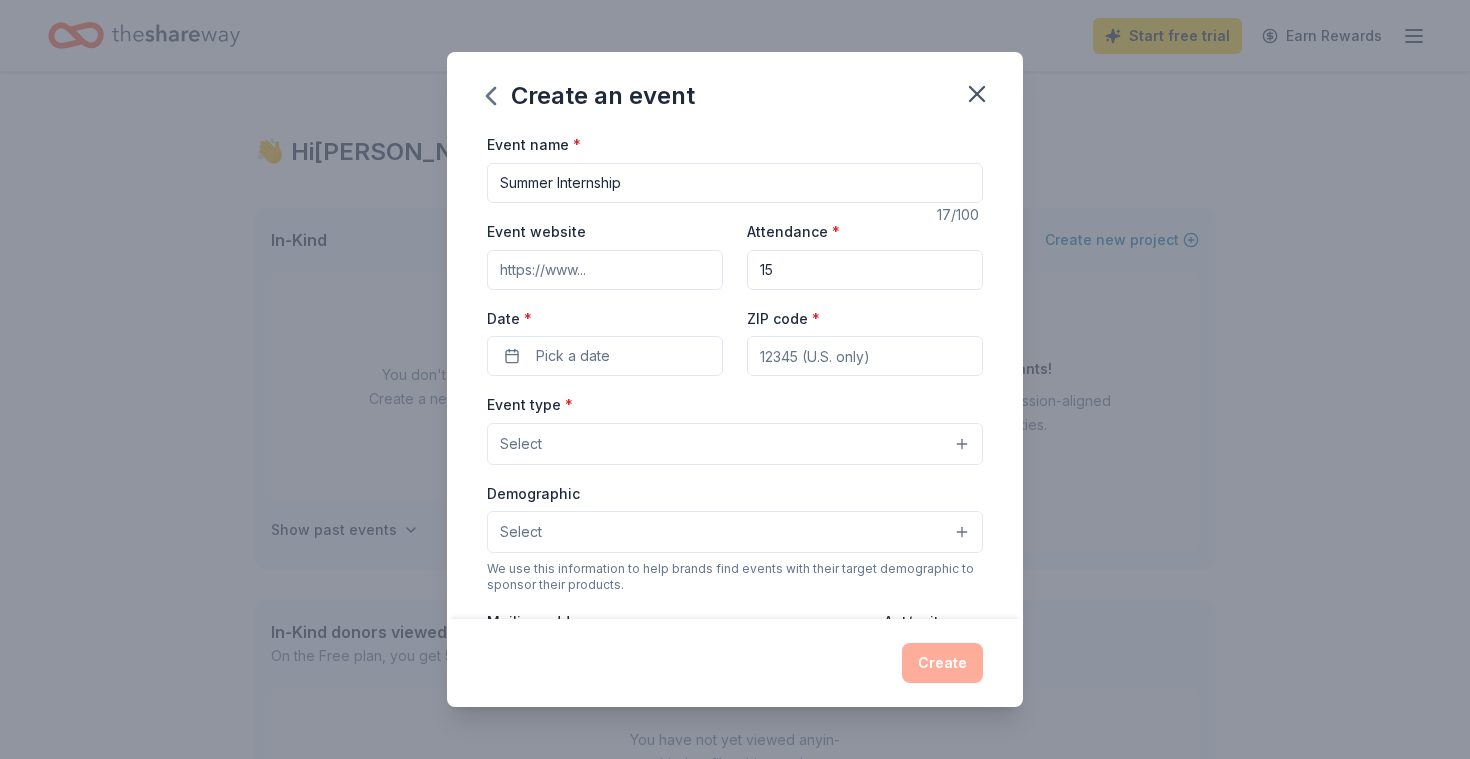 click on "Event name * Summer Internship 17 /100 Event website Attendance * 15 Date * Pick a date ZIP code * Event type * Select Demographic Select We use this information to help brands find events with their target demographic to sponsor their products. Mailing address Apt/unit Description What are you looking for? * Auction & raffle Meals Snacks Desserts Alcohol Beverages Send me reminders Email me reminders of donor application deadlines Recurring event" at bounding box center (735, 594) 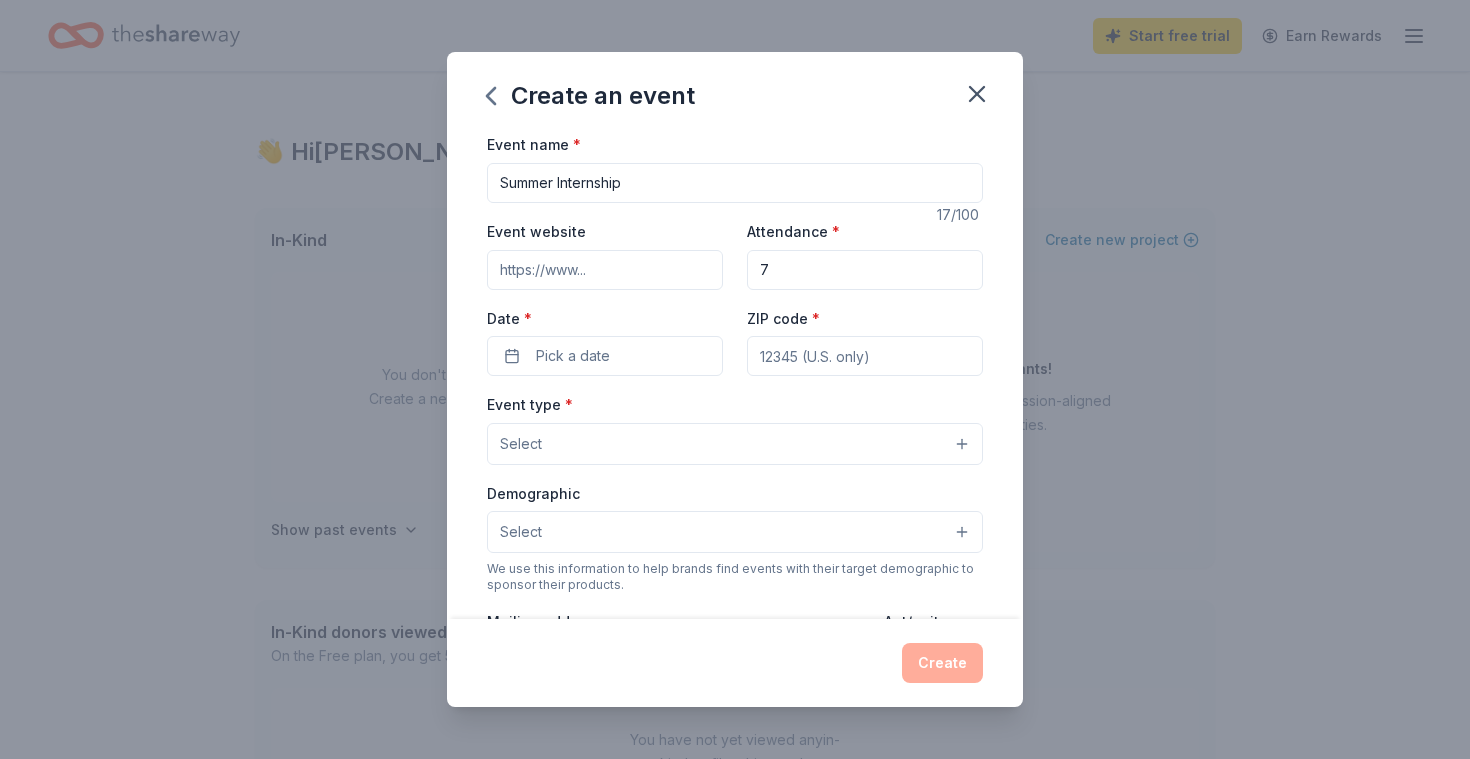 type on "7" 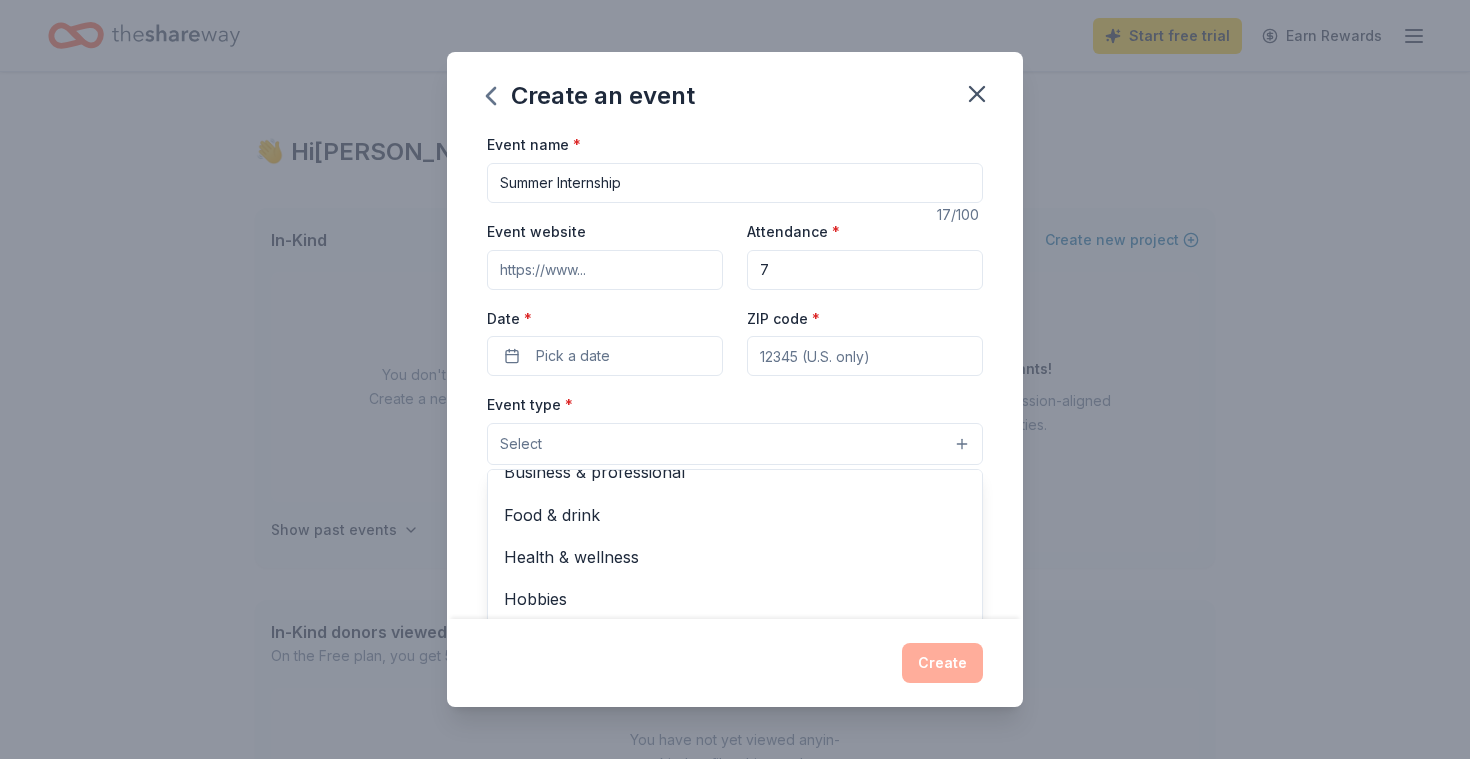 scroll, scrollTop: 64, scrollLeft: 0, axis: vertical 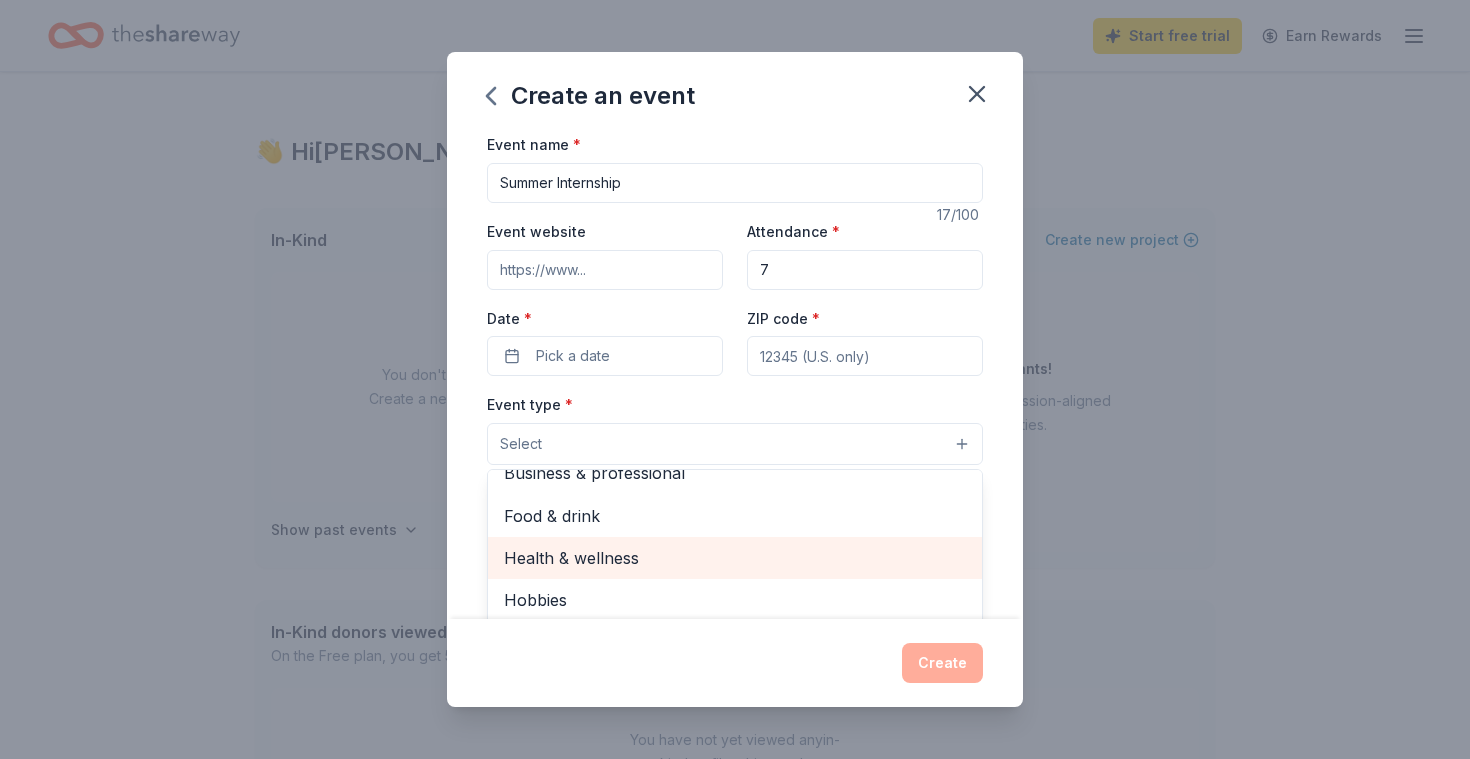 click on "Health & wellness" at bounding box center (735, 558) 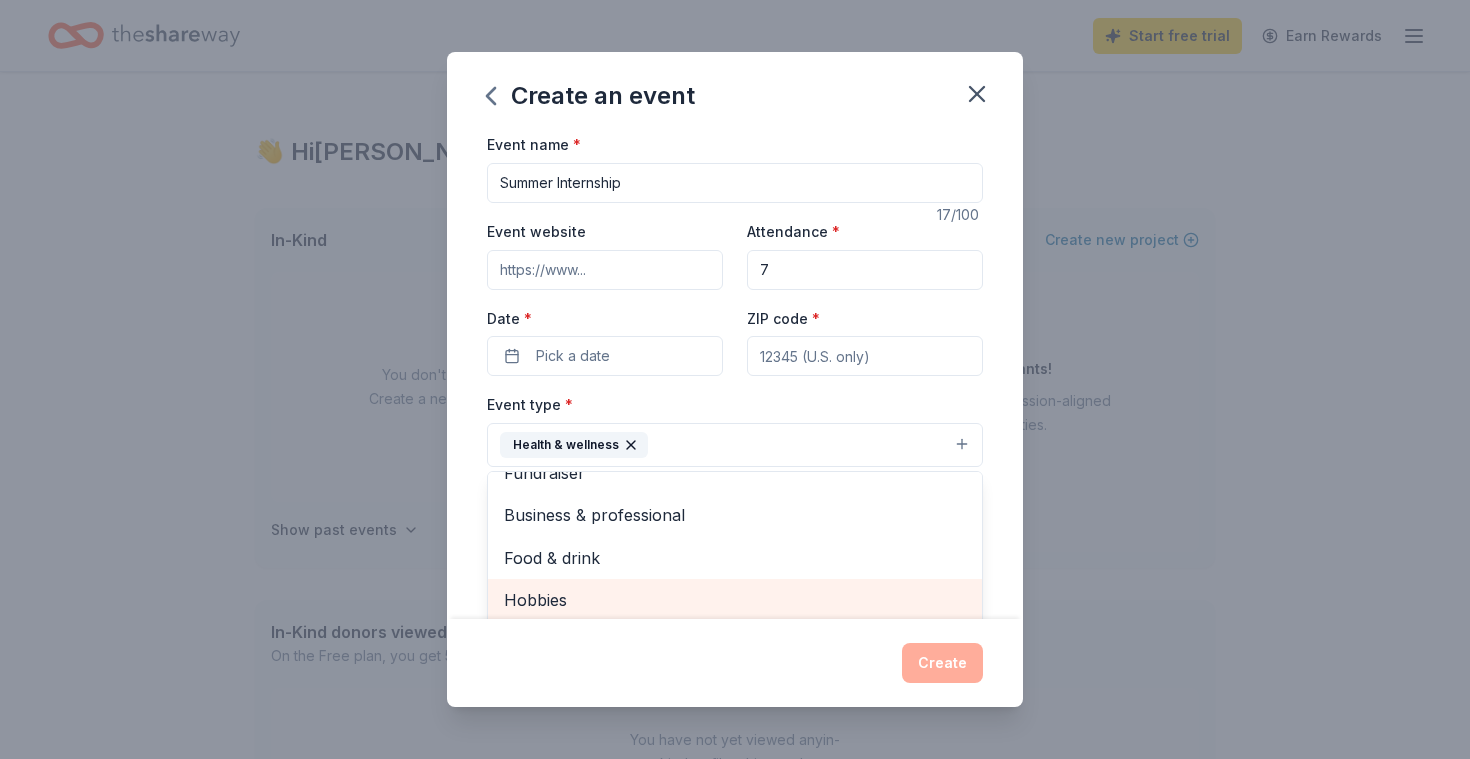 scroll, scrollTop: 22, scrollLeft: 0, axis: vertical 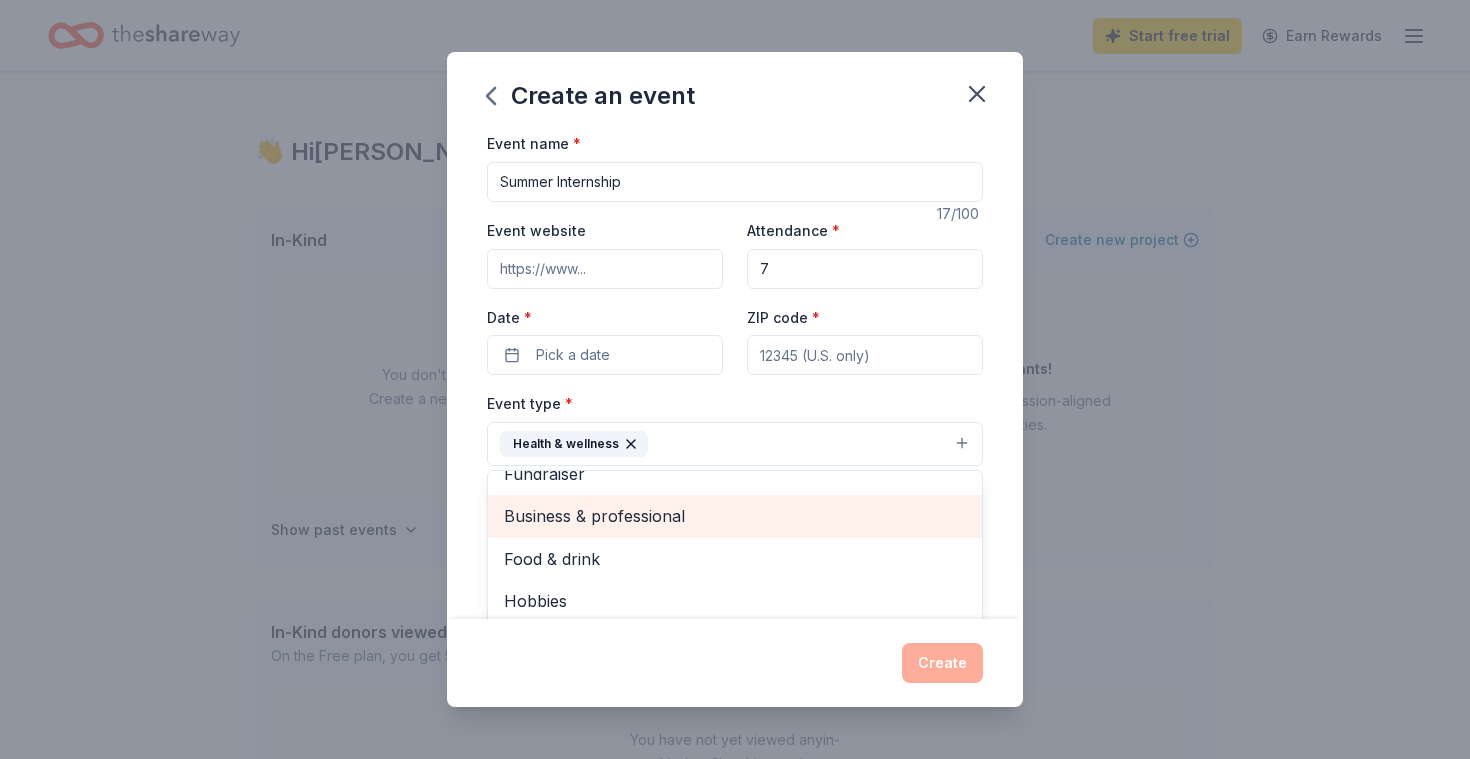 click on "Business & professional" at bounding box center [735, 516] 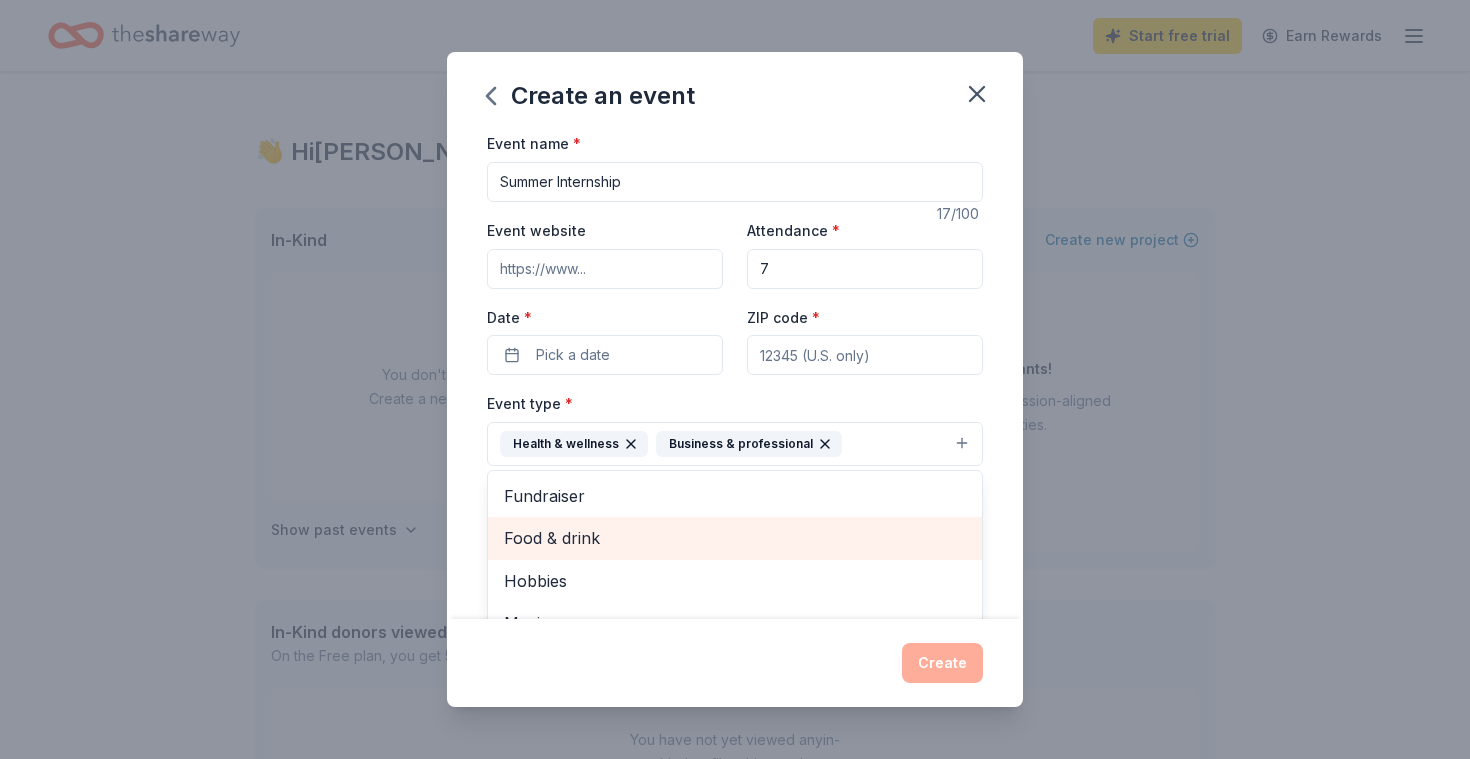 scroll, scrollTop: 0, scrollLeft: 0, axis: both 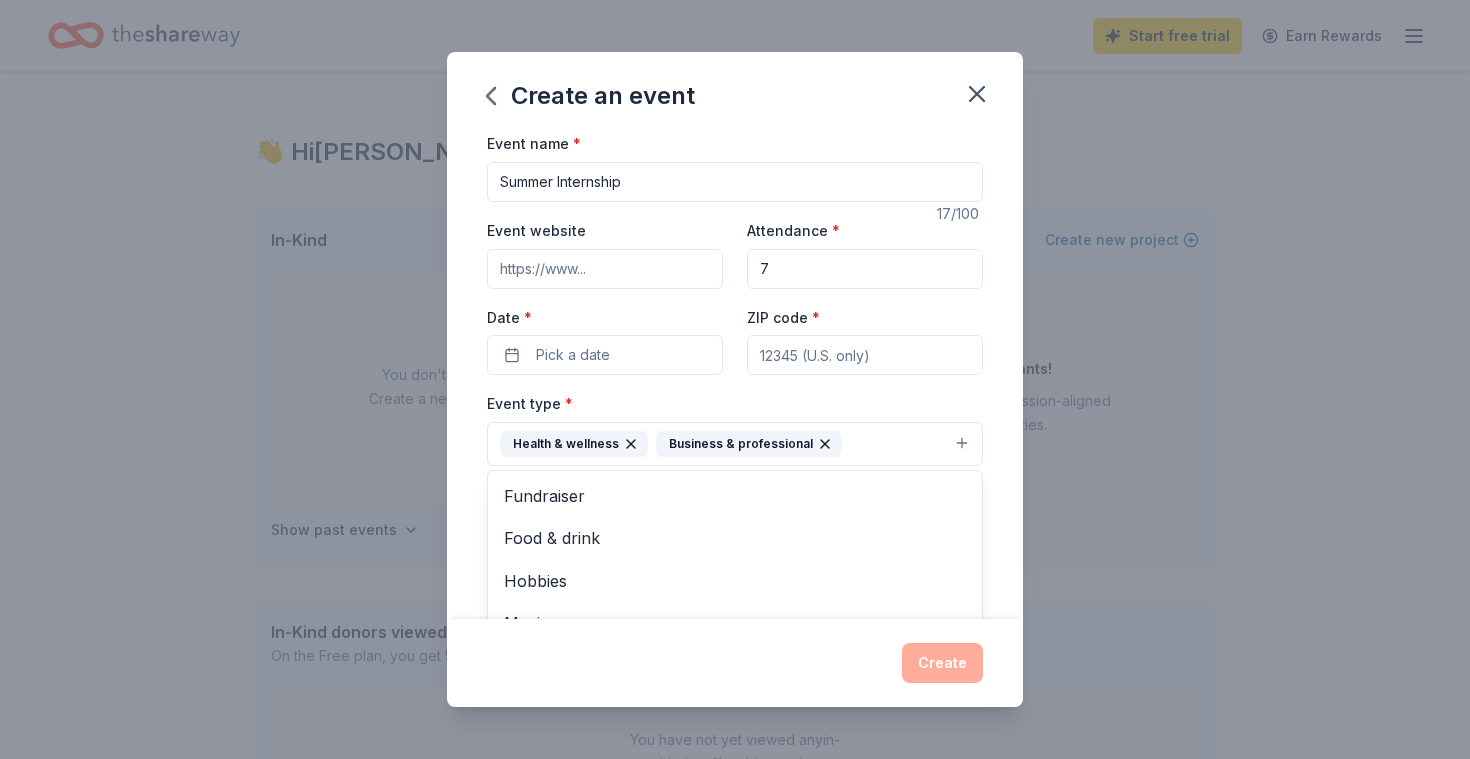 click on "Event type * Health & wellness Business & professional Fundraiser Food & drink Hobbies Music Performing & visual arts" at bounding box center (735, 428) 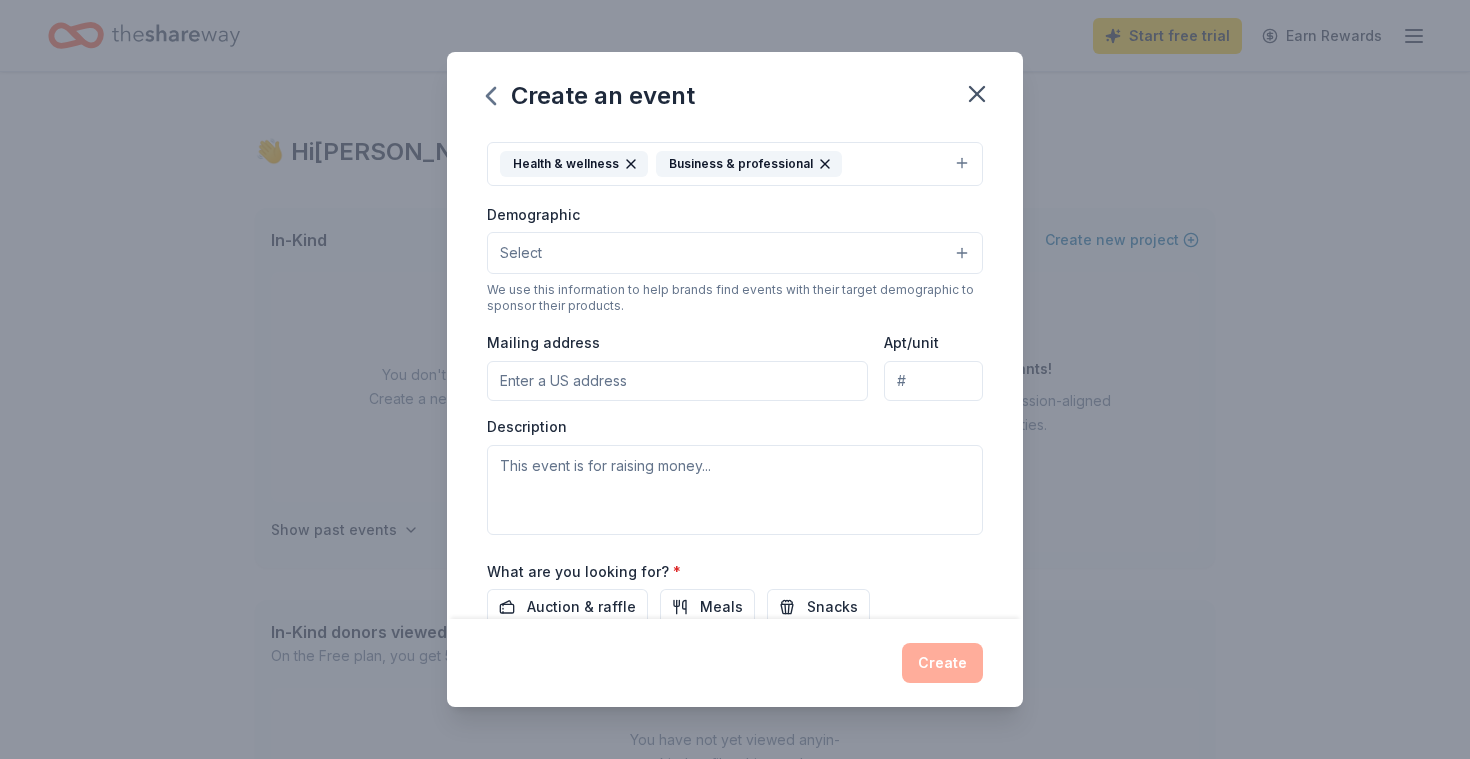 scroll, scrollTop: 224, scrollLeft: 0, axis: vertical 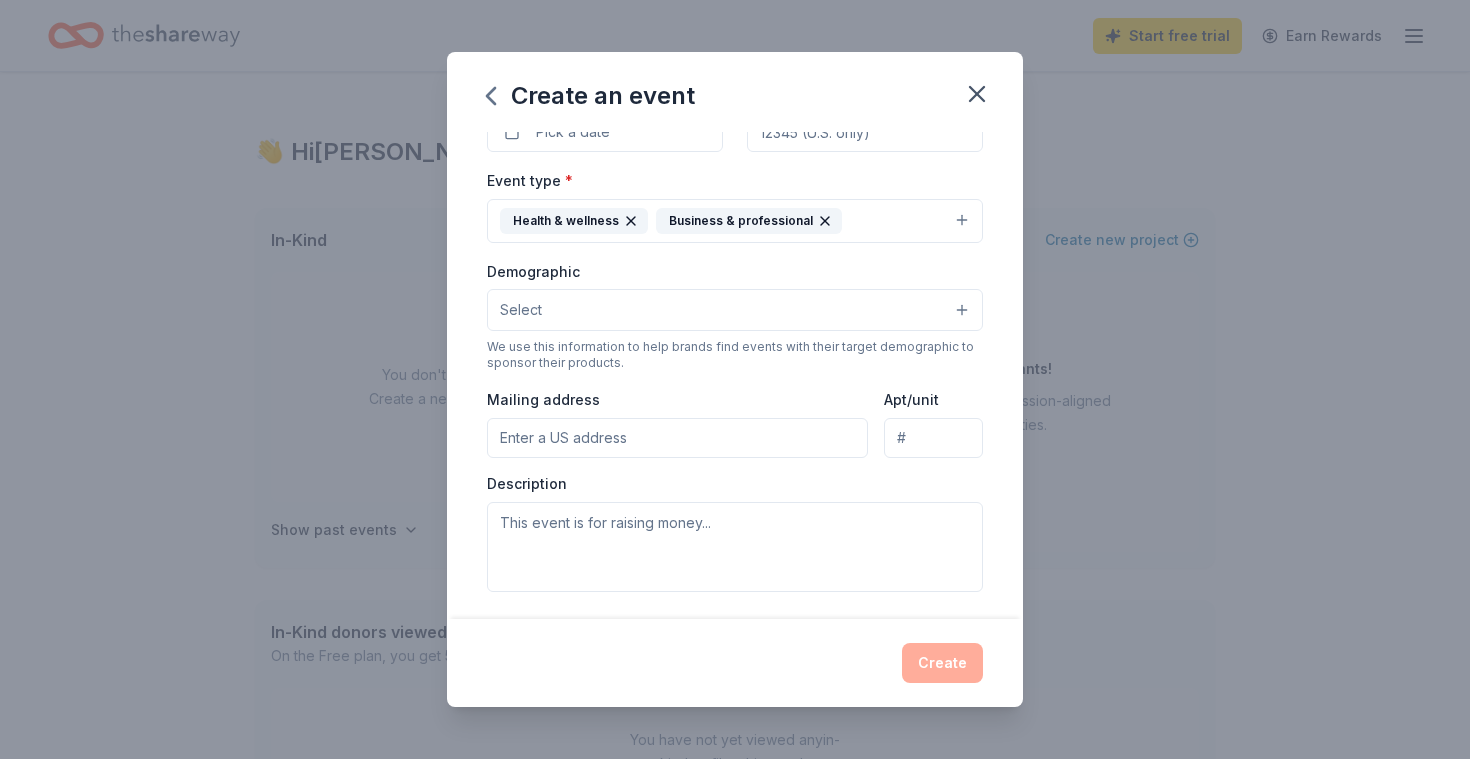 click on "Select" at bounding box center (735, 310) 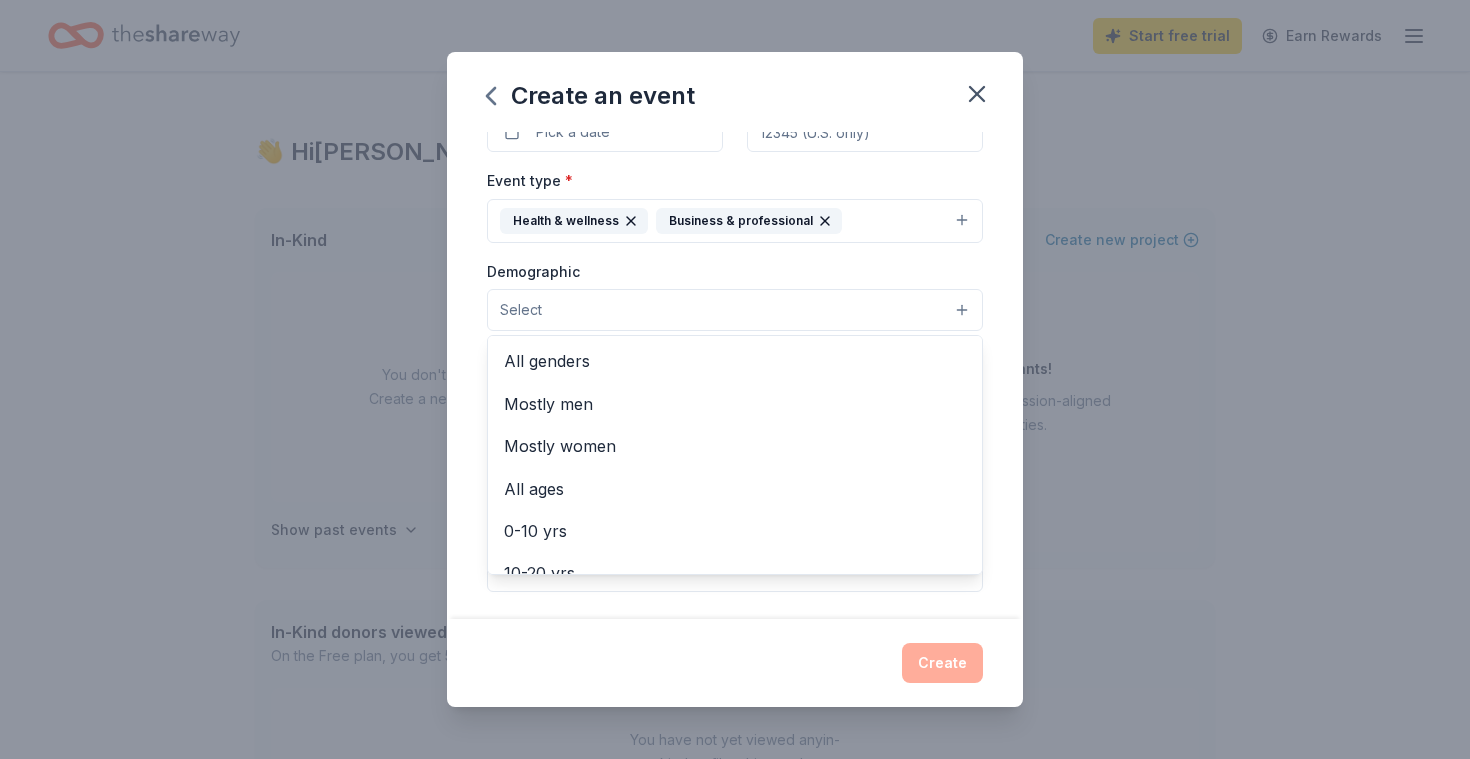 click on "Demographic Select All genders Mostly men Mostly women All ages [DEMOGRAPHIC_DATA] yrs 10-20 yrs 20-30 yrs 30-40 yrs 40-50 yrs 50-60 yrs 60-70 yrs 70-80 yrs 80+ yrs" at bounding box center [735, 295] 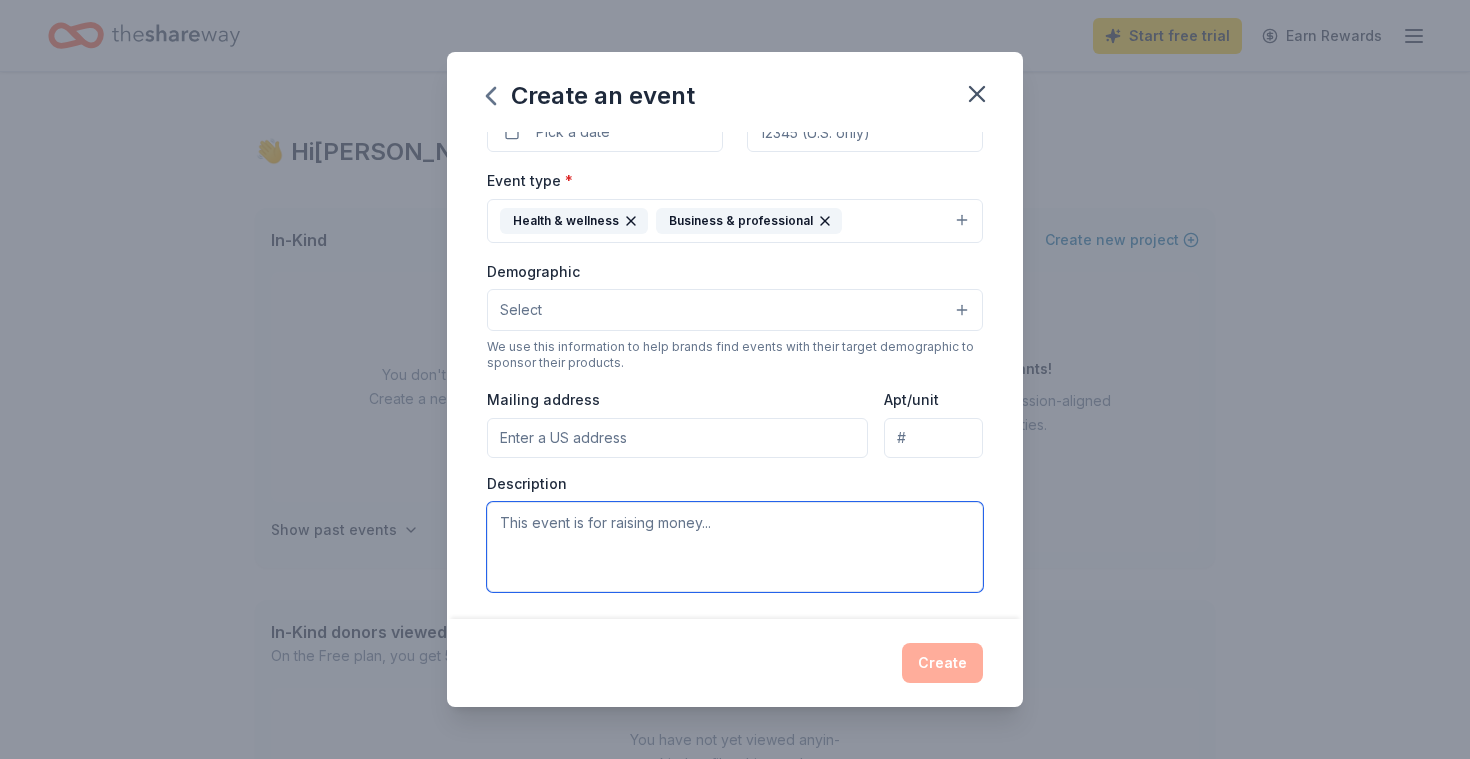 click at bounding box center (735, 547) 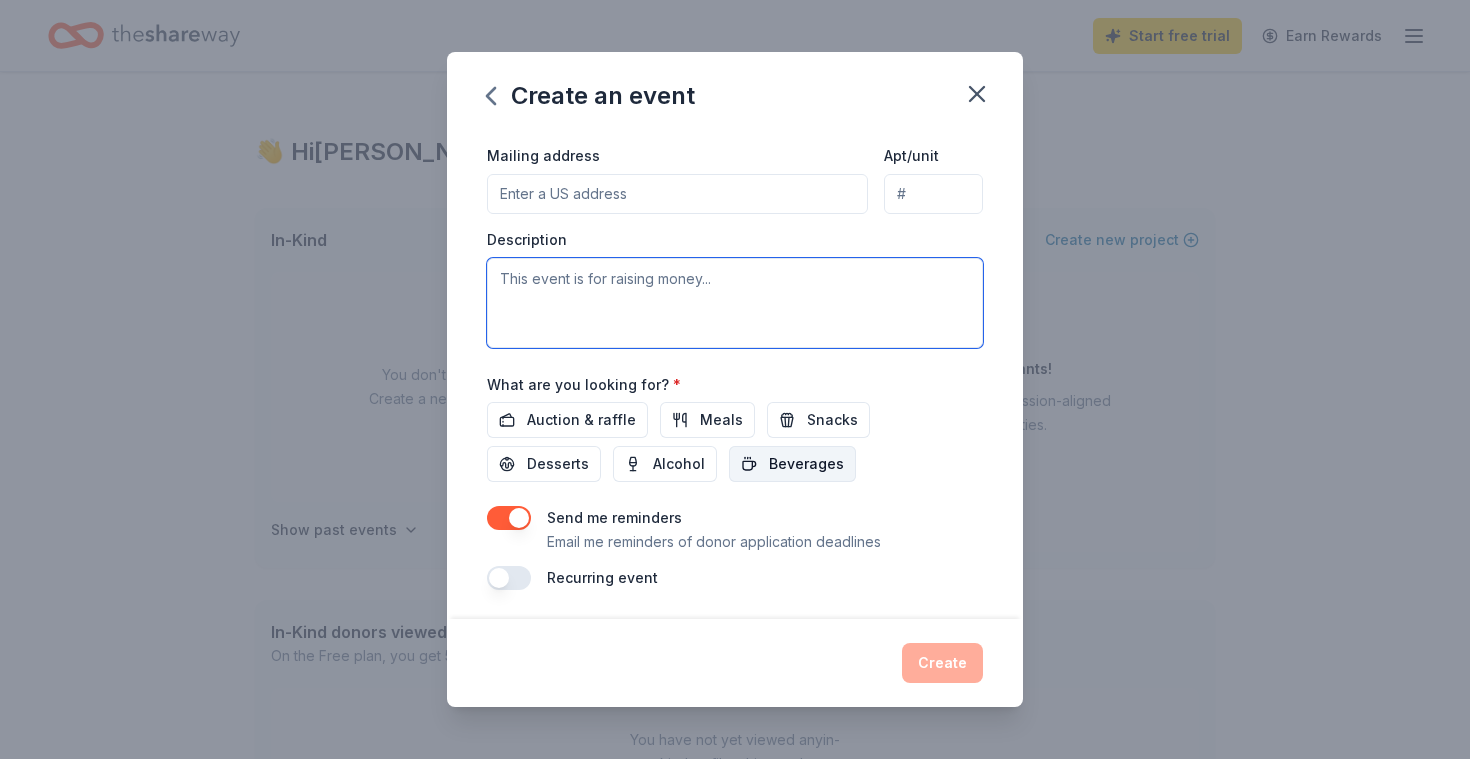 scroll, scrollTop: 467, scrollLeft: 0, axis: vertical 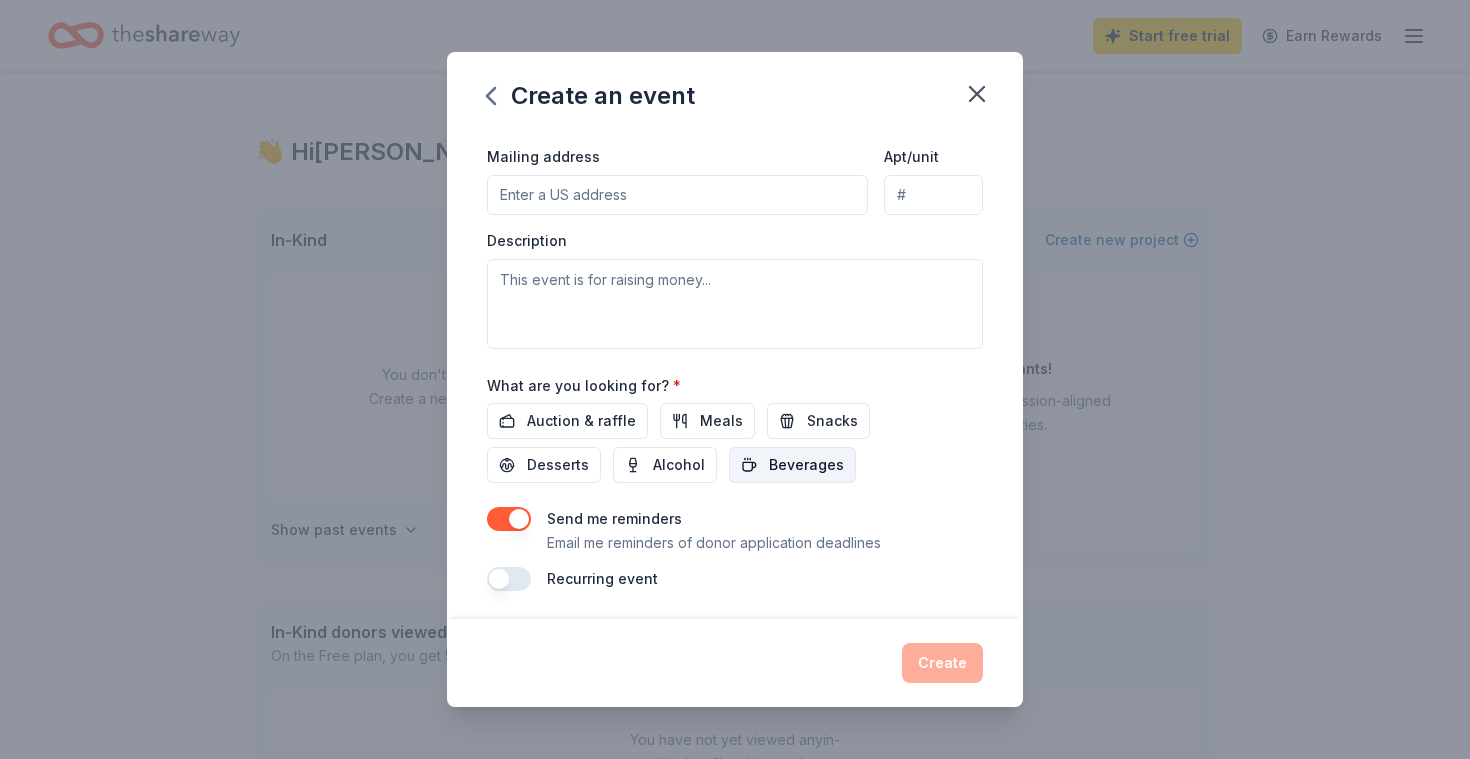 click on "Beverages" at bounding box center (792, 465) 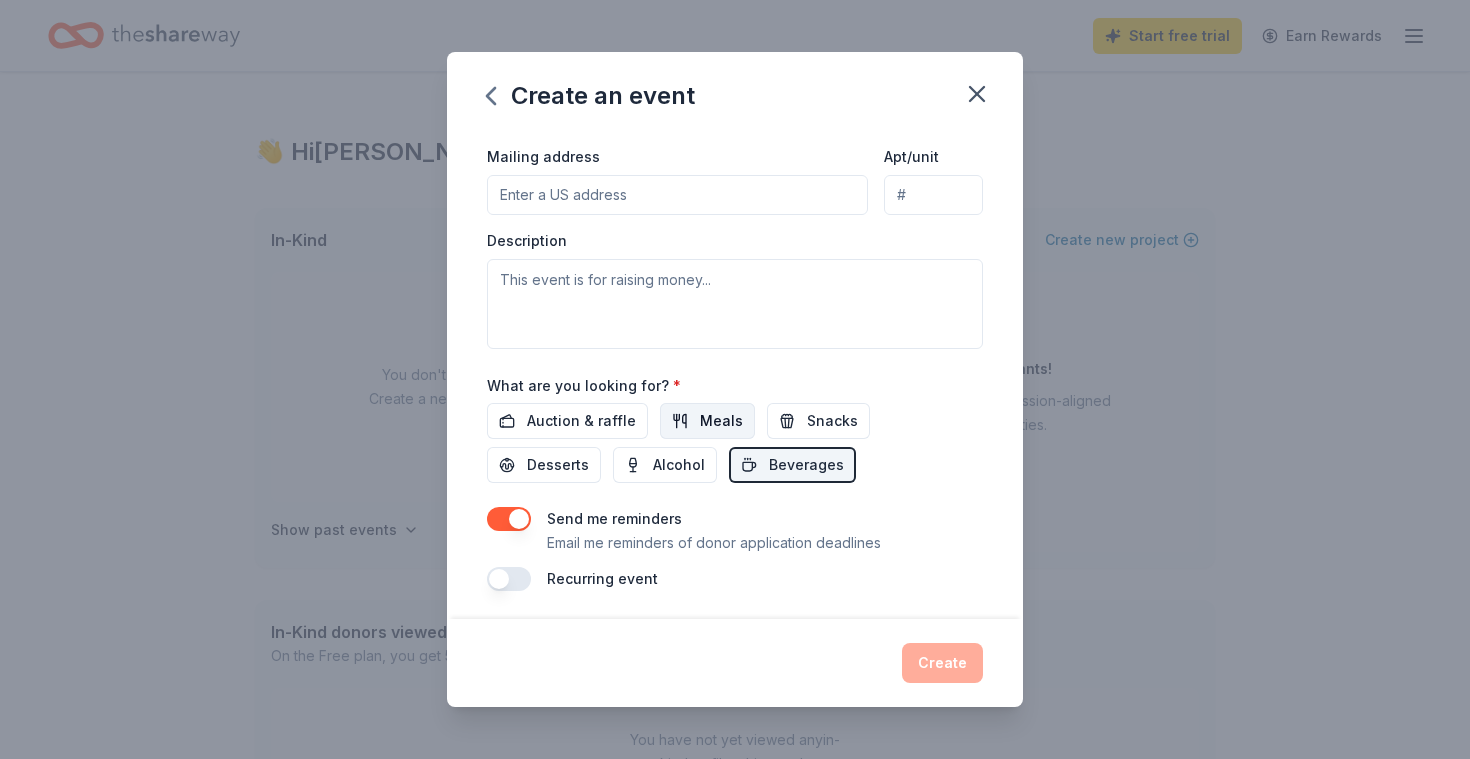 click on "Meals" at bounding box center [721, 421] 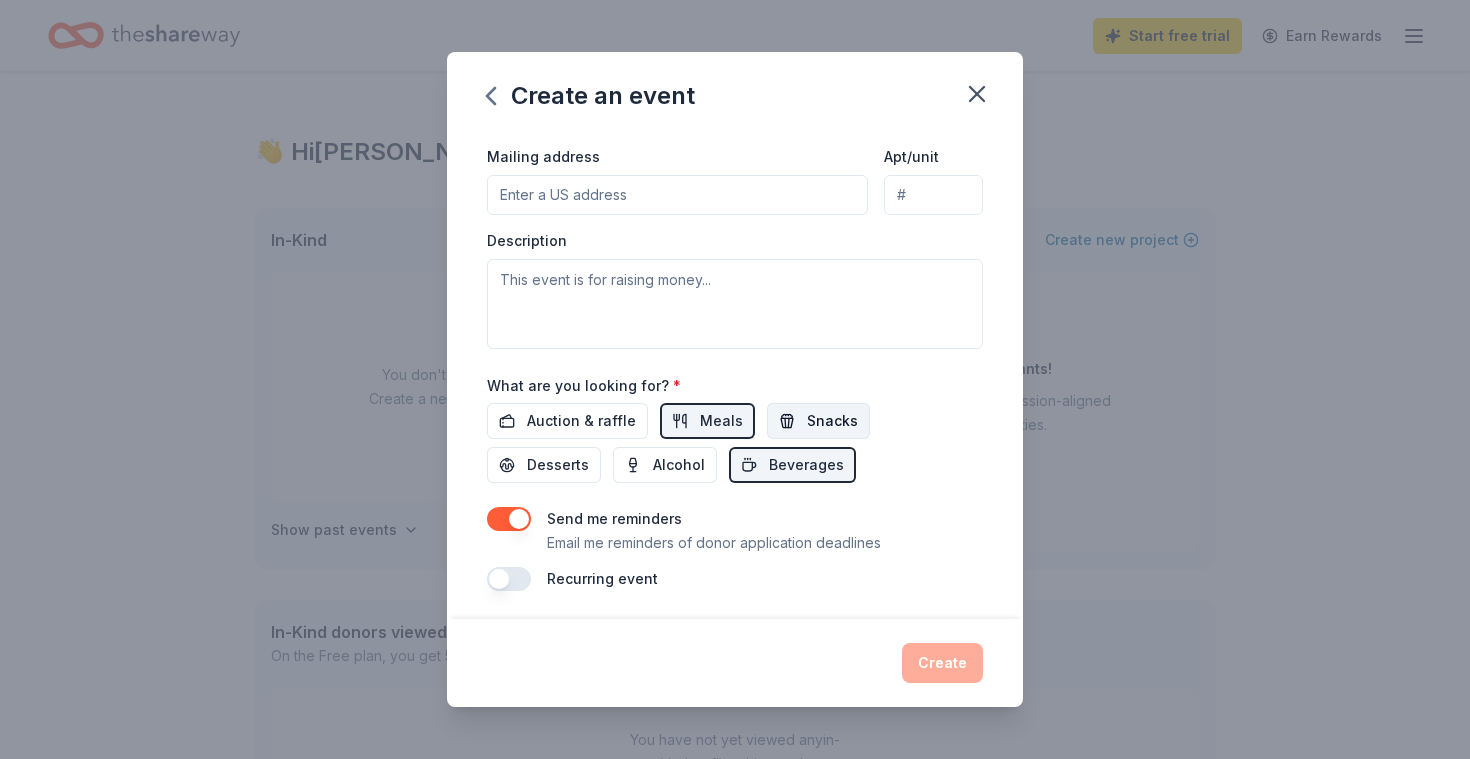 click on "Snacks" at bounding box center [832, 421] 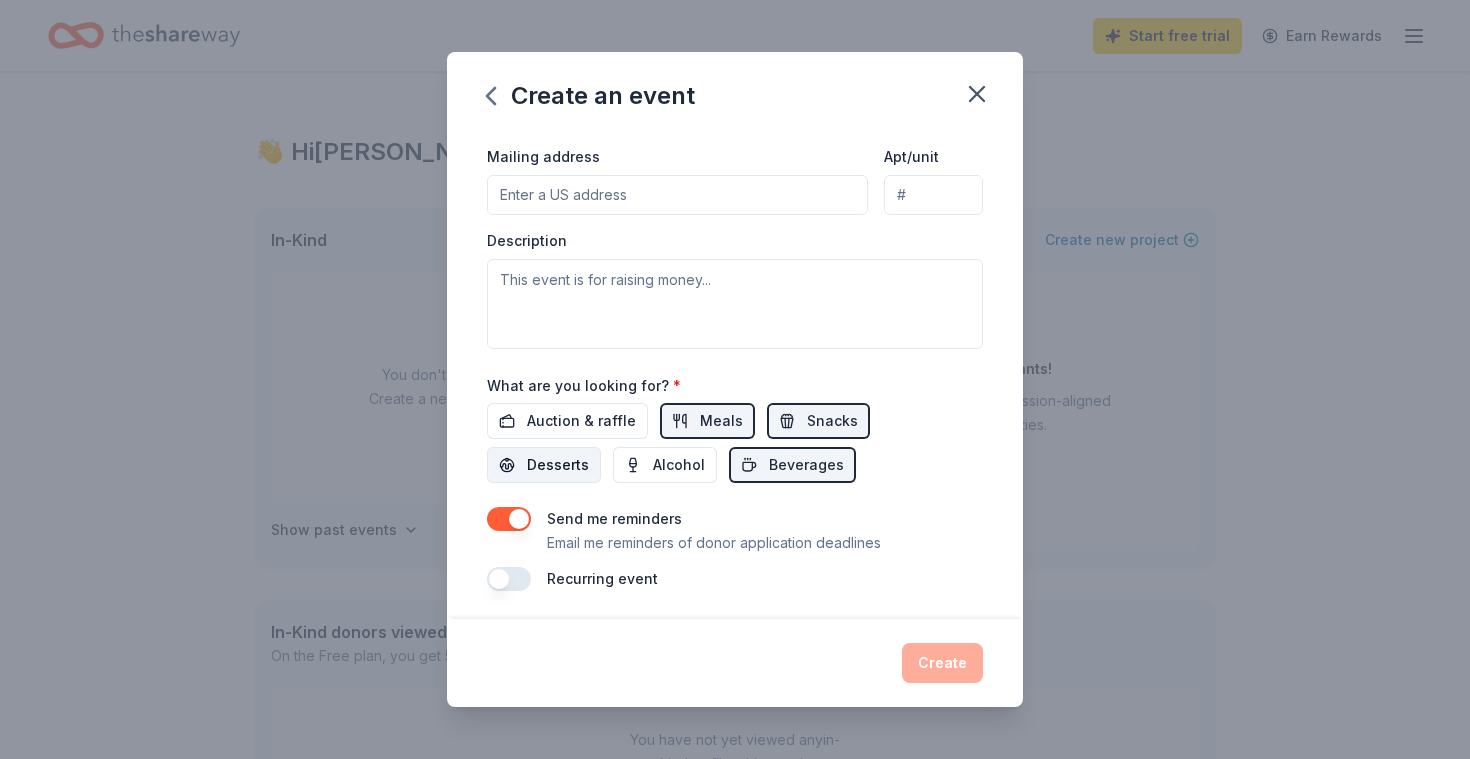 click on "Desserts" at bounding box center (558, 465) 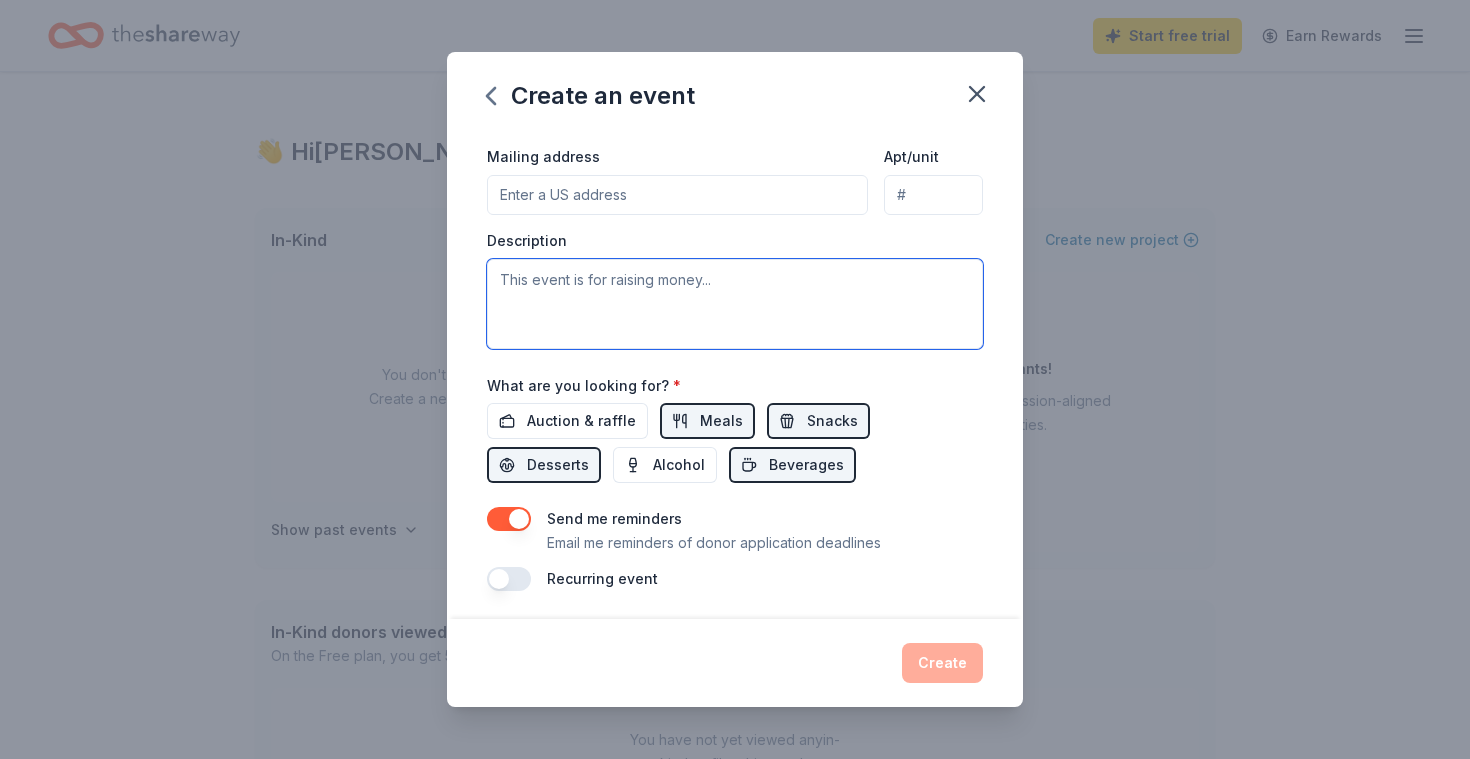 click at bounding box center [735, 304] 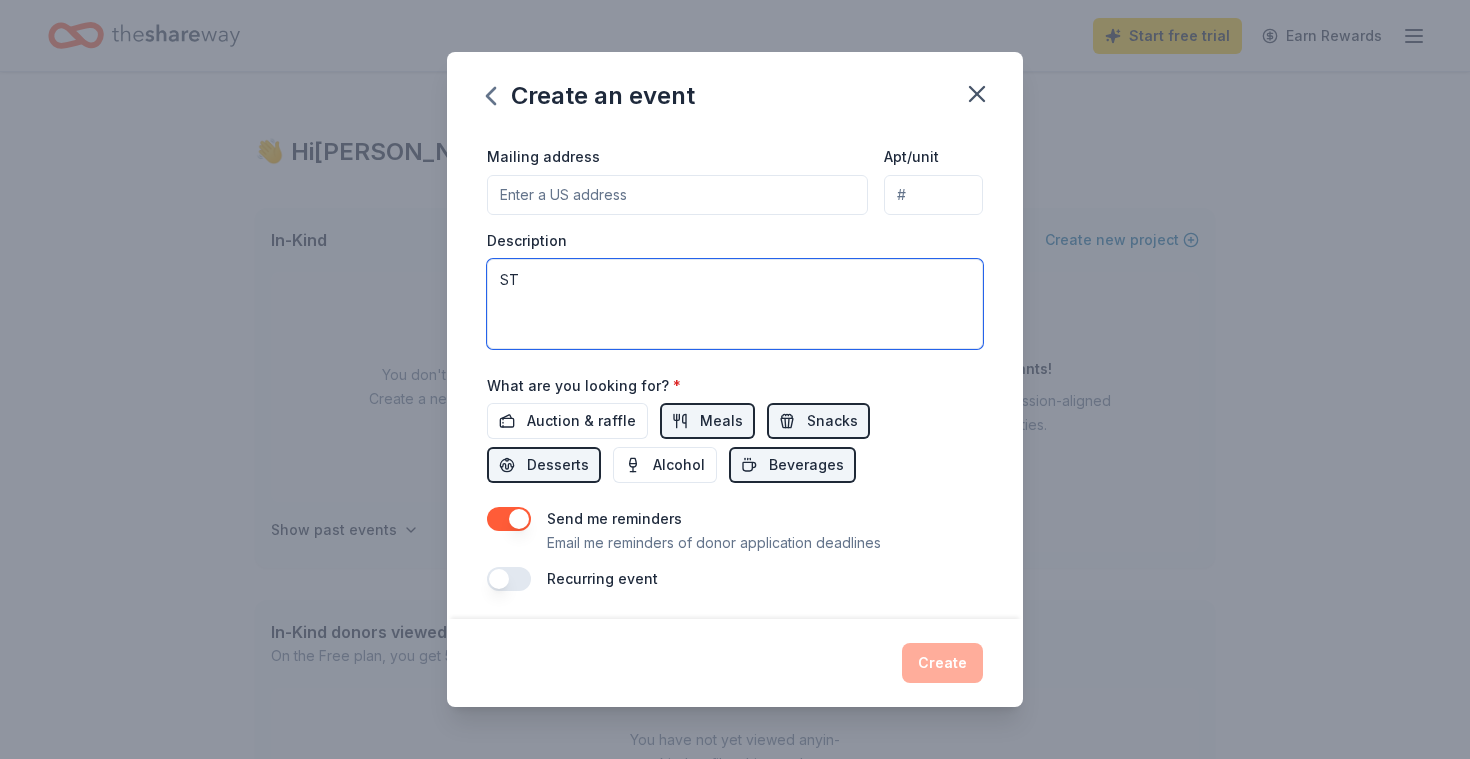 type on "S" 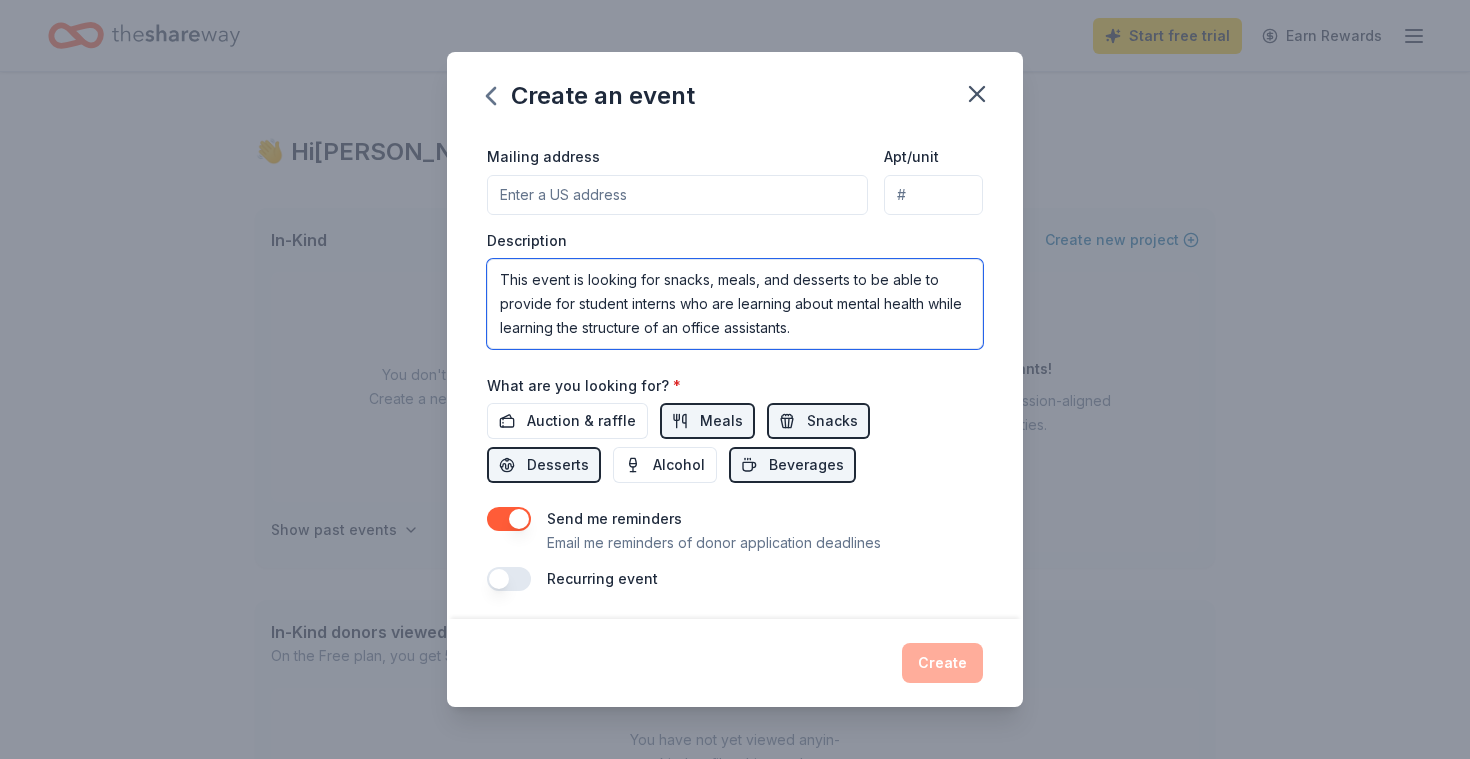 click on "This event is looking for snacks, meals, and desserts to be able to provide for student interns who are learning about mental health while learning the structure of an office assistants." at bounding box center [735, 304] 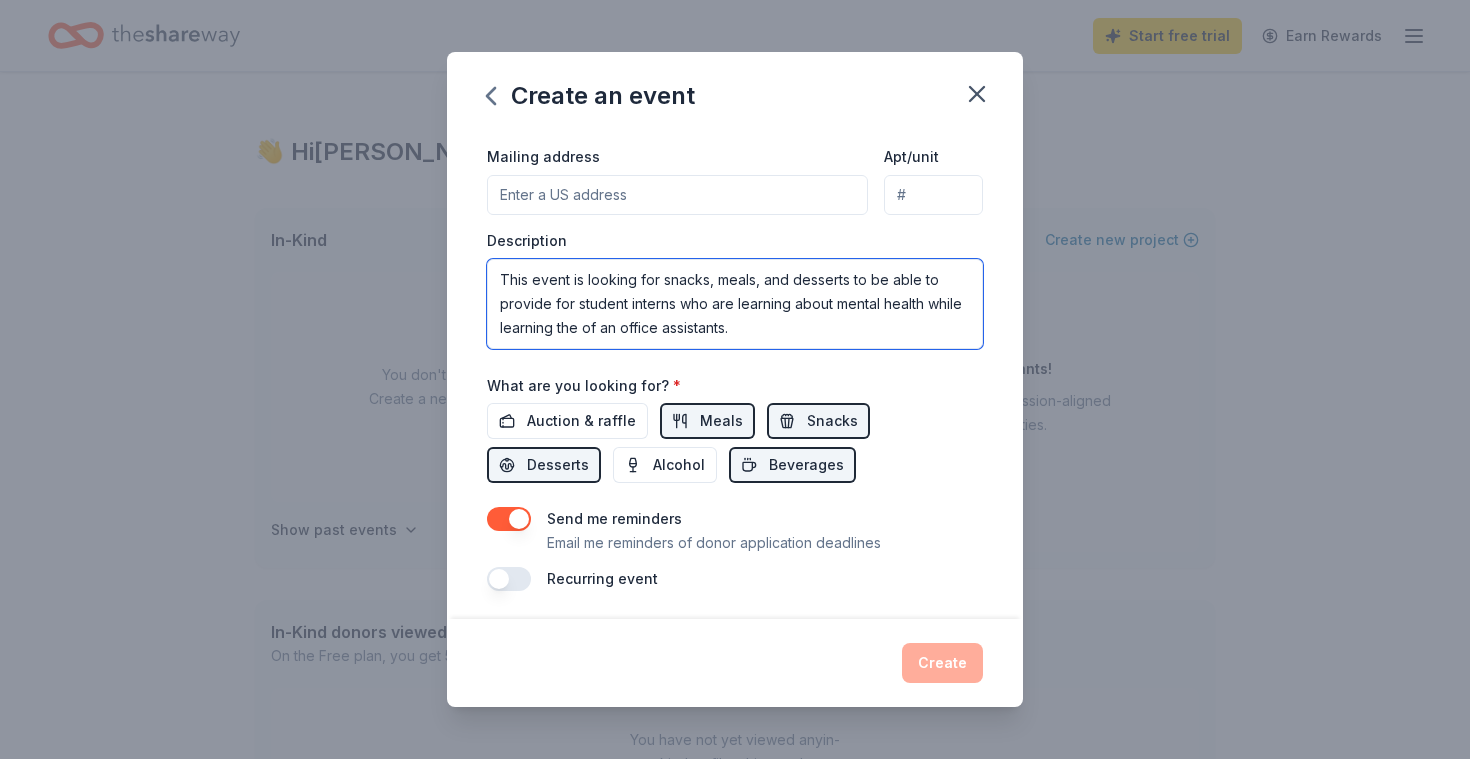 click on "This event is looking for snacks, meals, and desserts to be able to provide for student interns who are learning about mental health while learning the of an office assistants." at bounding box center [735, 304] 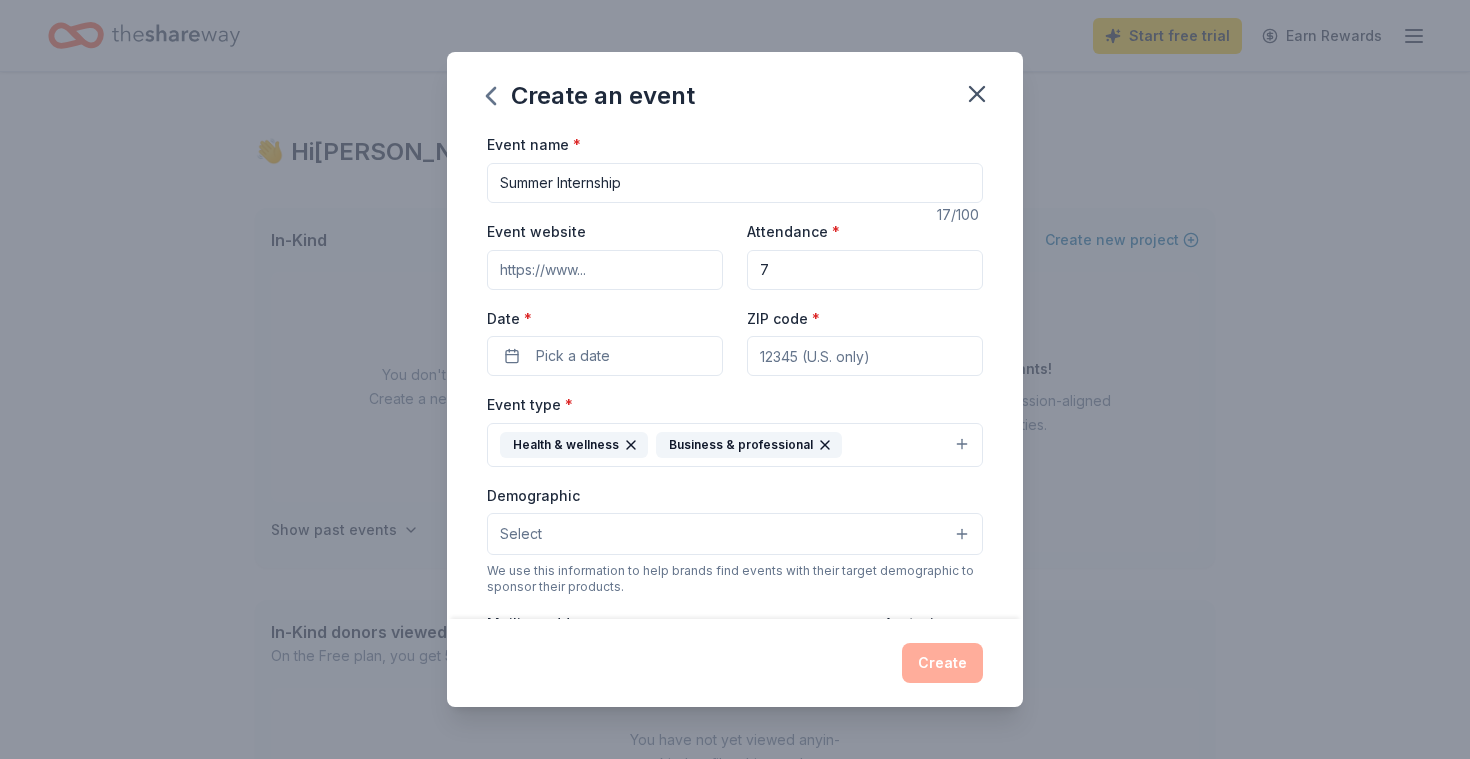 scroll, scrollTop: 0, scrollLeft: 0, axis: both 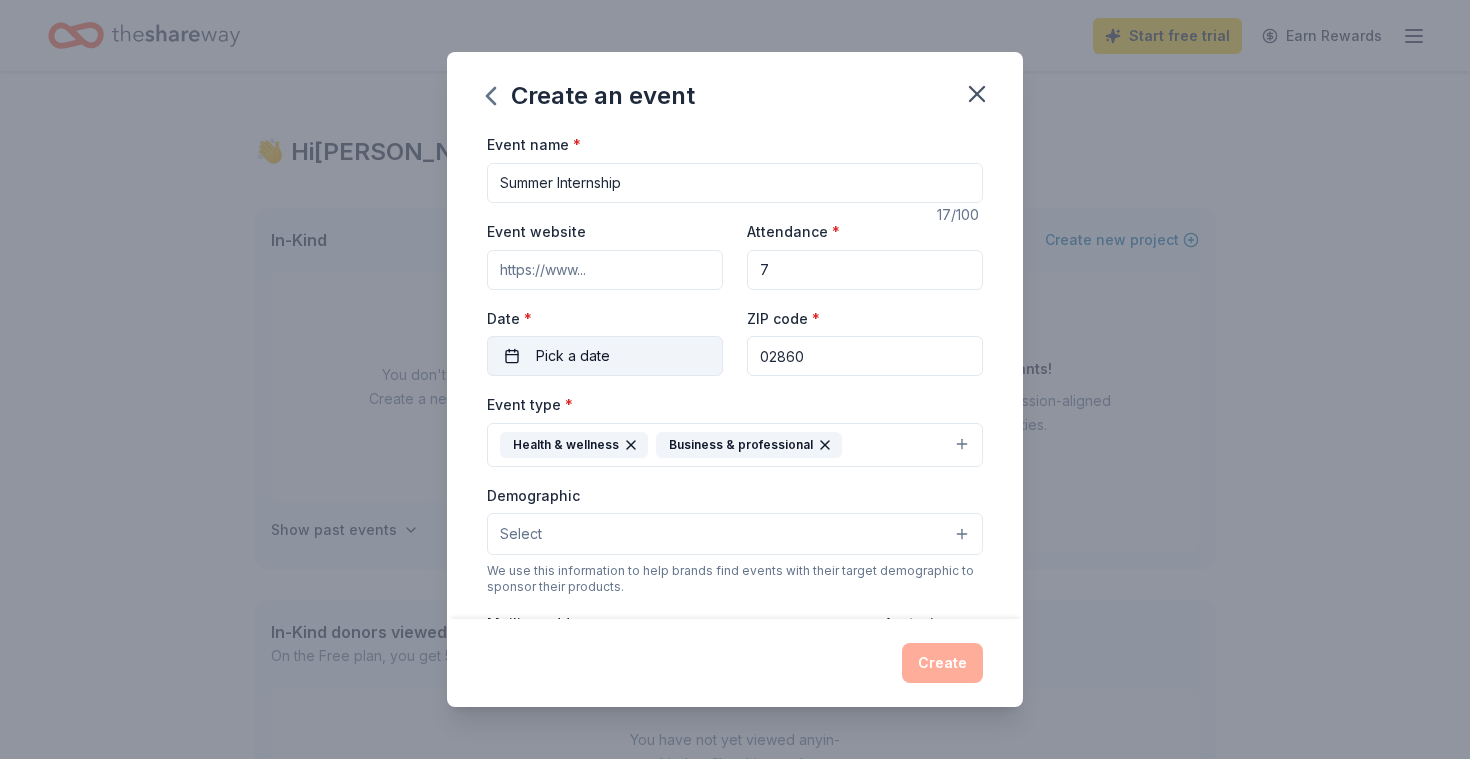 type on "02860" 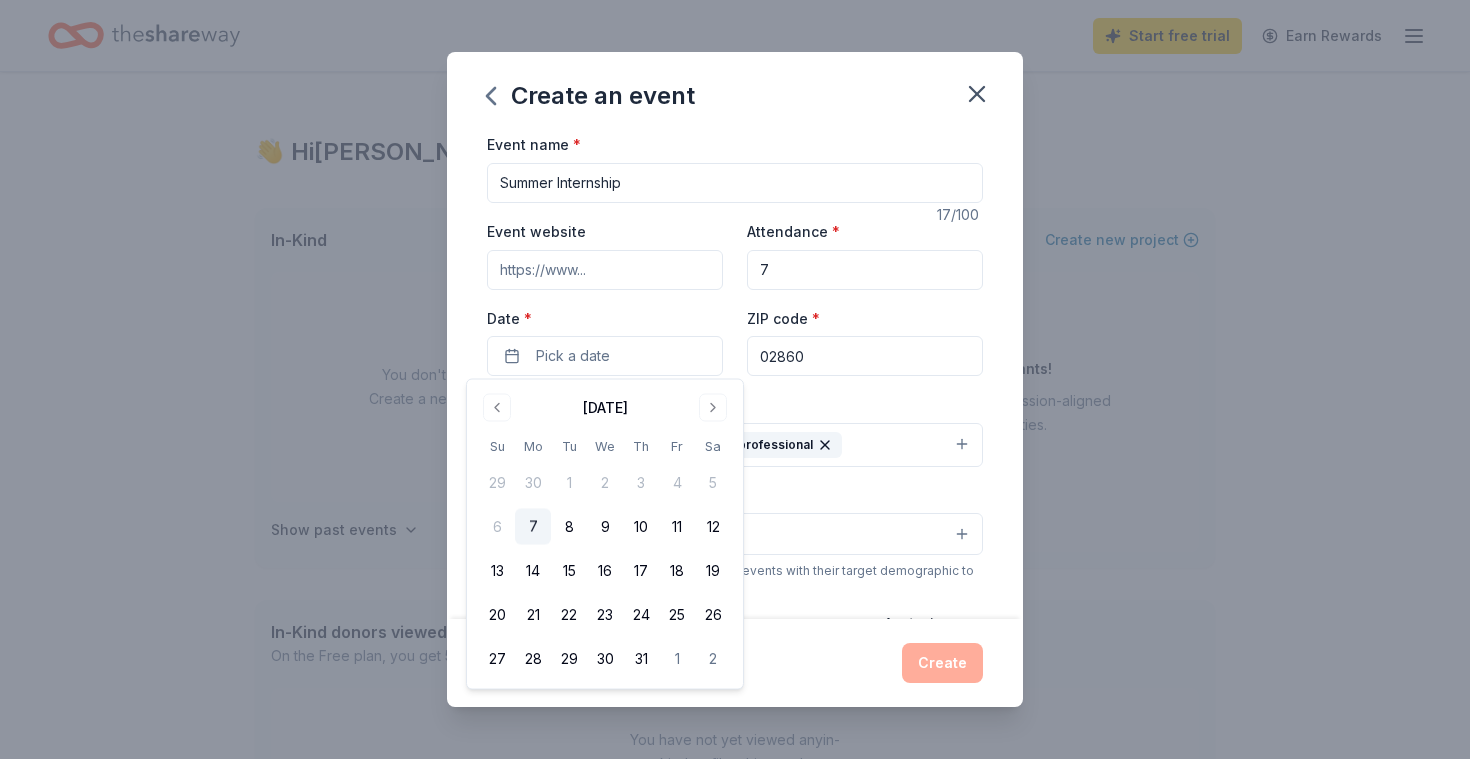 click on "7" at bounding box center [533, 527] 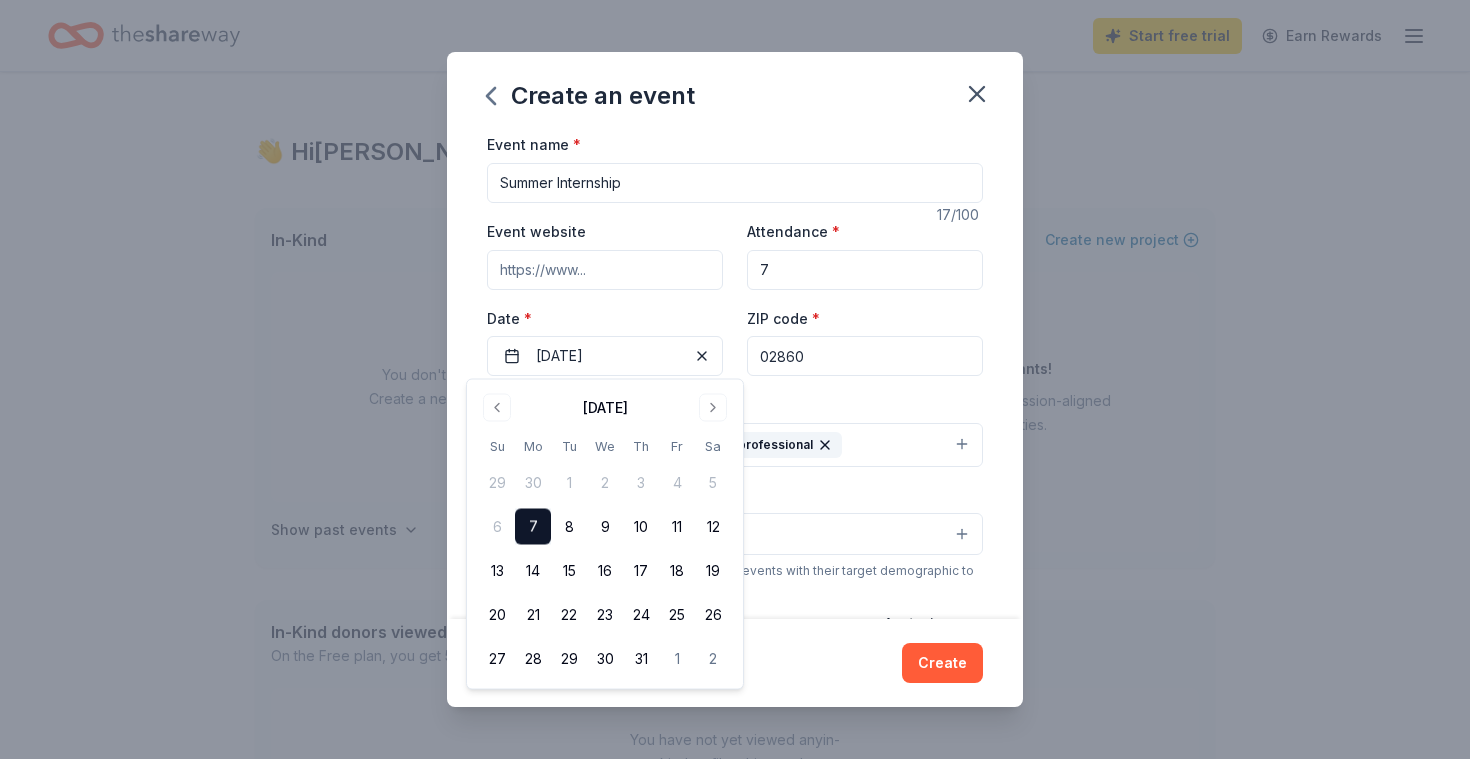 click on "Event website Attendance * 7 Date * [DATE] ZIP code * 02860" at bounding box center (735, 297) 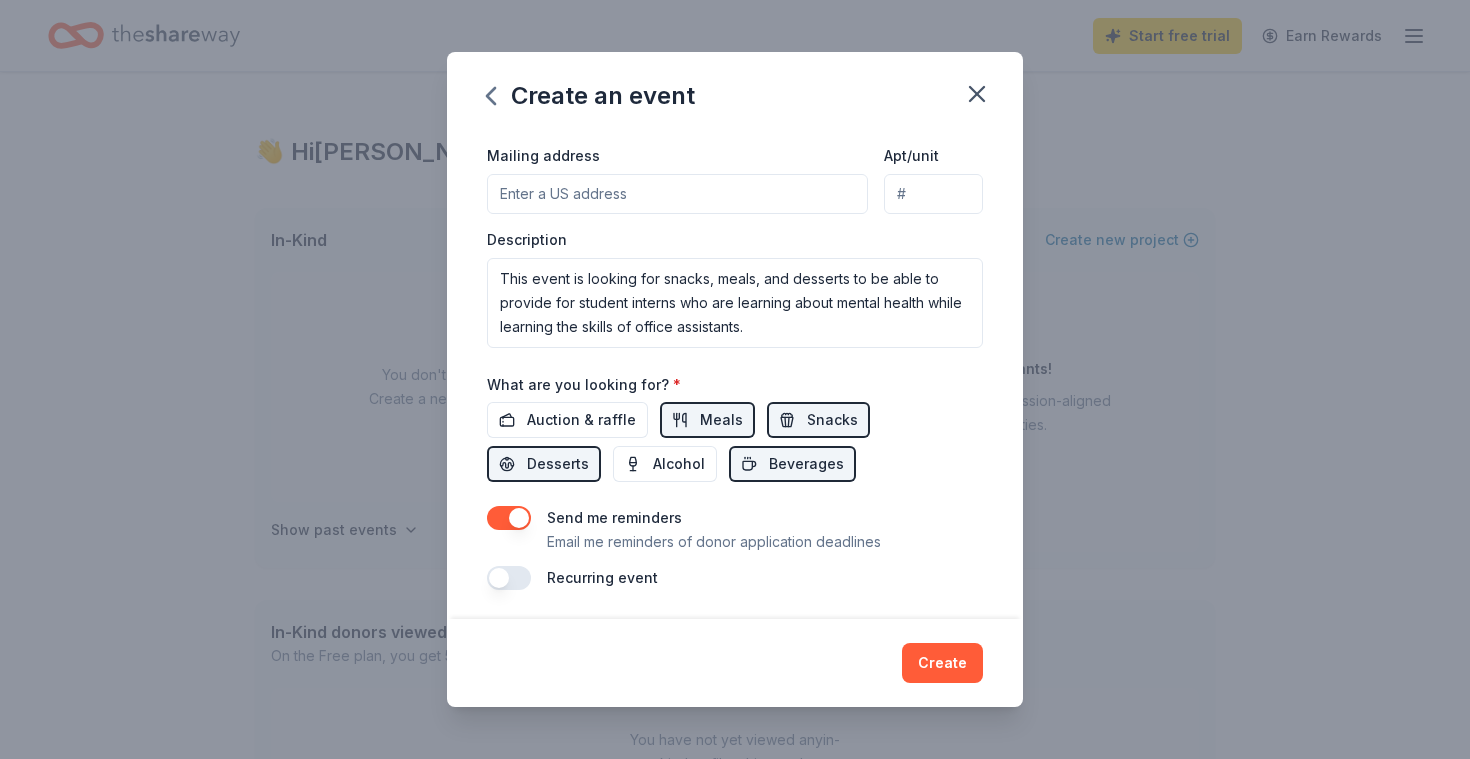 scroll, scrollTop: 434, scrollLeft: 0, axis: vertical 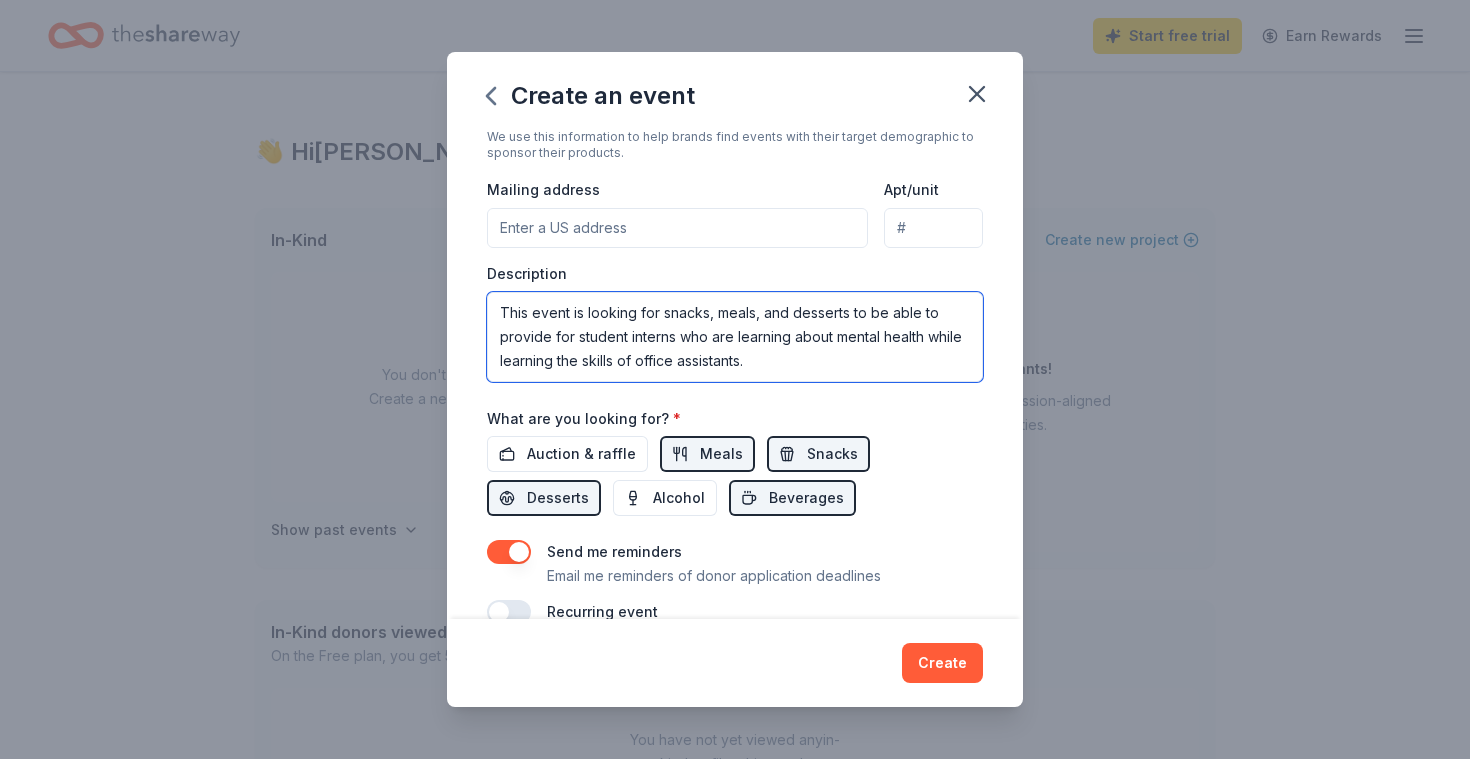 click on "This event is looking for snacks, meals, and desserts to be able to provide for student interns who are learning about mental health while learning the skills of office assistants." at bounding box center [735, 337] 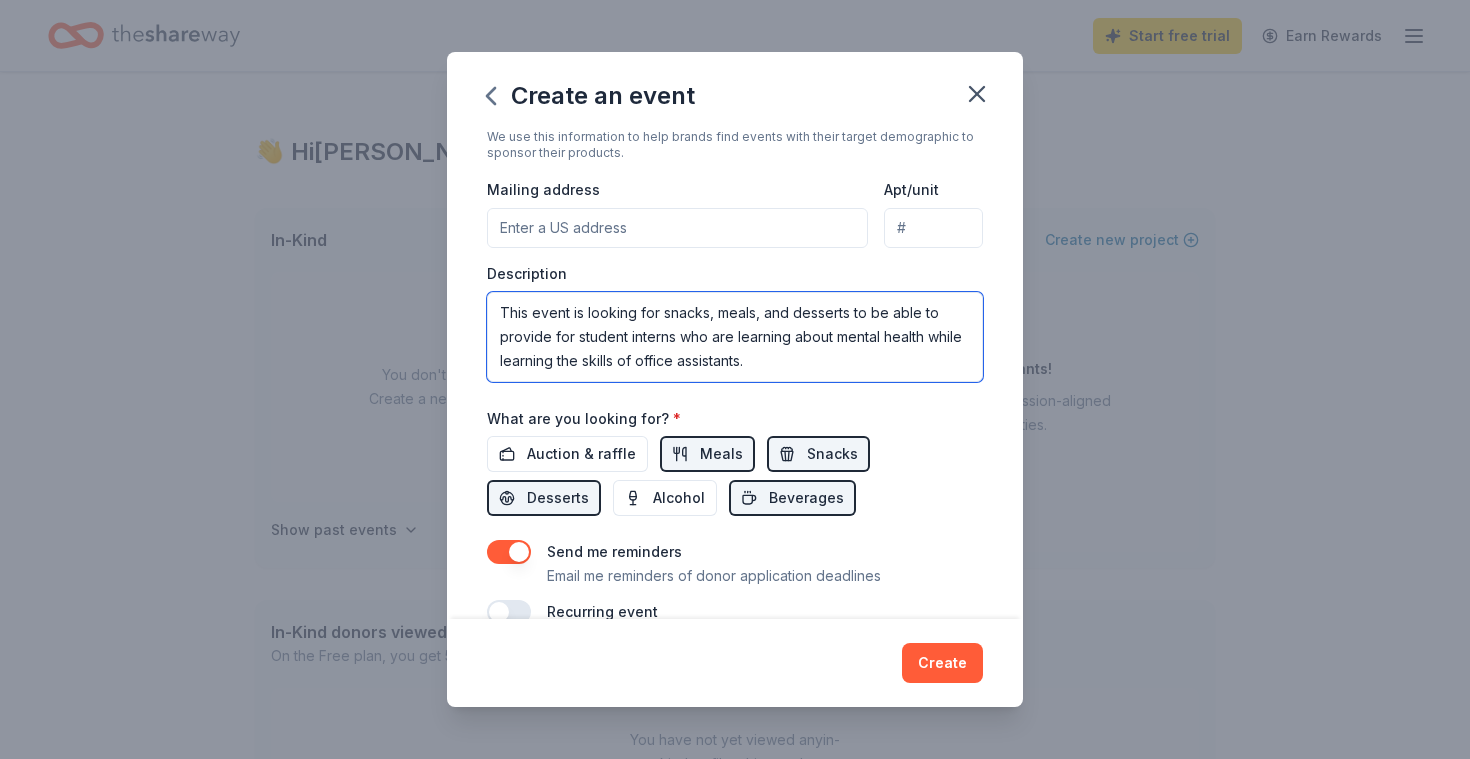 drag, startPoint x: 782, startPoint y: 350, endPoint x: 710, endPoint y: 325, distance: 76.2168 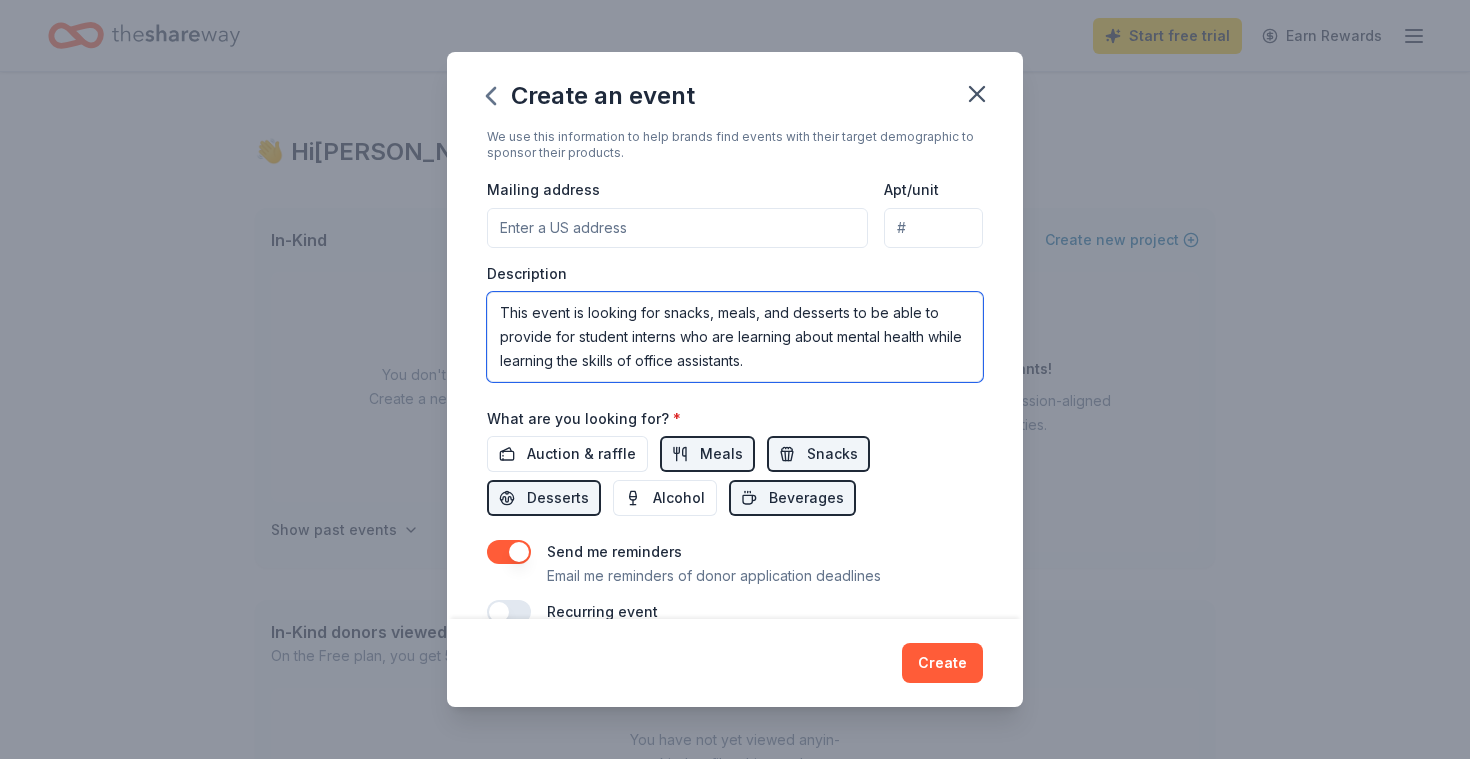 click on "This event is looking for snacks, meals, and desserts to be able to provide for student interns who are learning about mental health while learning the skills of office assistants." at bounding box center (735, 337) 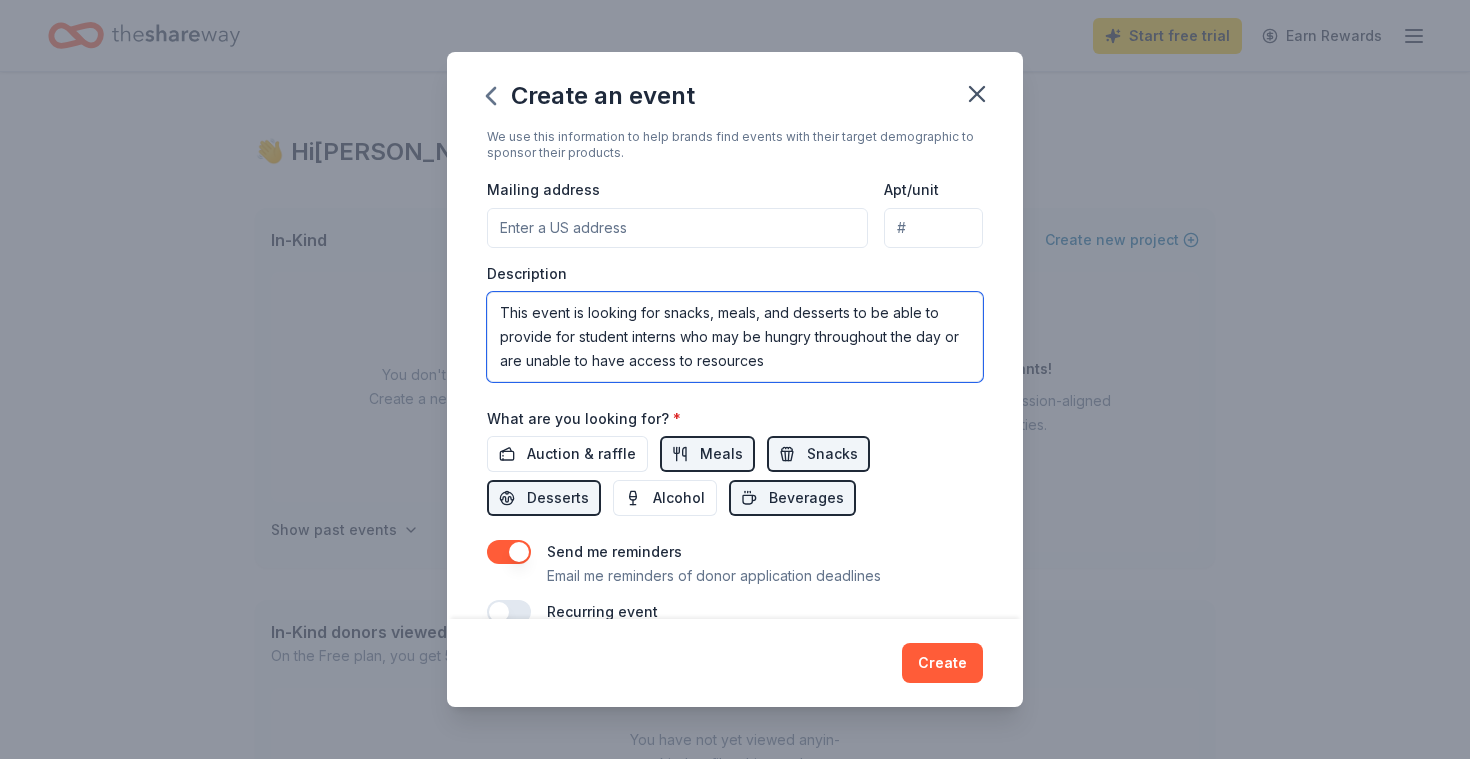 click on "This event is looking for snacks, meals, and desserts to be able to provide for student interns who may be hungry throughout the day or are unable to have access to resources" at bounding box center [735, 337] 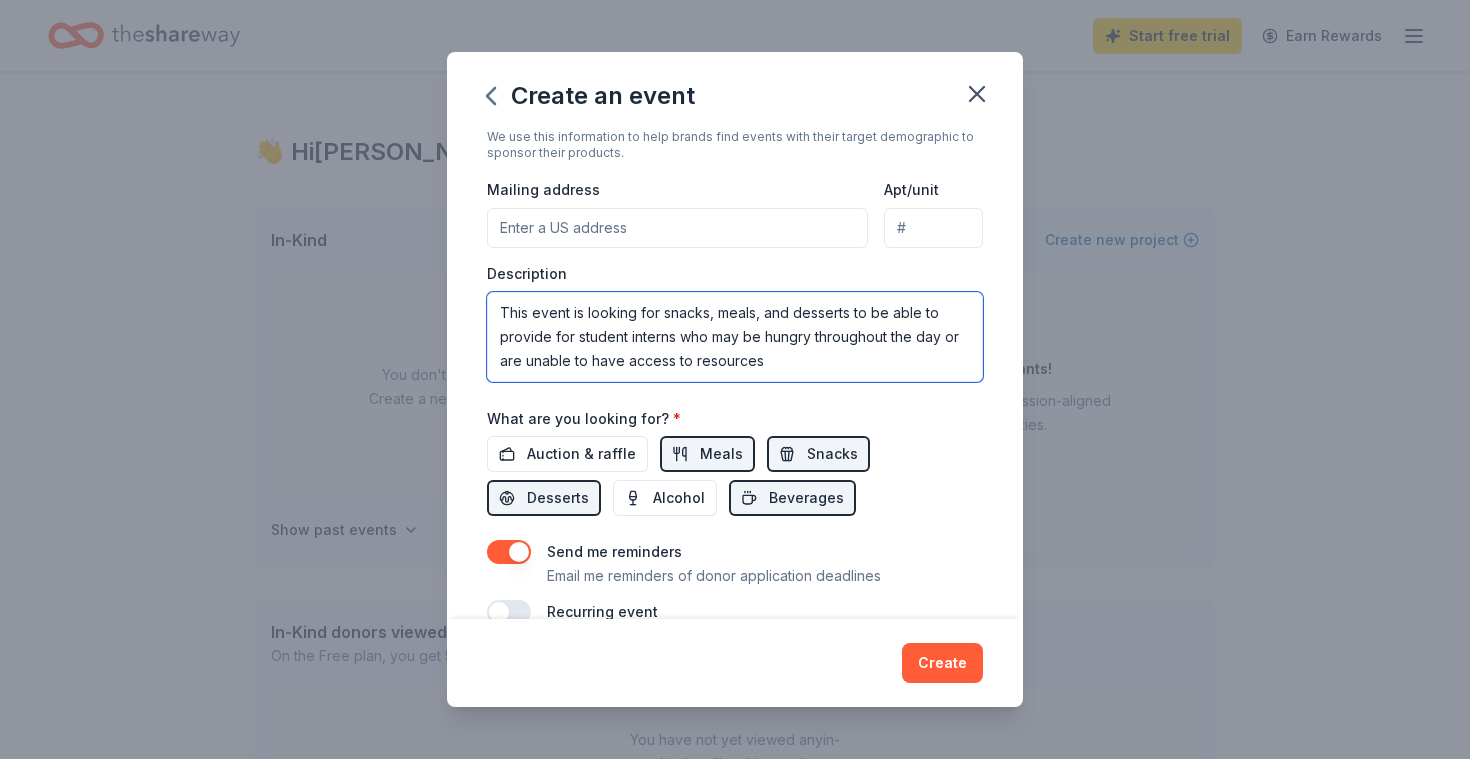 drag, startPoint x: 817, startPoint y: 355, endPoint x: 526, endPoint y: 359, distance: 291.0275 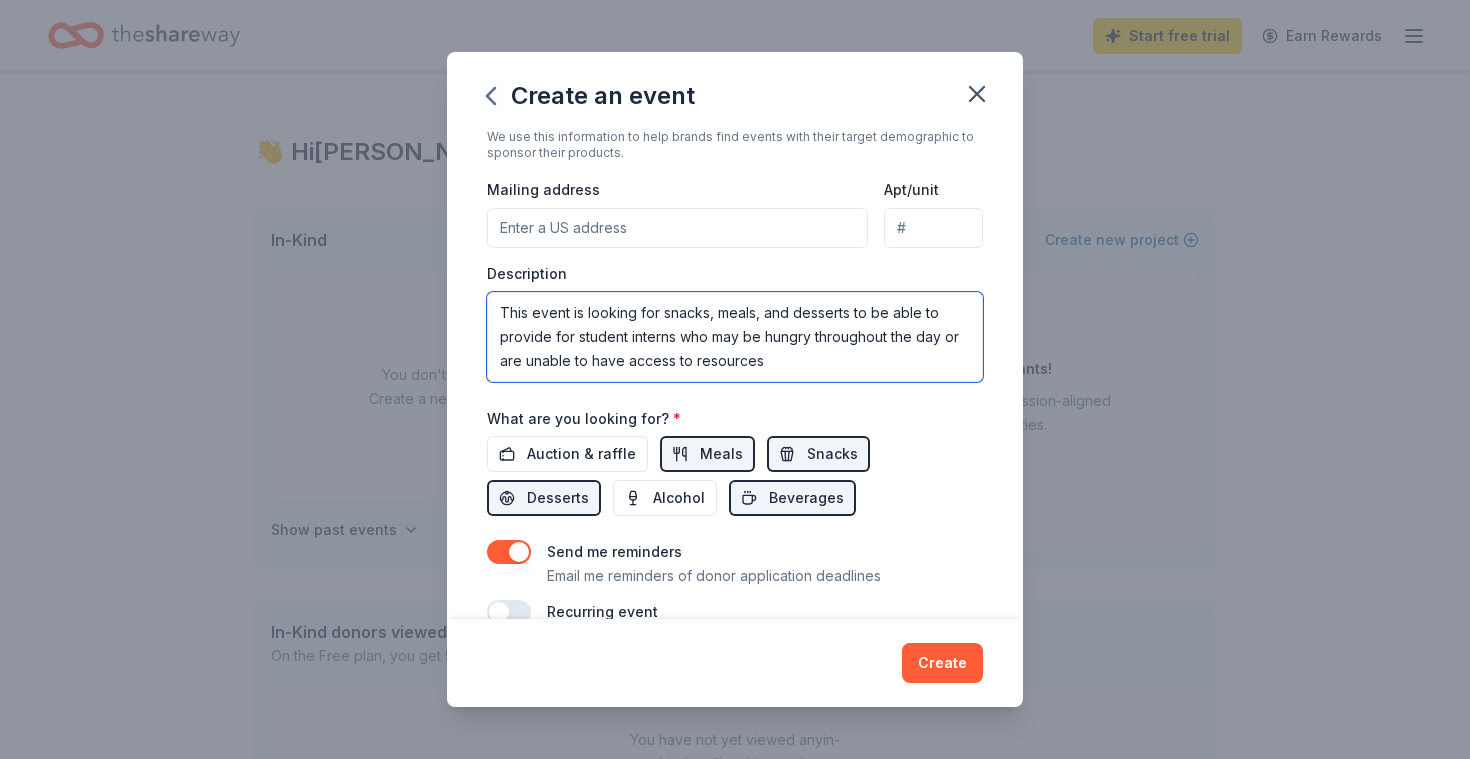 click on "This event is looking for snacks, meals, and desserts to be able to provide for student interns who may be hungry throughout the day or are unable to have access to resources" at bounding box center [735, 337] 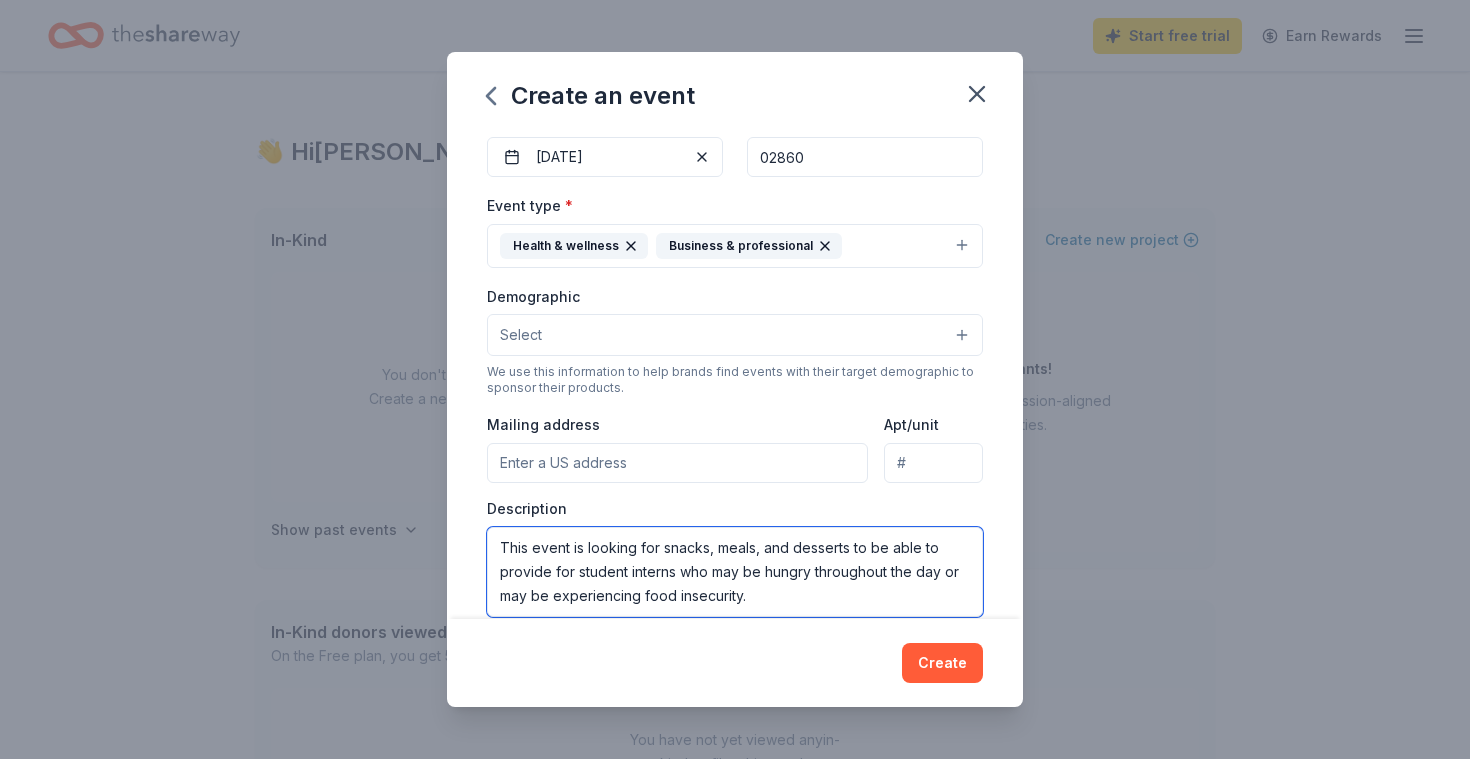 scroll, scrollTop: 202, scrollLeft: 0, axis: vertical 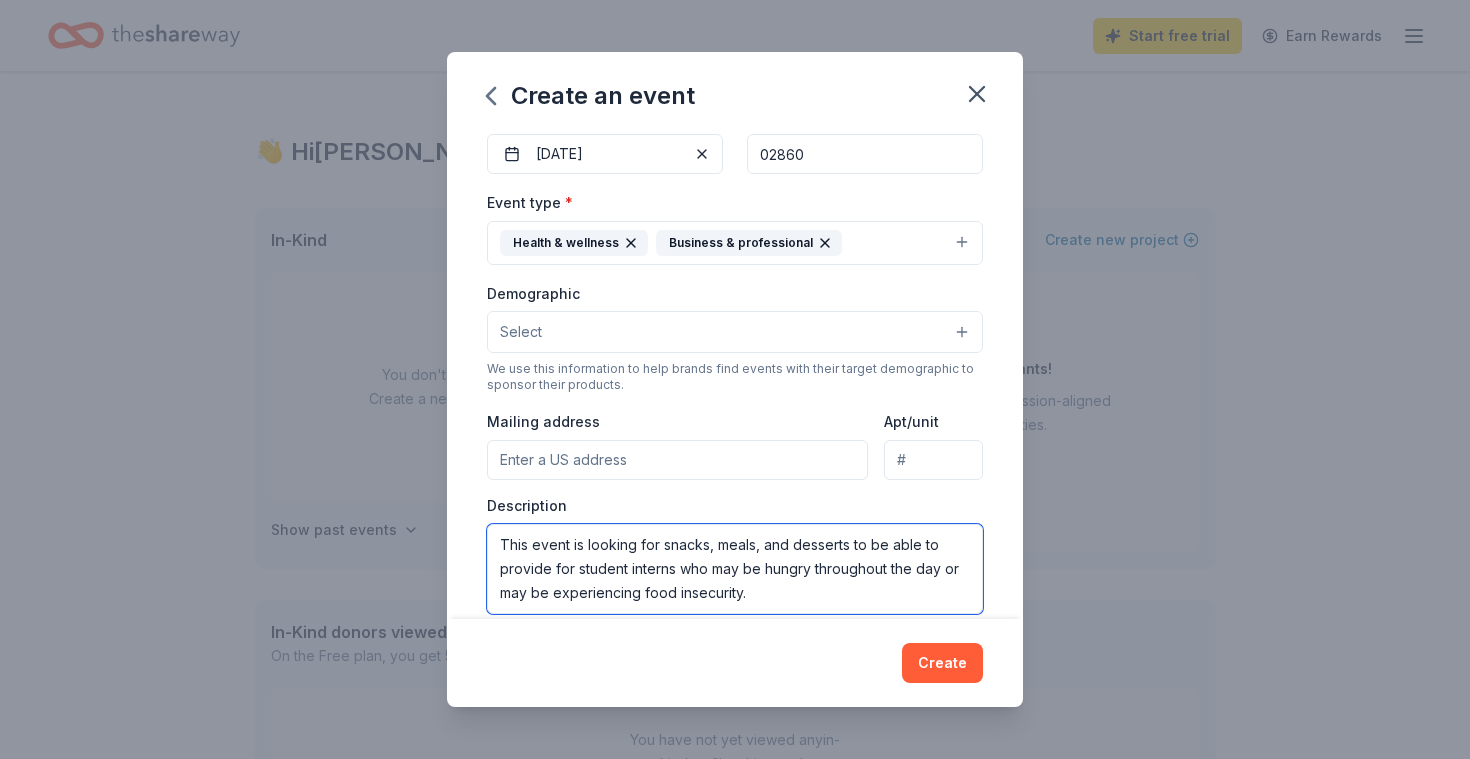 type on "This event is looking for snacks, meals, and desserts to be able to provide for student interns who may be hungry throughout the day or may be experiencing food insecurity." 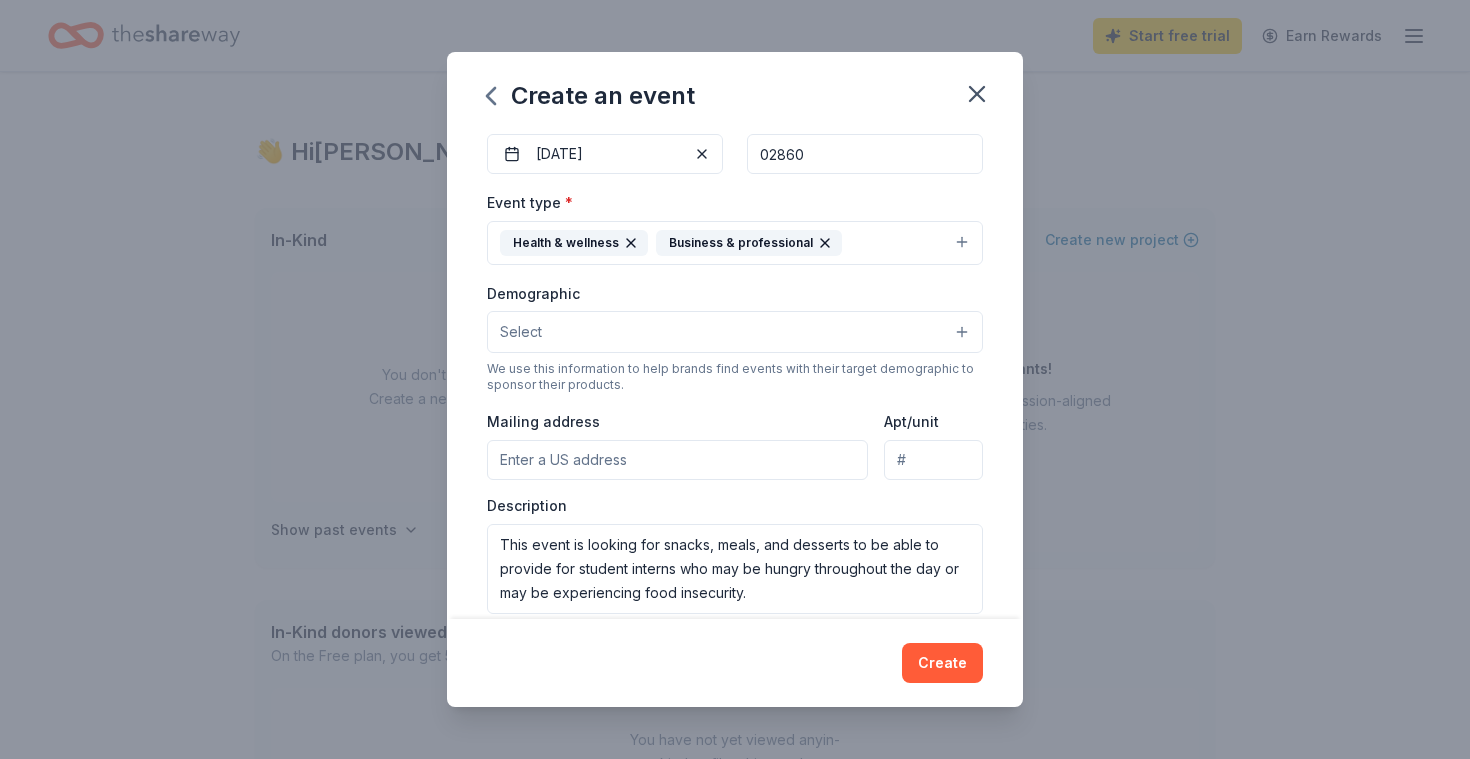 click on "Event type * Health & wellness Business & professional Demographic Select We use this information to help brands find events with their target demographic to sponsor their products. Mailing address Apt/unit Description This event is looking for snacks, meals, and desserts to be able to provide for student interns who may be hungry throughout the day or may be experiencing food insecurity." at bounding box center [735, 401] 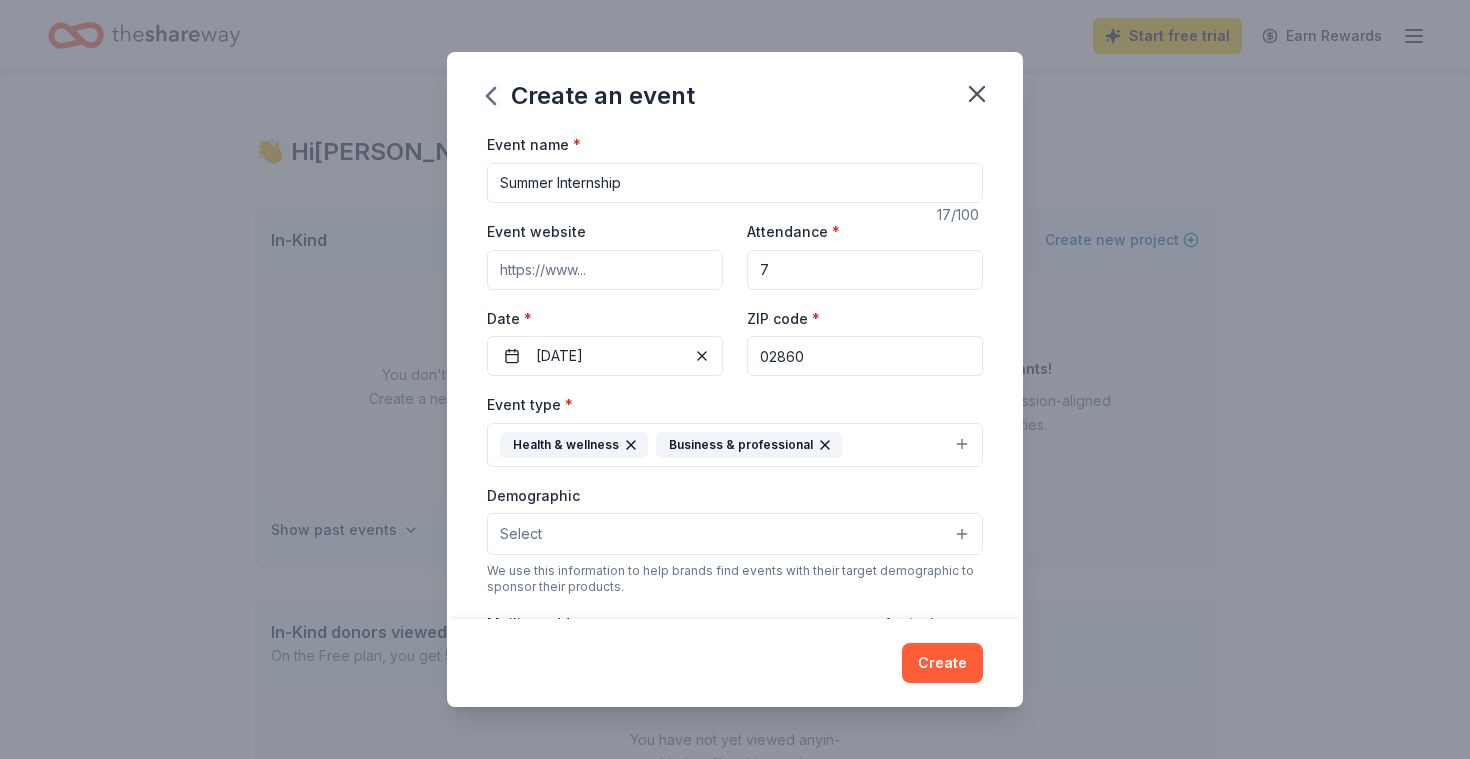 scroll, scrollTop: 0, scrollLeft: 0, axis: both 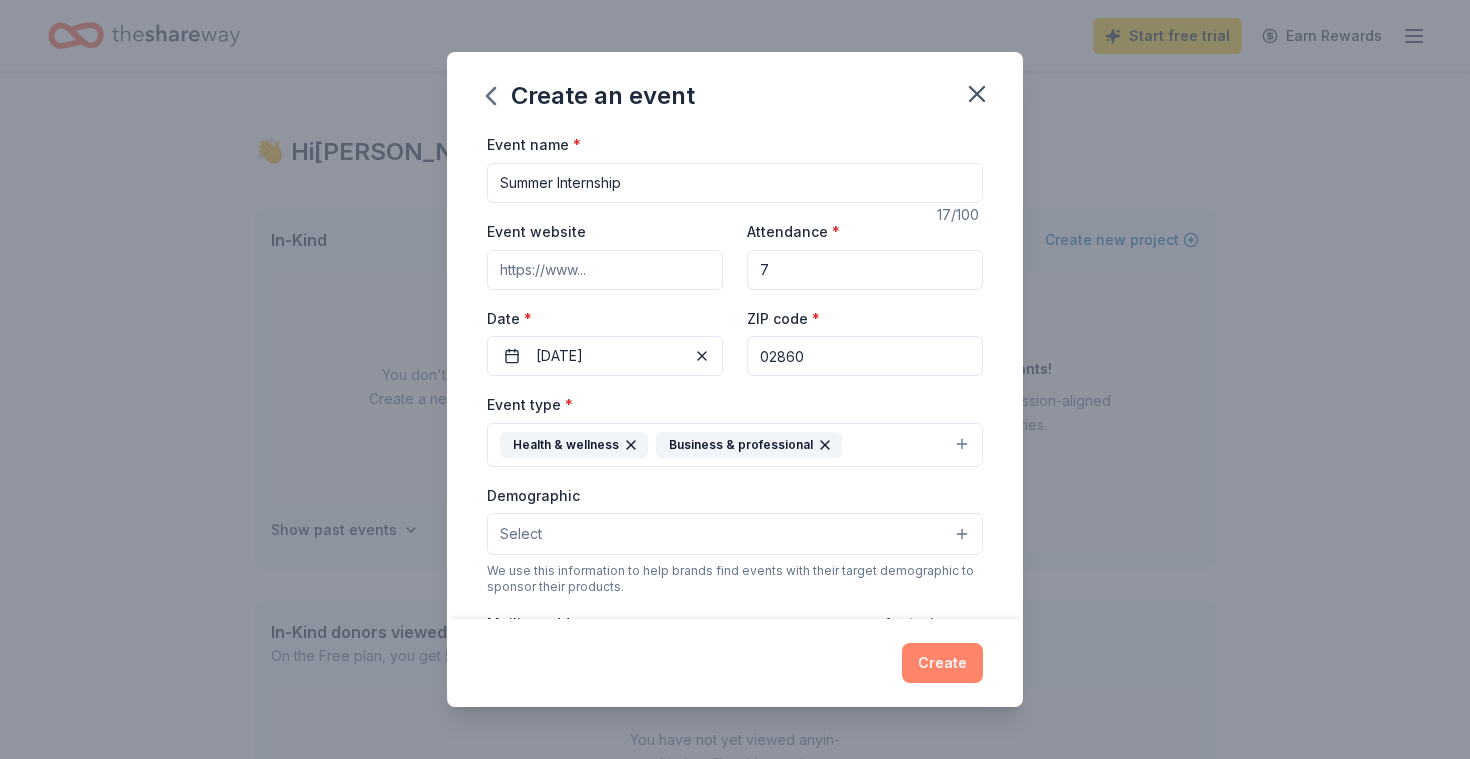 click on "Create" at bounding box center [942, 663] 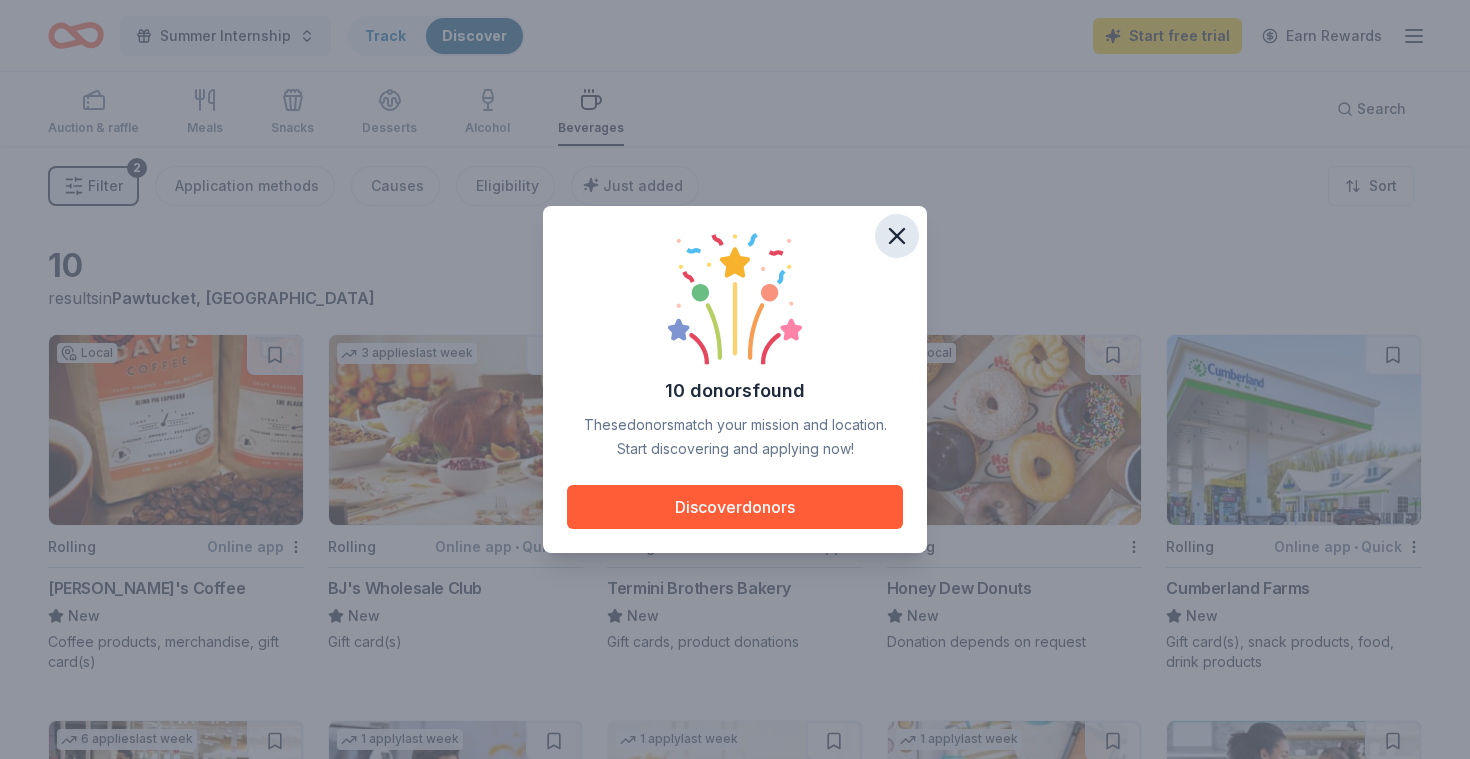 click 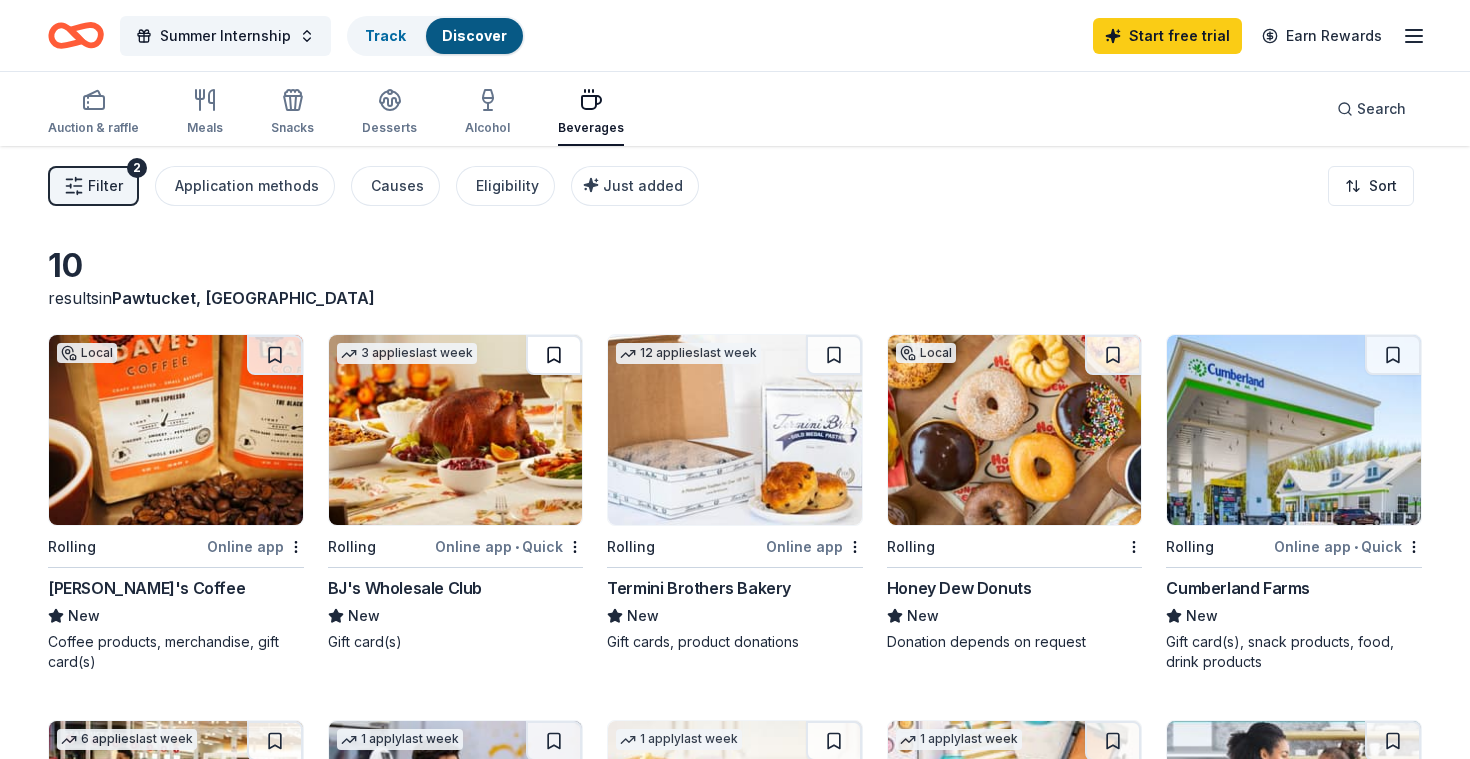 scroll, scrollTop: 0, scrollLeft: 0, axis: both 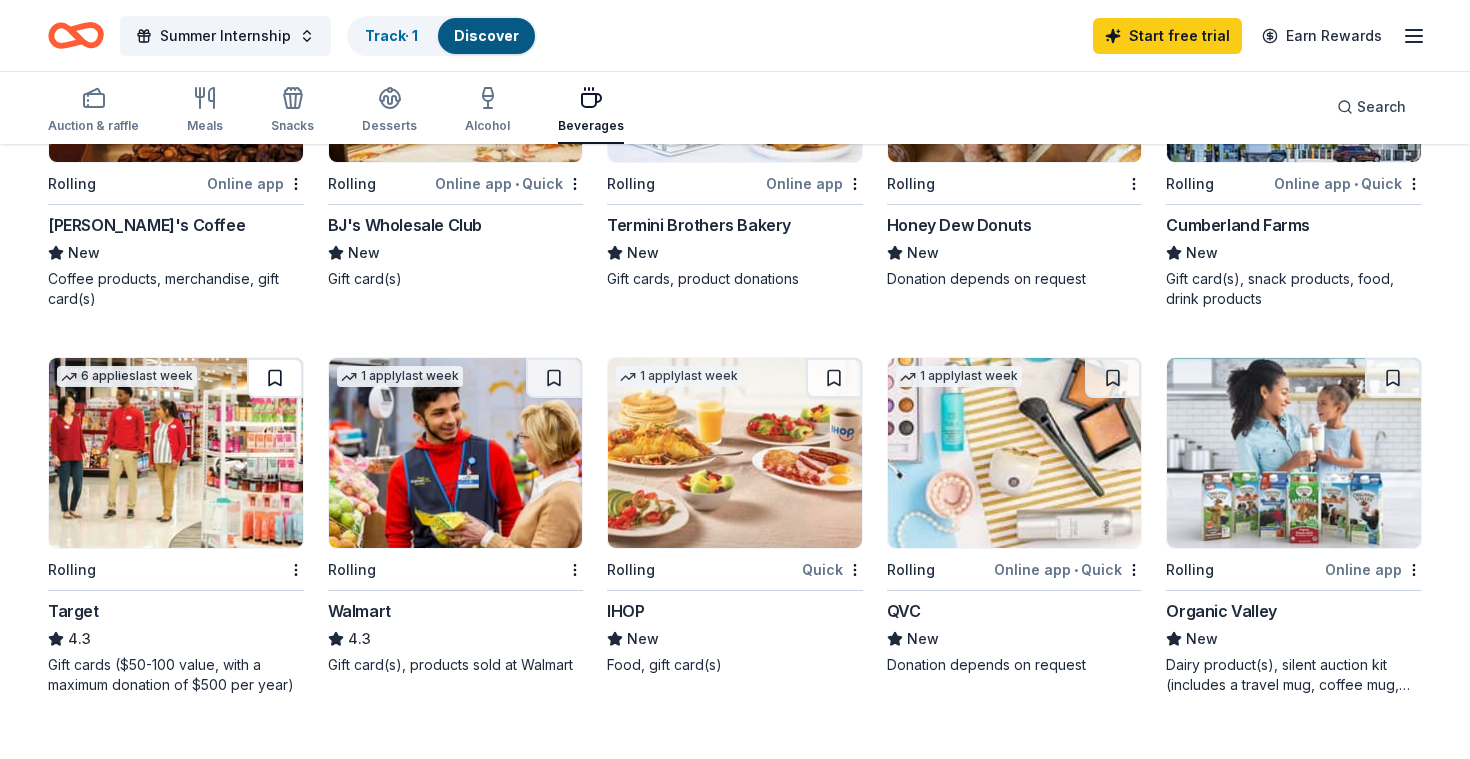 click at bounding box center [275, 378] 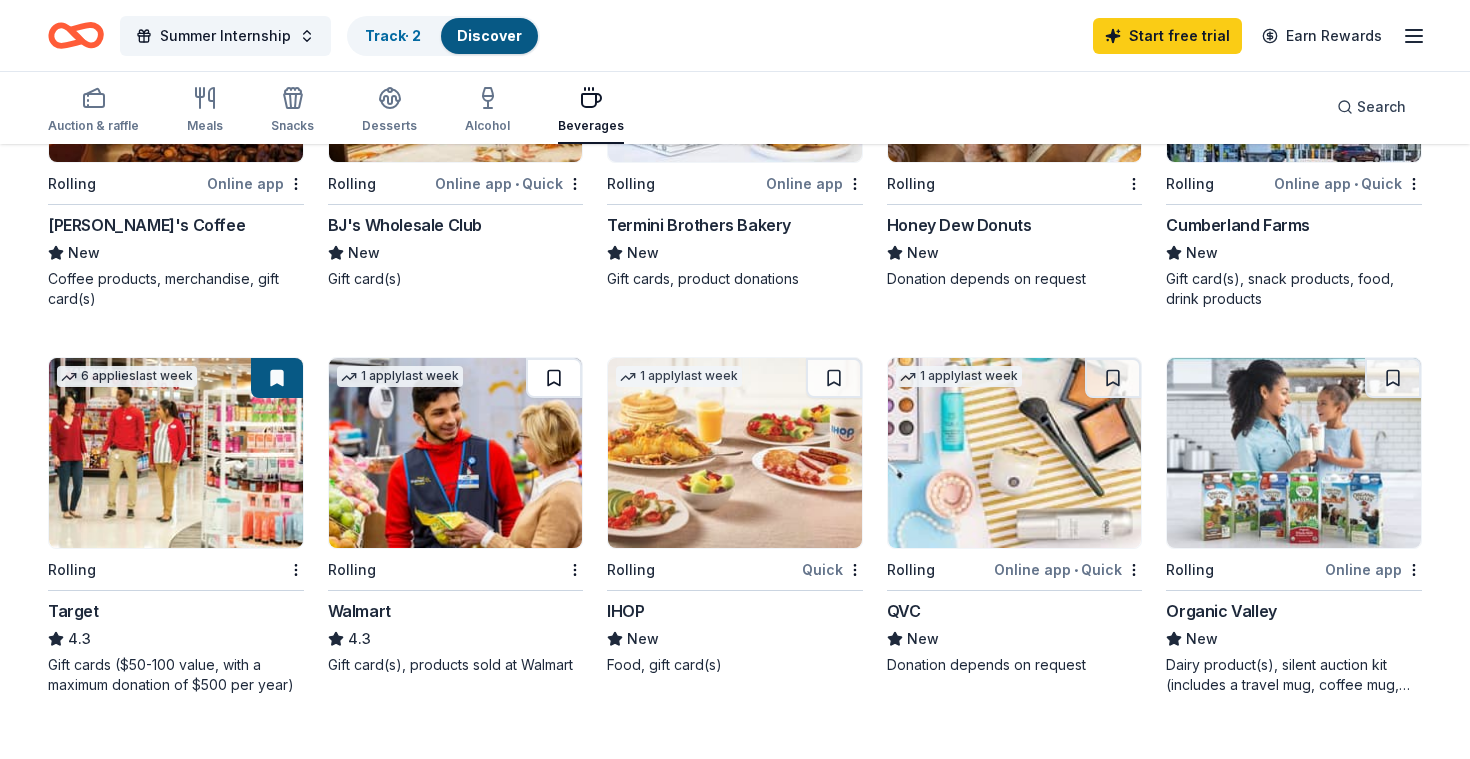 click at bounding box center (554, 378) 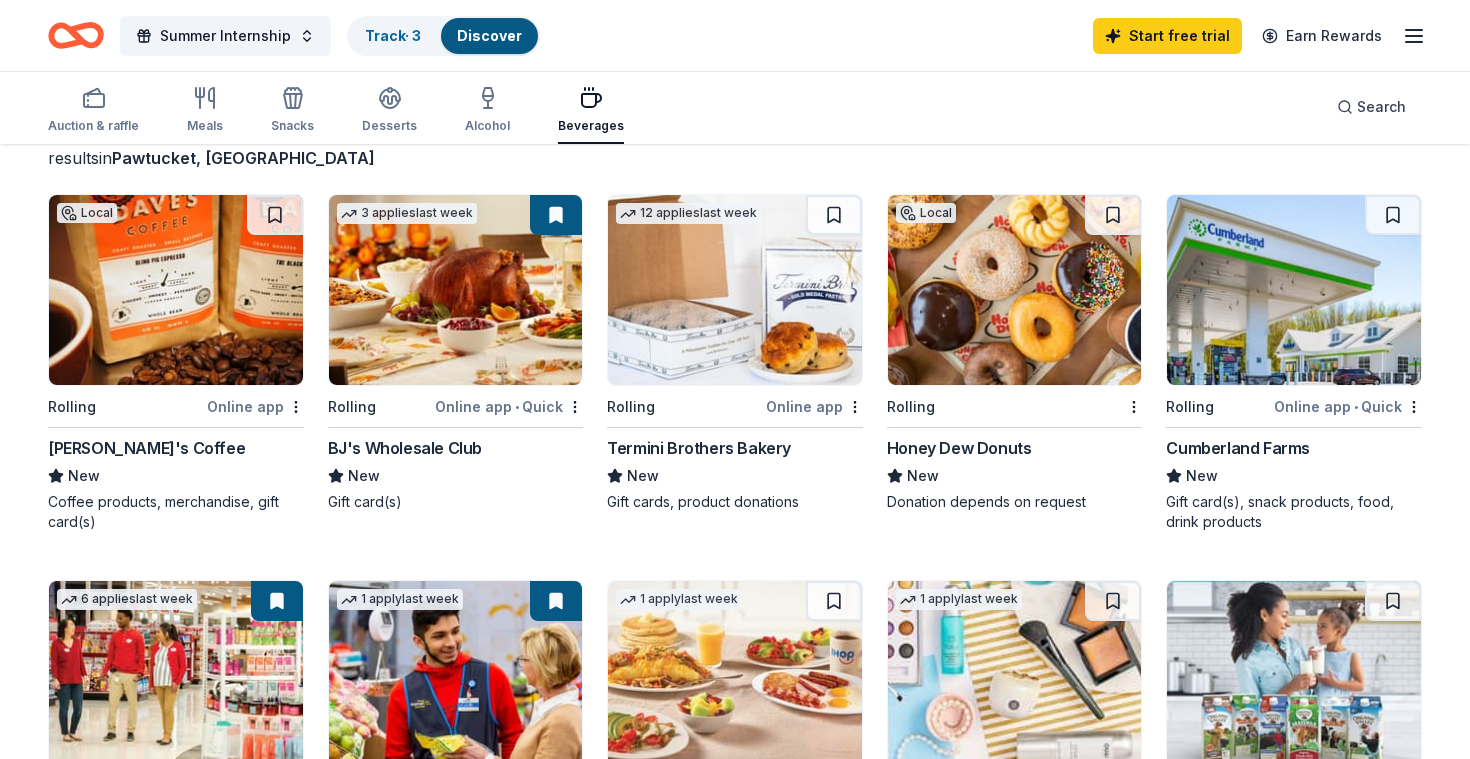scroll, scrollTop: 140, scrollLeft: 0, axis: vertical 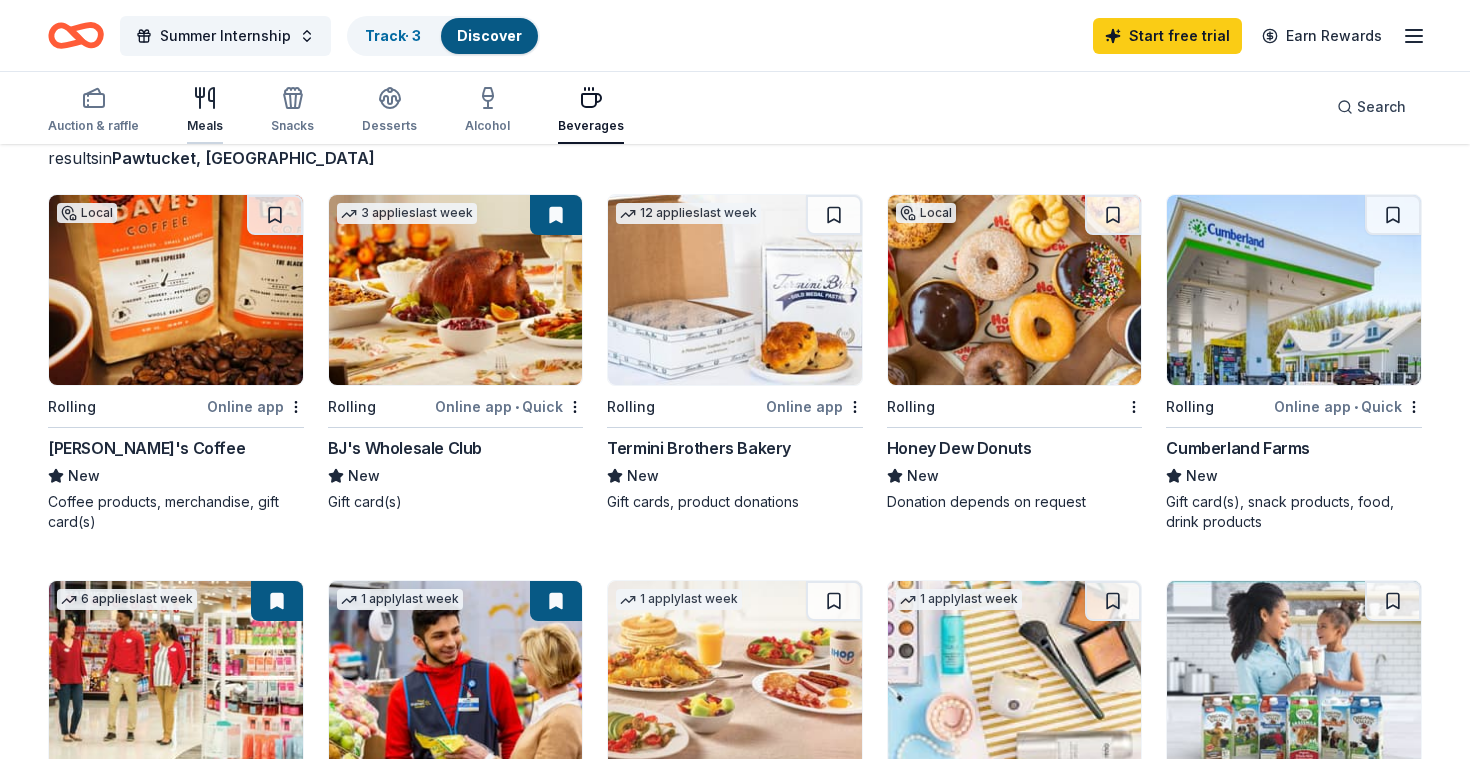 click 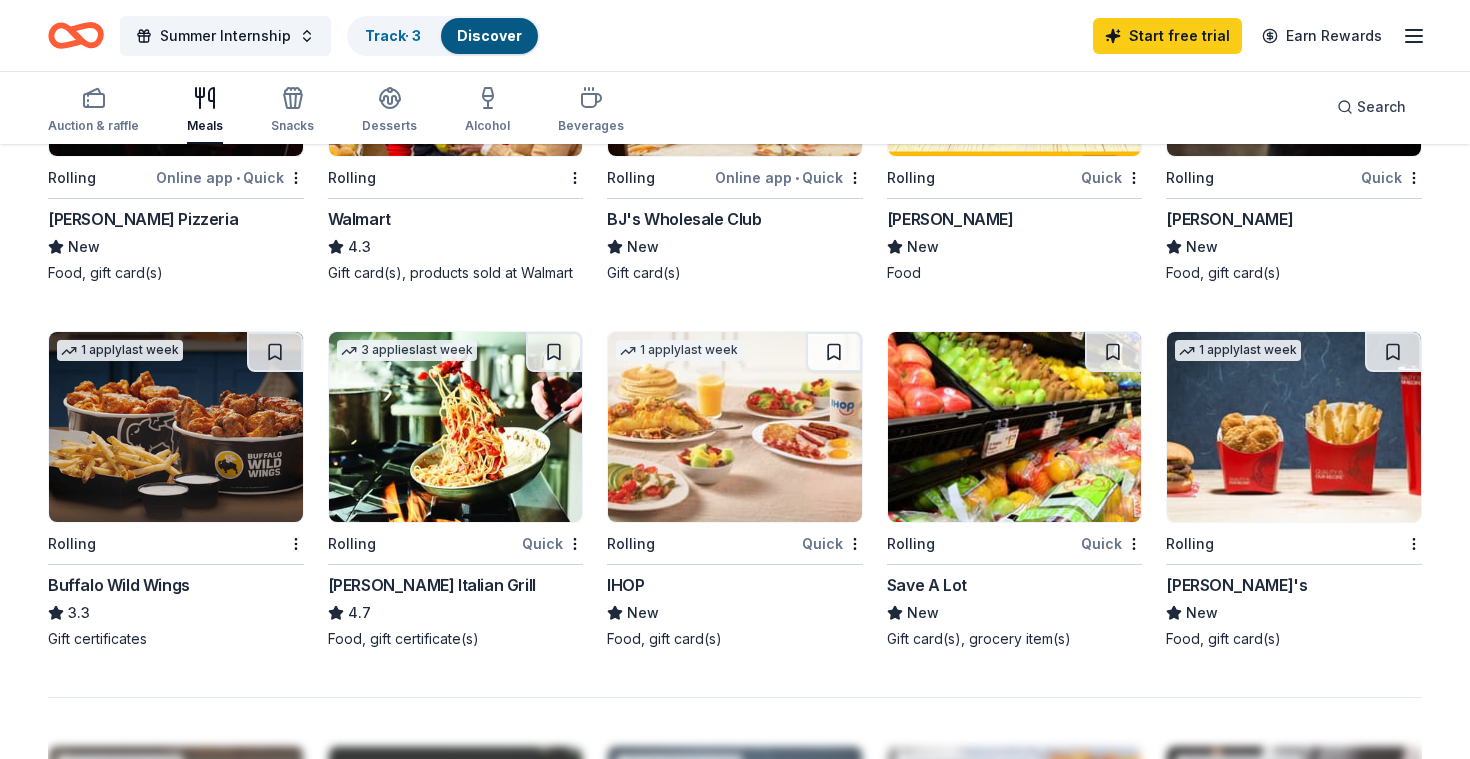 scroll, scrollTop: 1130, scrollLeft: 0, axis: vertical 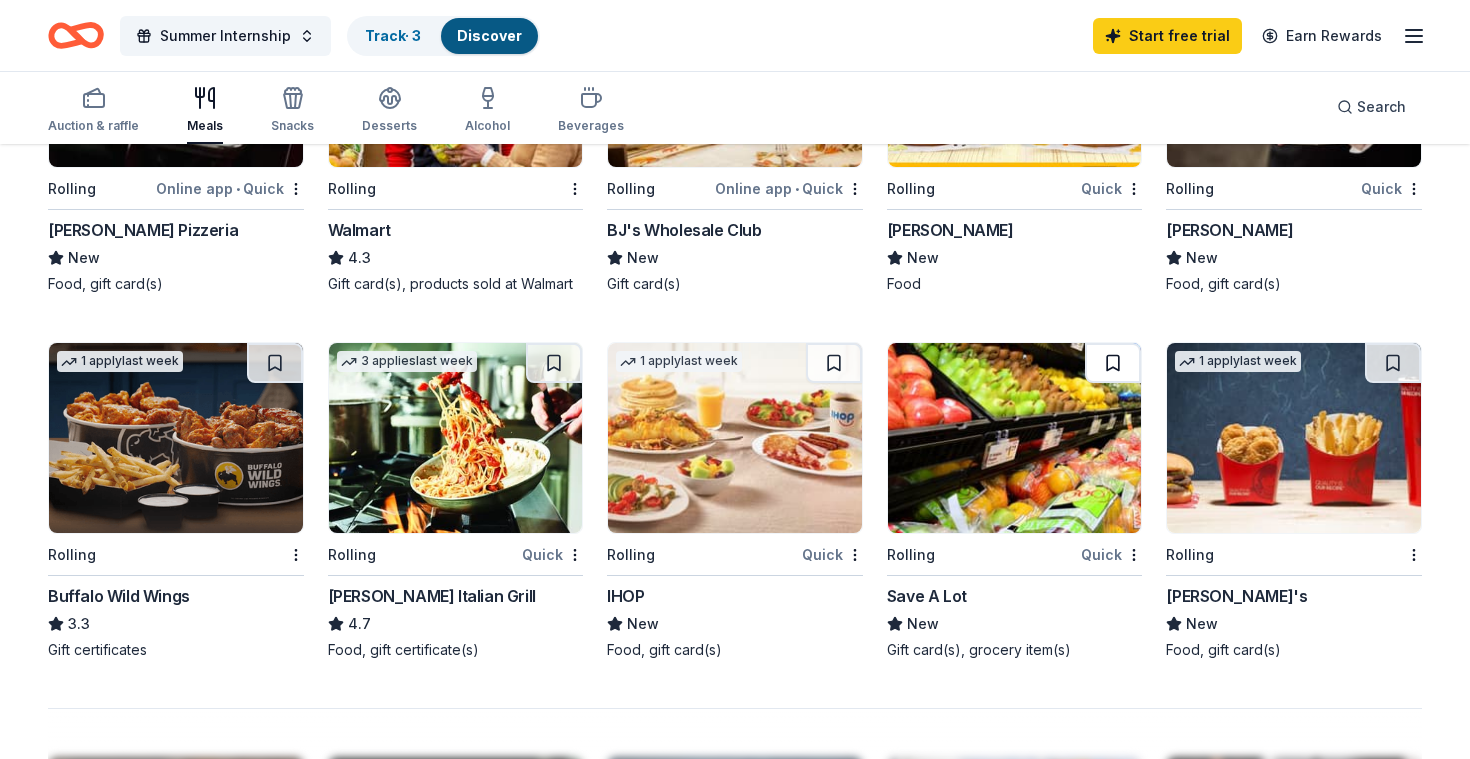 click at bounding box center (1113, 363) 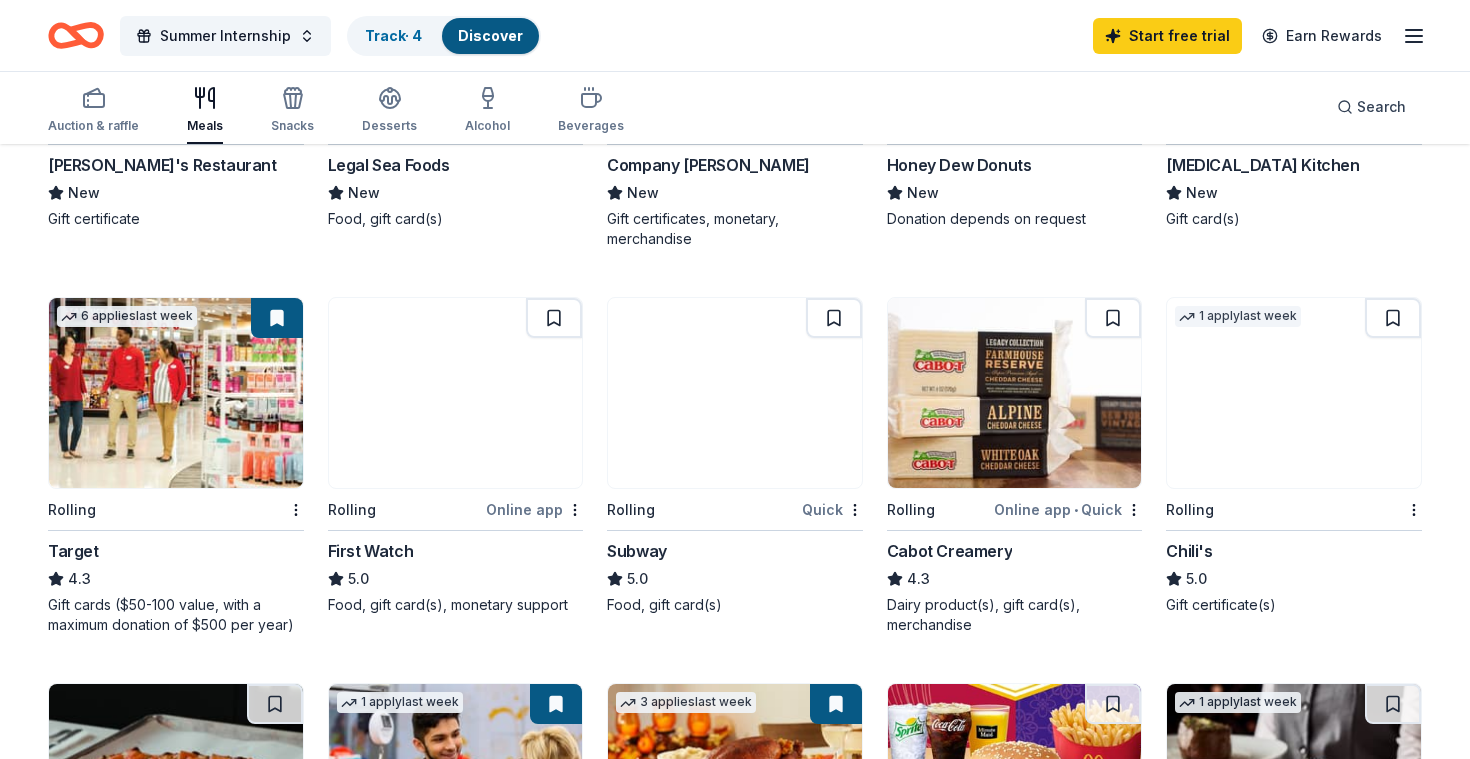 scroll, scrollTop: 390, scrollLeft: 0, axis: vertical 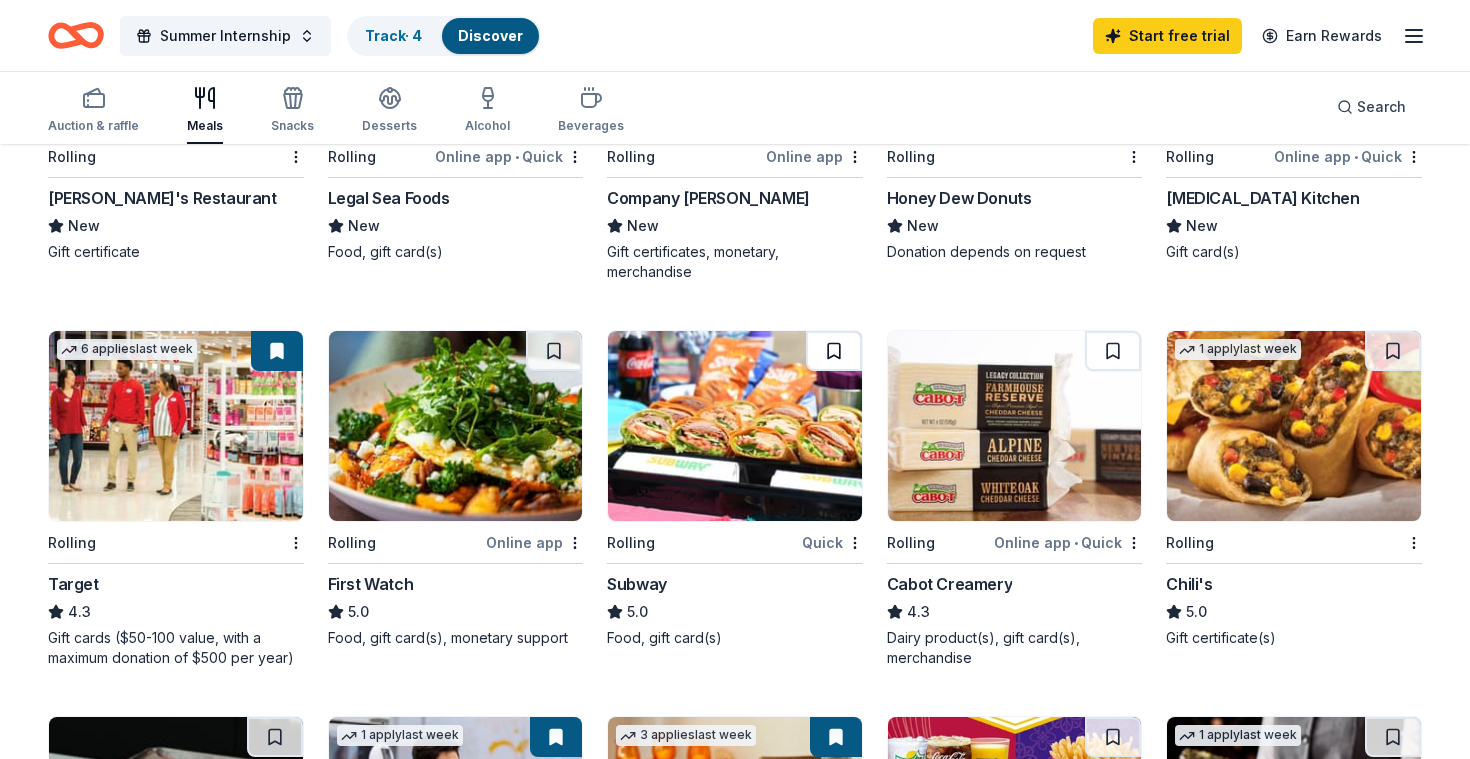 click at bounding box center (834, 351) 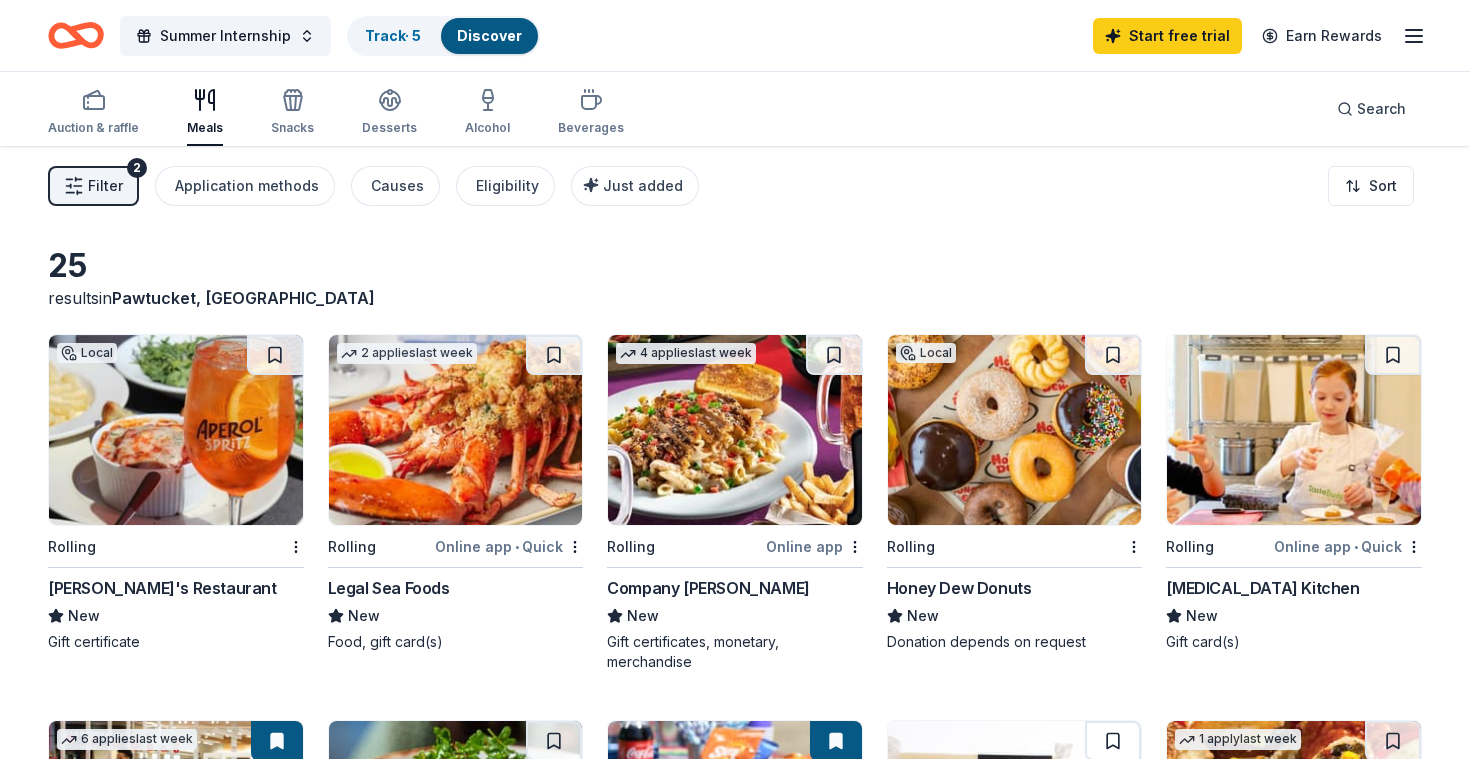 scroll, scrollTop: 0, scrollLeft: 0, axis: both 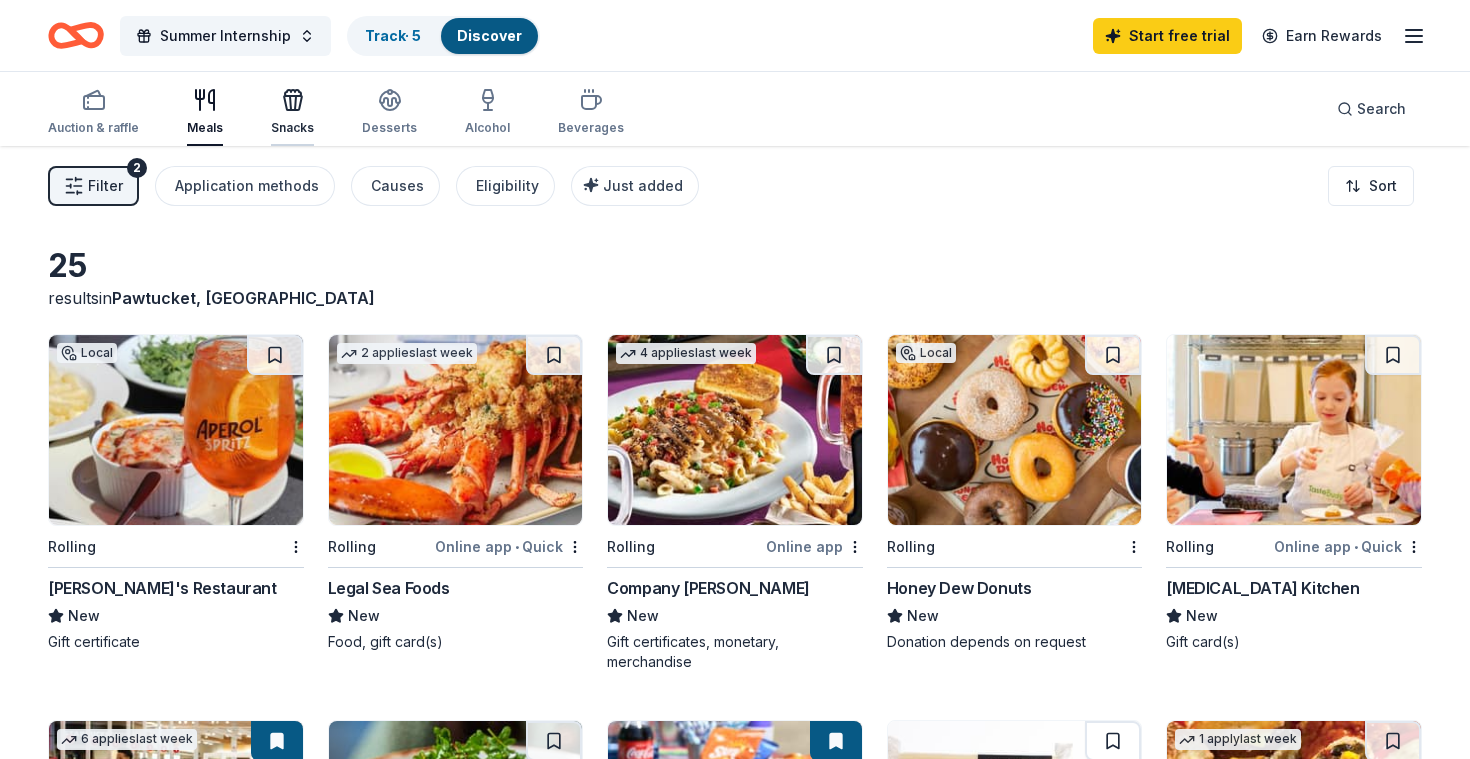 click at bounding box center [292, 100] 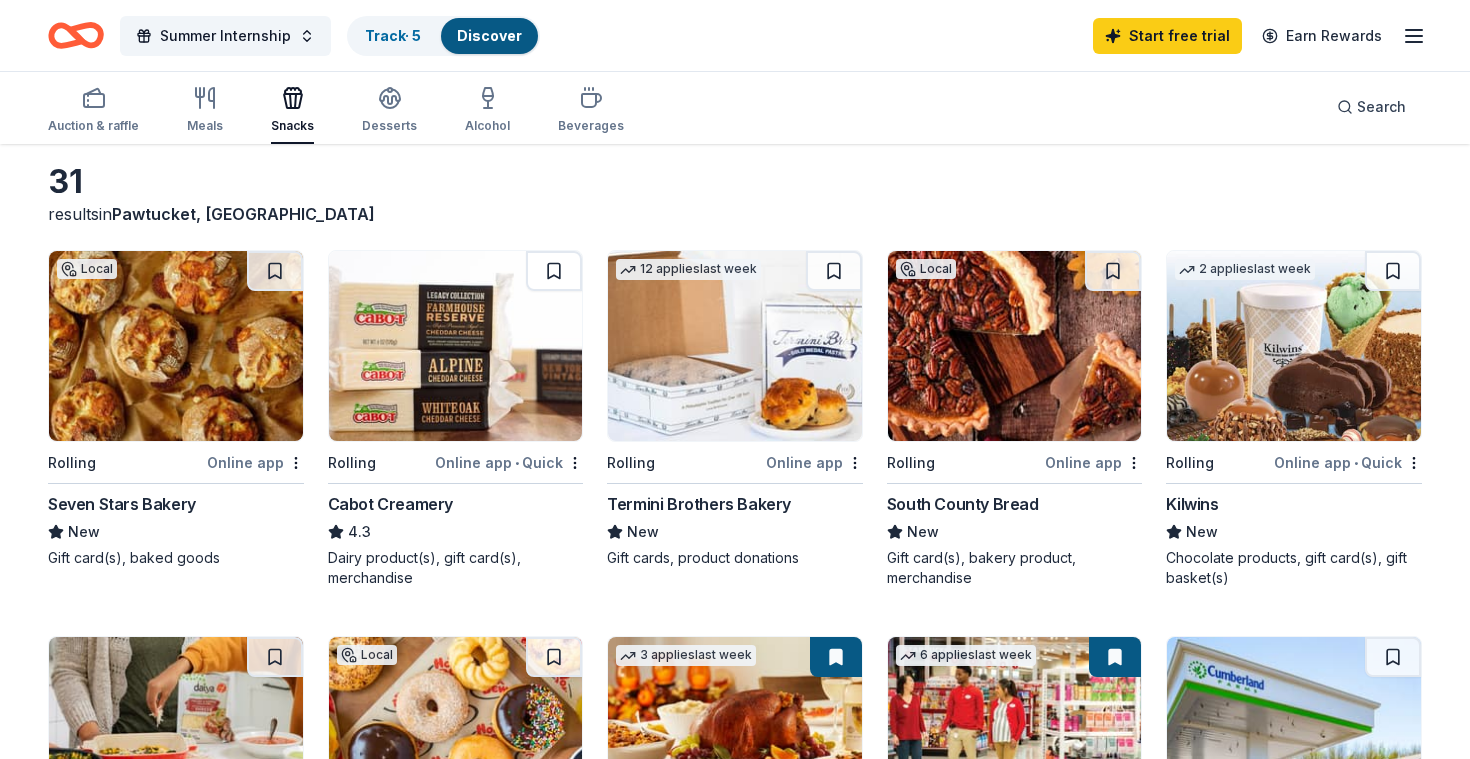 scroll, scrollTop: 87, scrollLeft: 0, axis: vertical 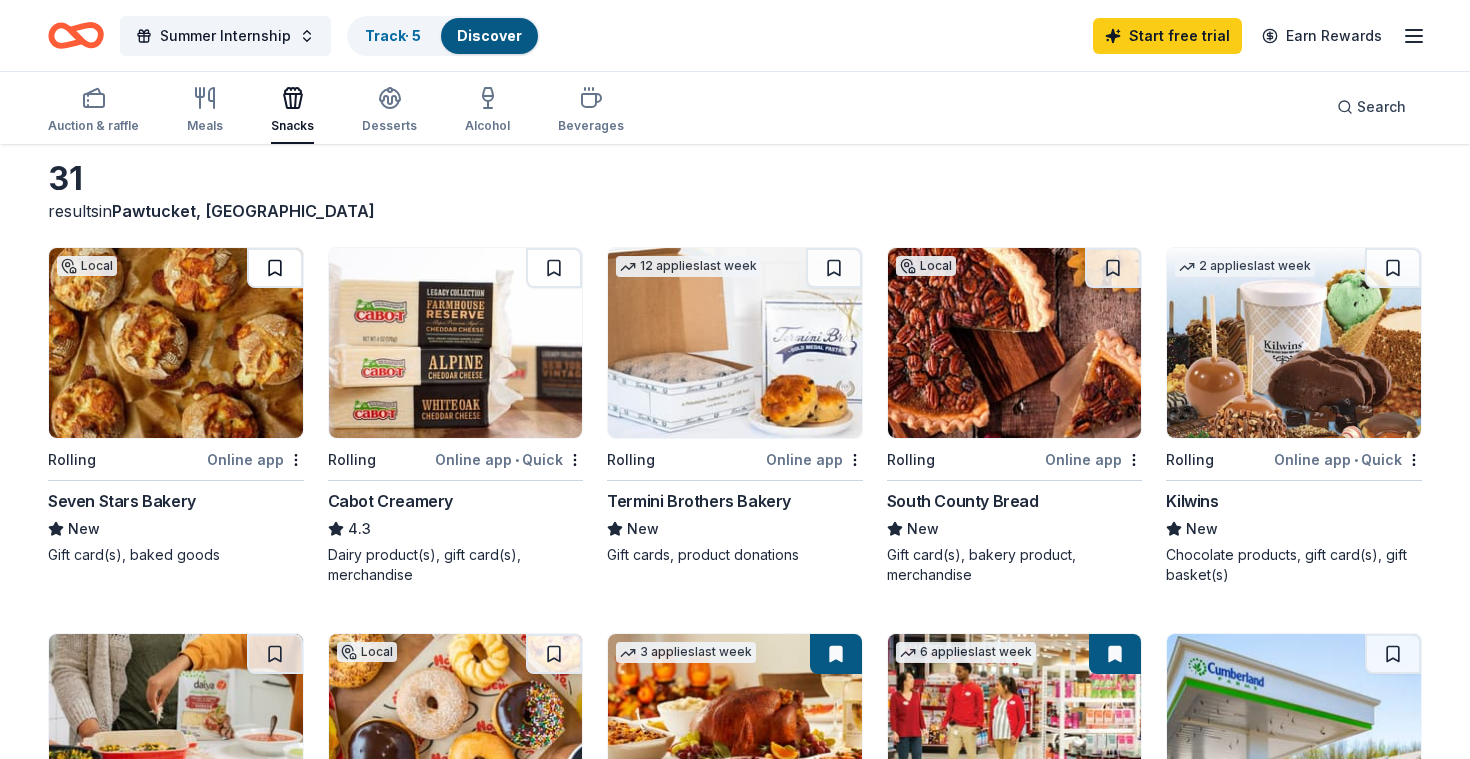 click at bounding box center [275, 268] 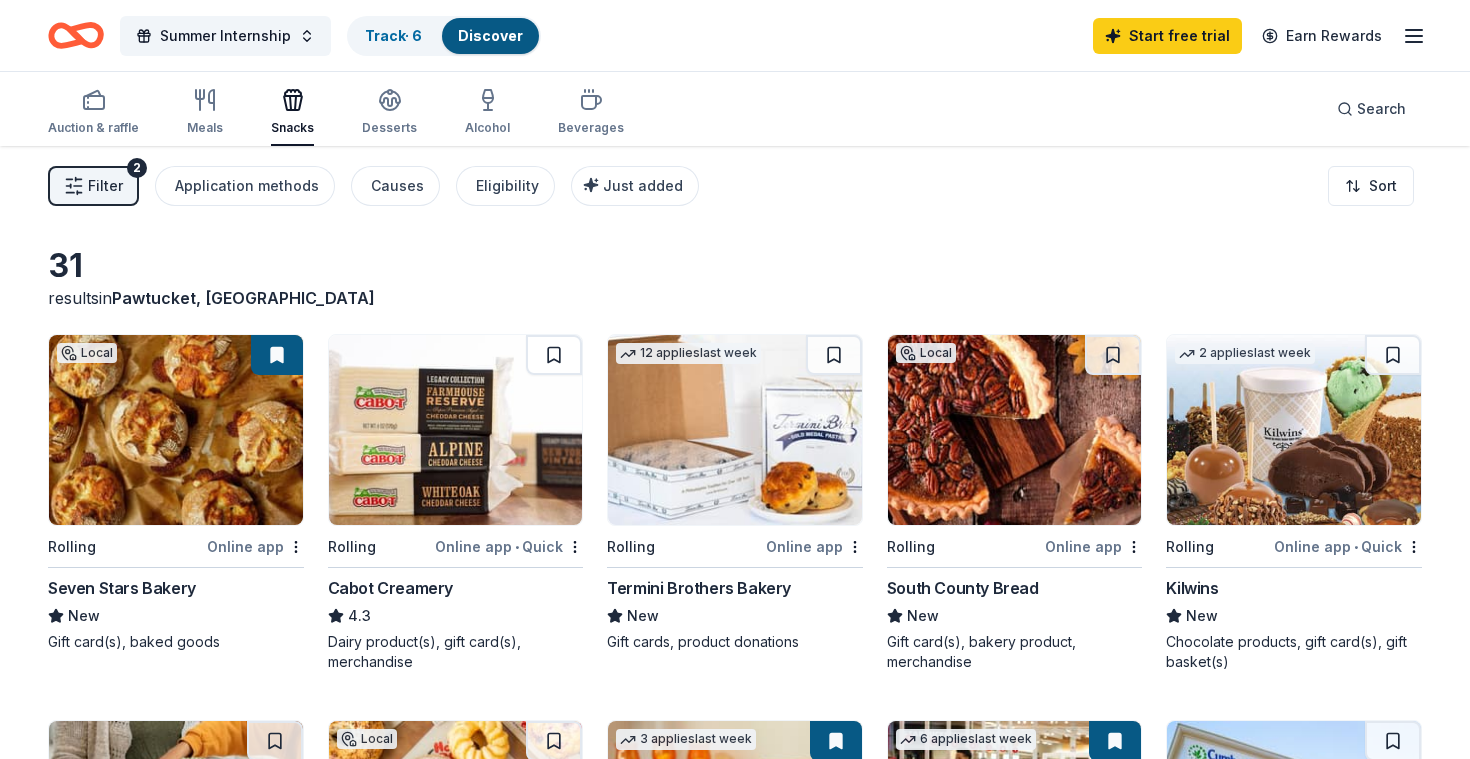 scroll, scrollTop: 0, scrollLeft: 0, axis: both 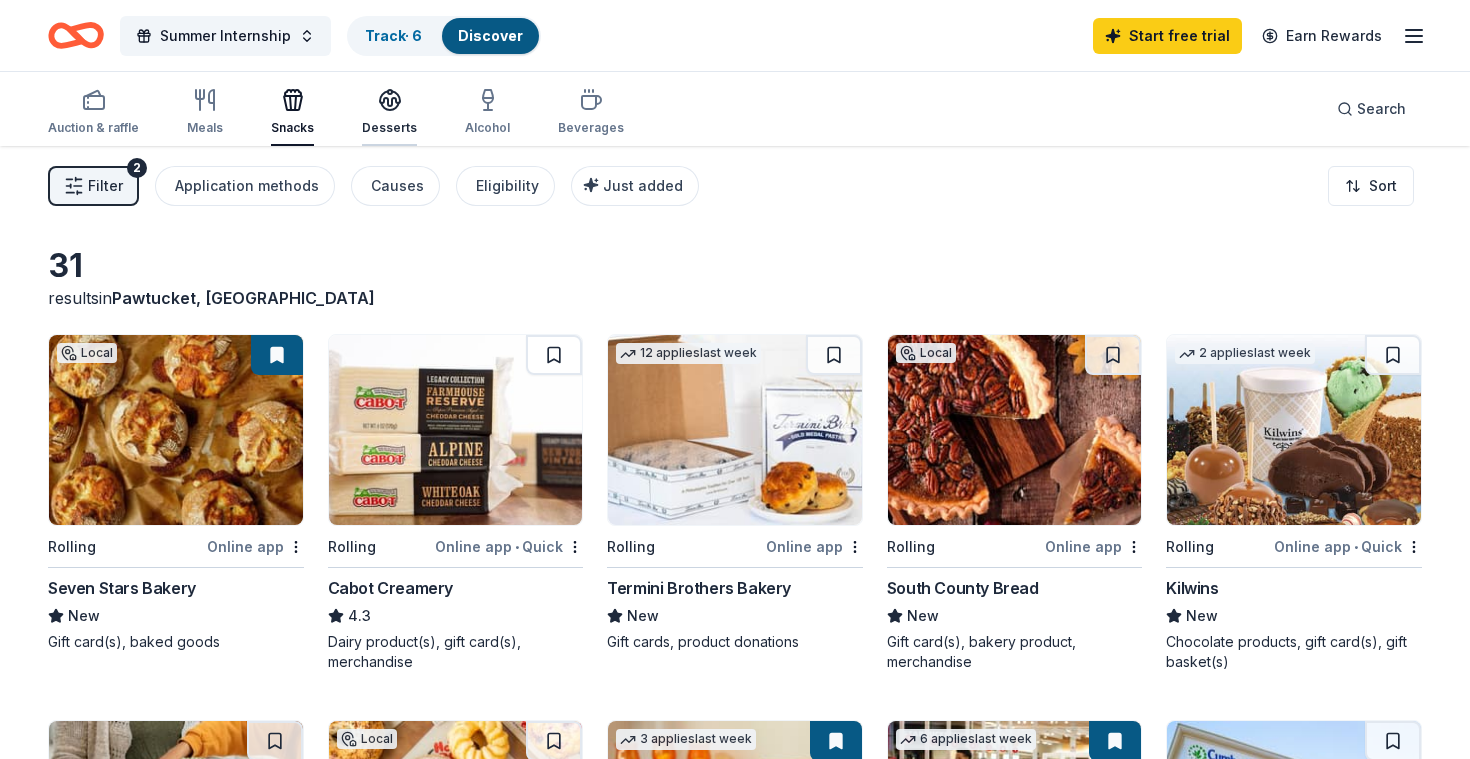 click 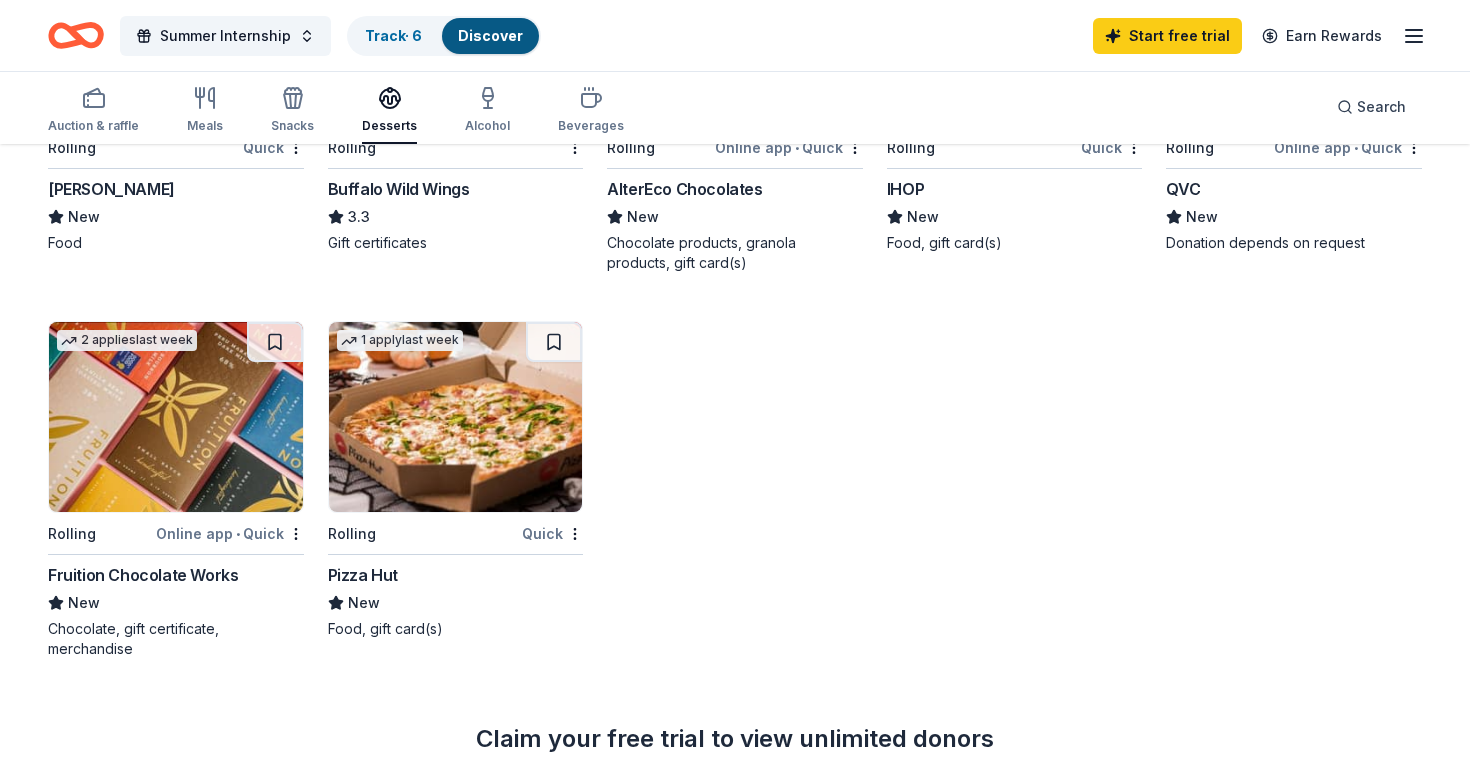 scroll, scrollTop: 1179, scrollLeft: 0, axis: vertical 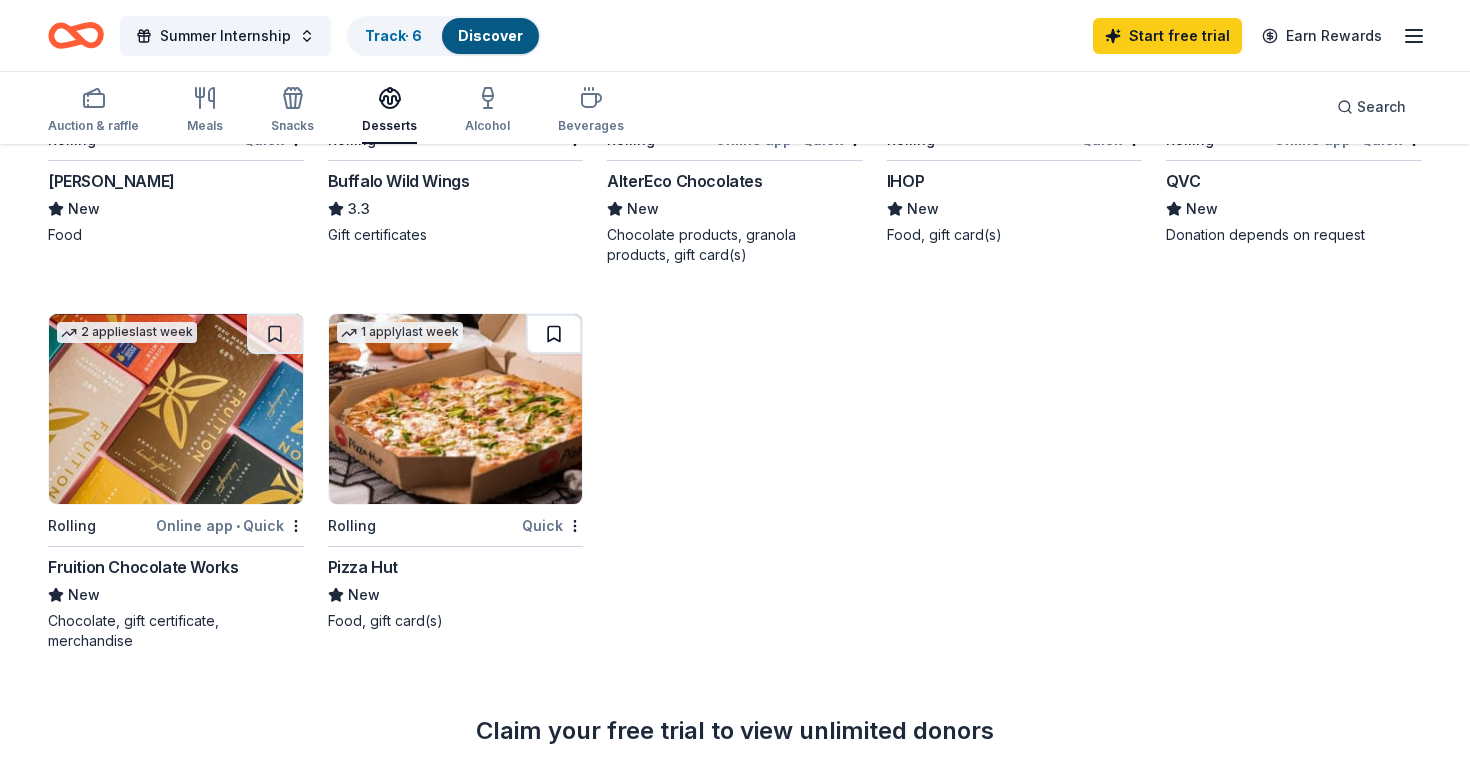 click at bounding box center (554, 334) 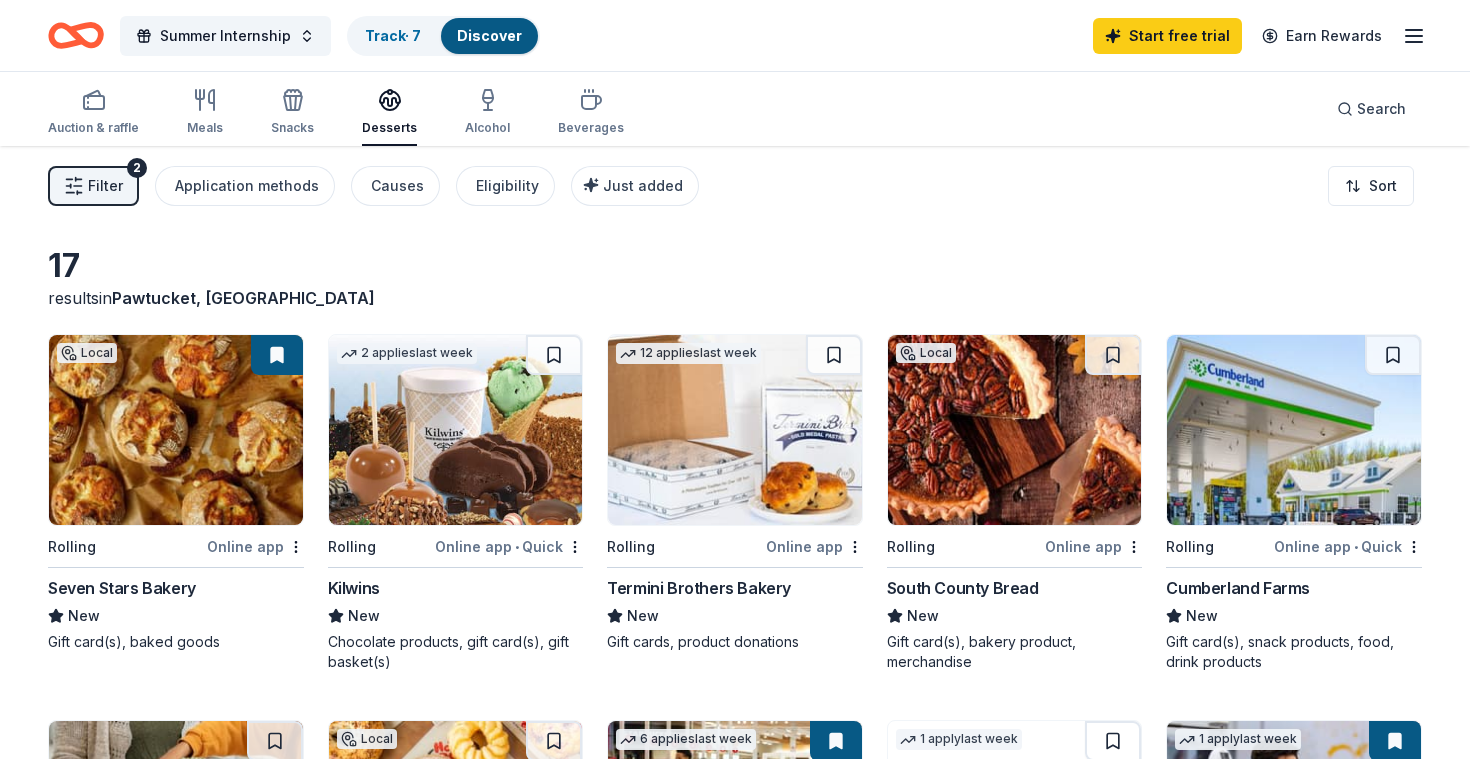 scroll, scrollTop: 0, scrollLeft: 0, axis: both 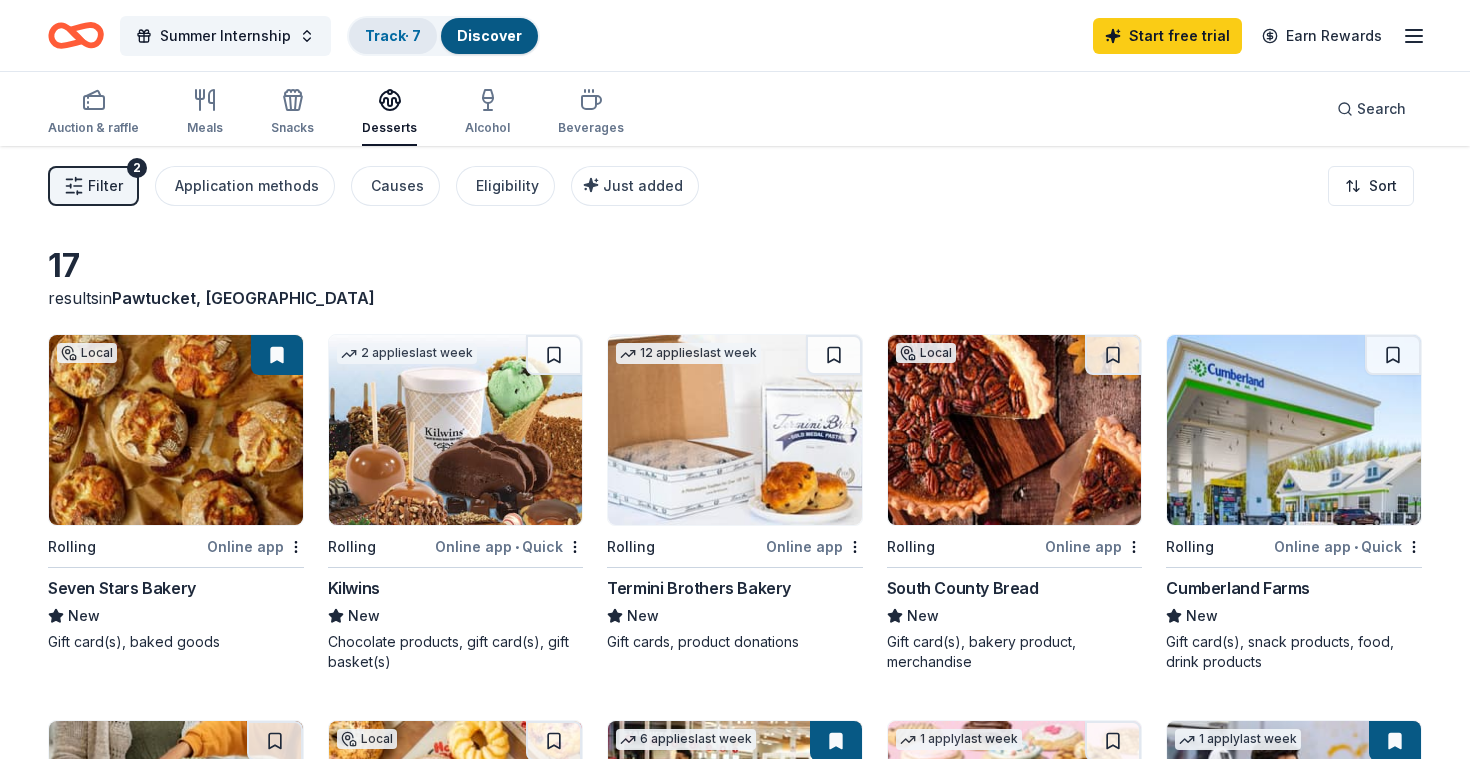 click on "Track  · 7" at bounding box center (393, 36) 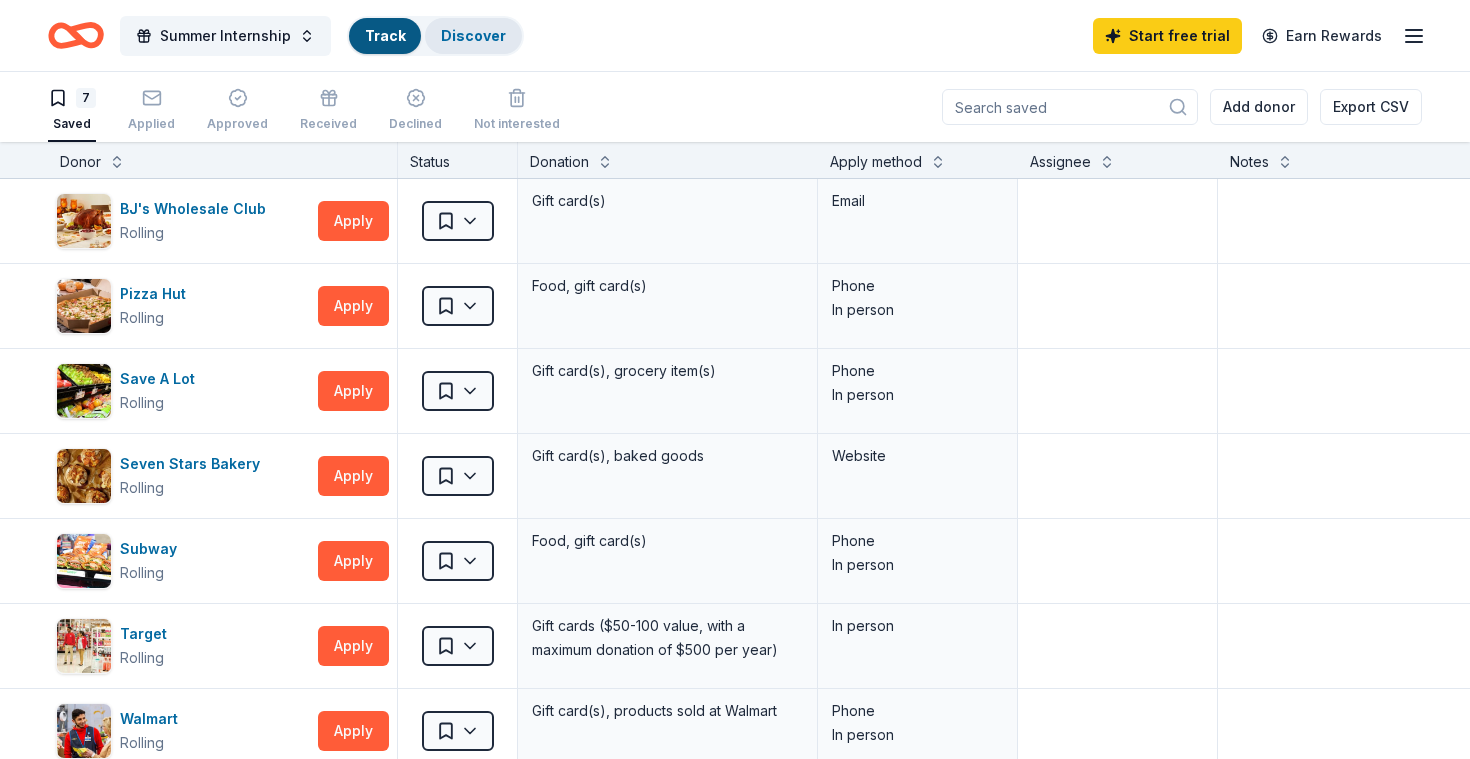 click on "Discover" at bounding box center [473, 35] 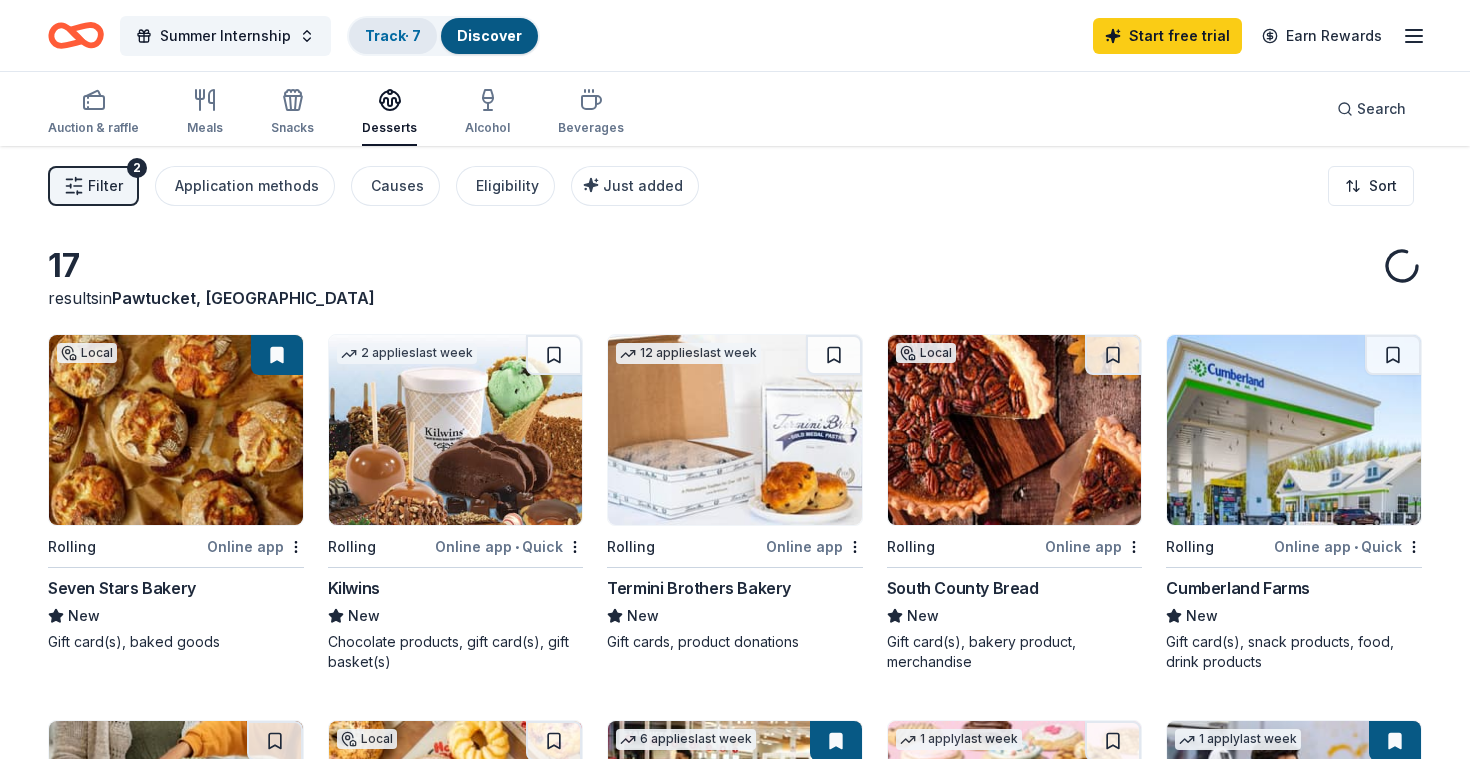 click on "Track  · 7" at bounding box center [393, 35] 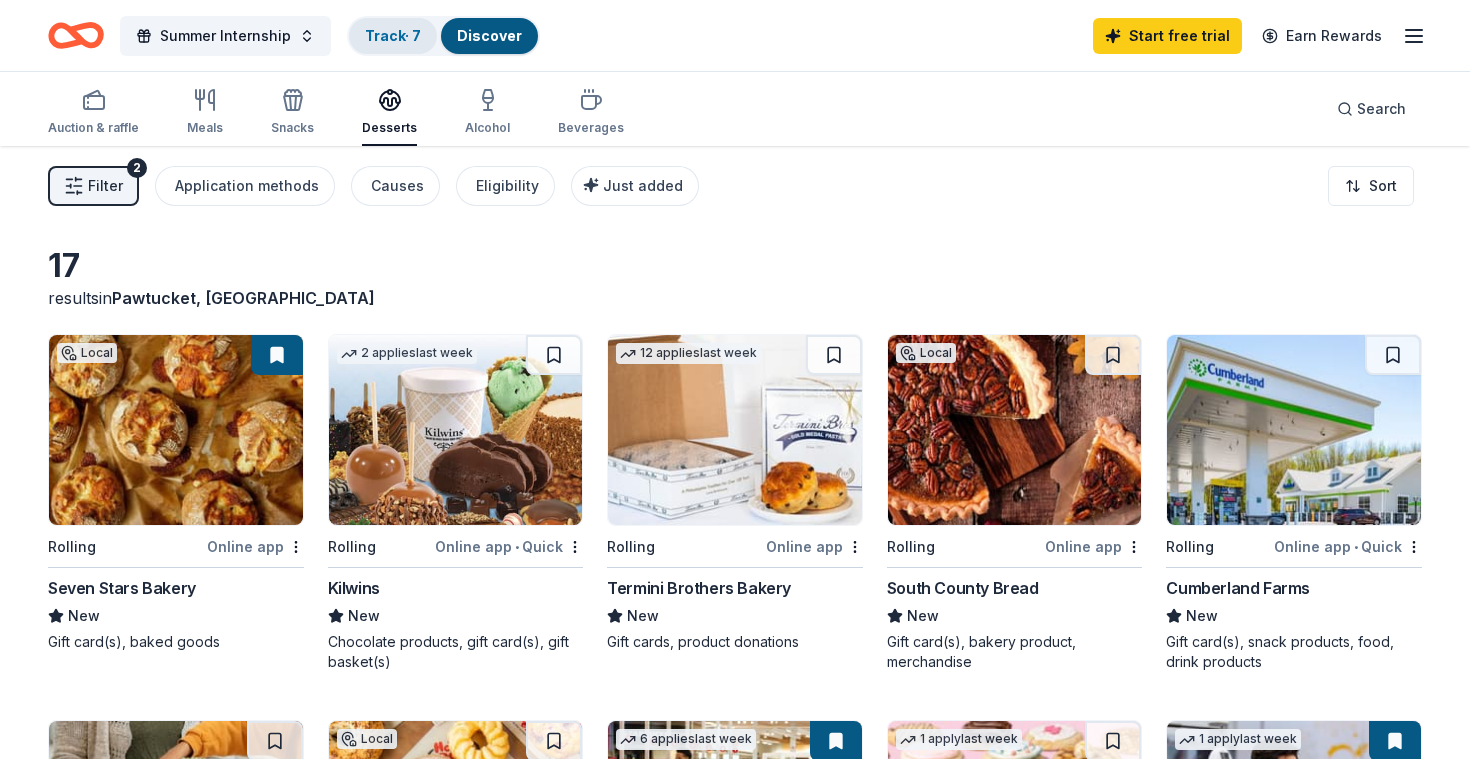 click on "Track  · 7" at bounding box center [393, 35] 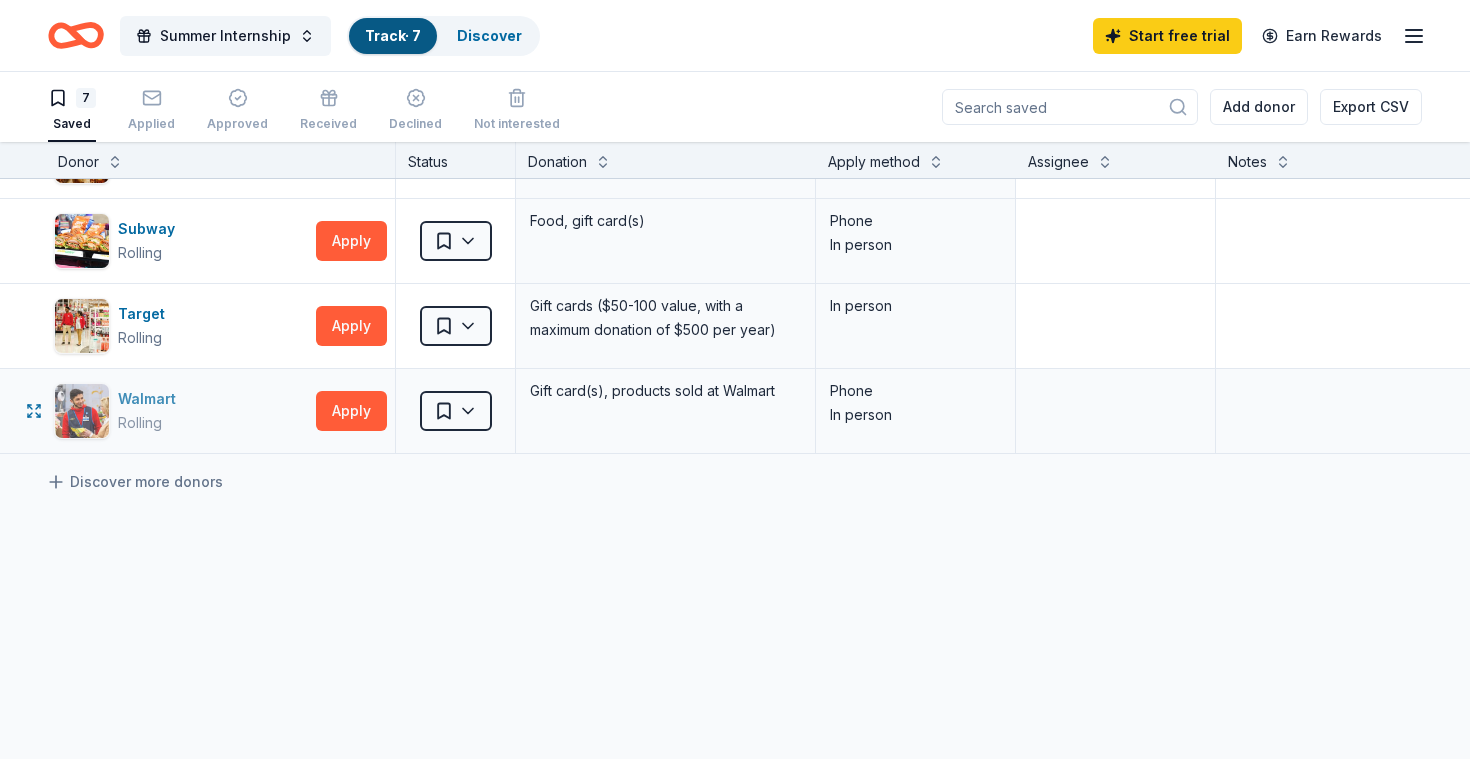 scroll, scrollTop: 324, scrollLeft: 4, axis: both 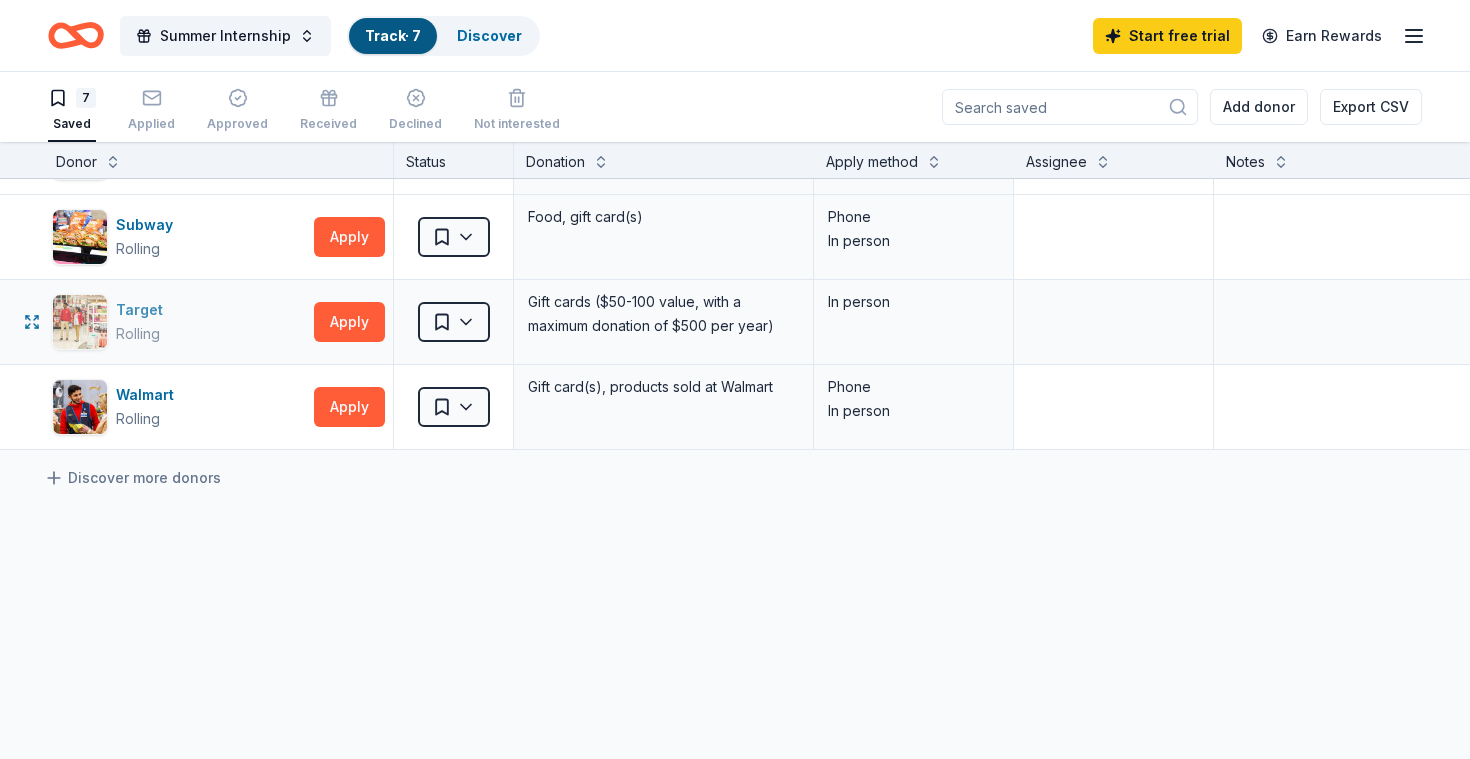 click on "Target" at bounding box center (143, 310) 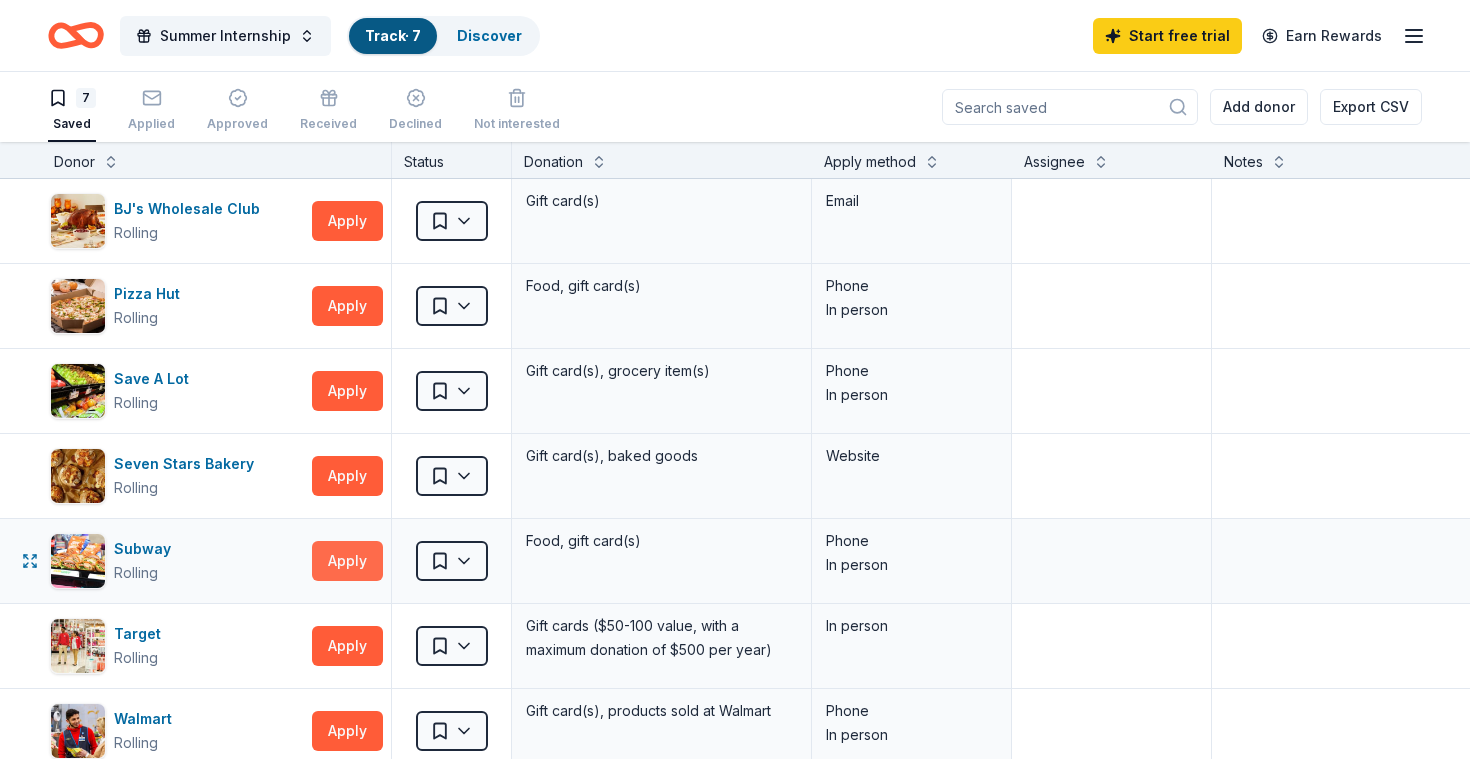 scroll, scrollTop: 0, scrollLeft: 6, axis: horizontal 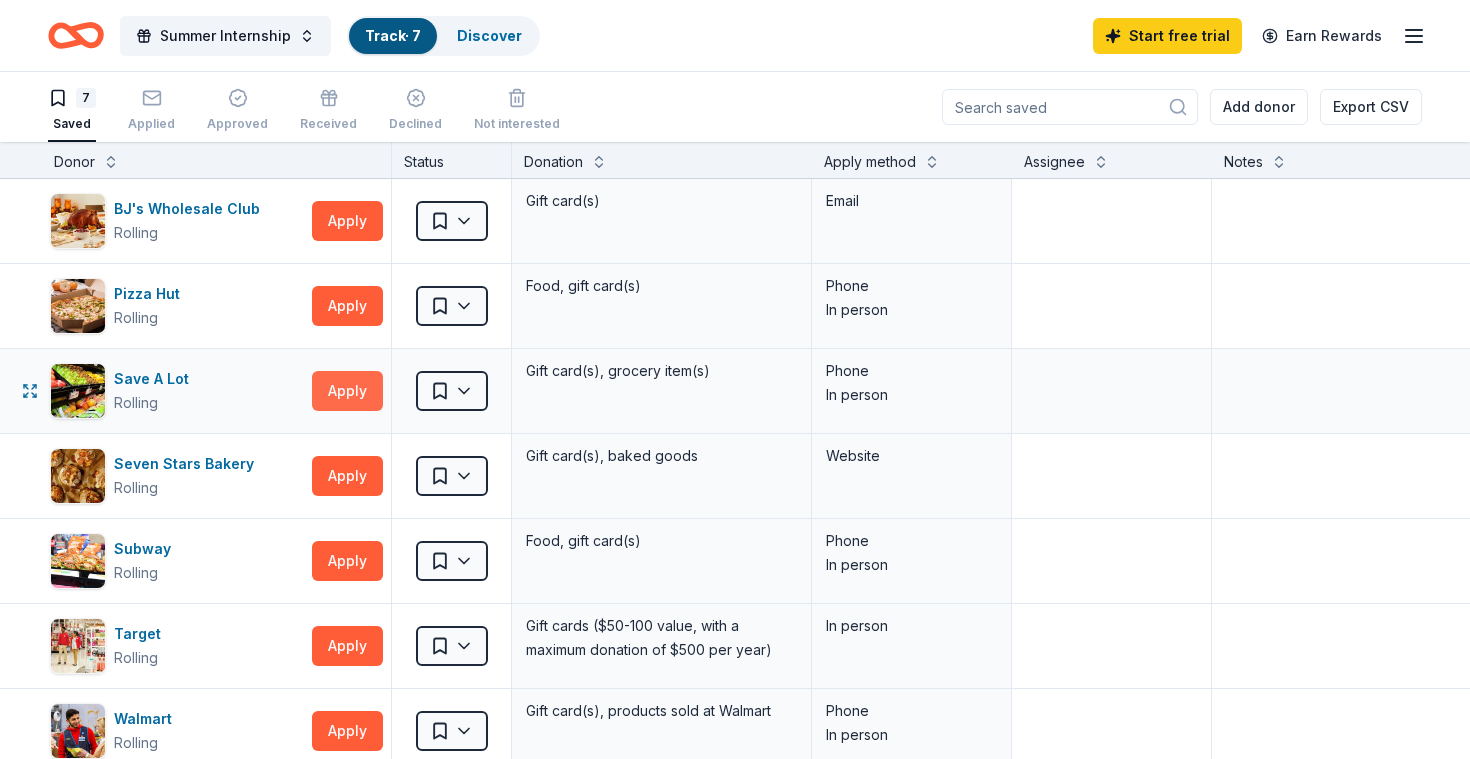 click on "Apply" at bounding box center [347, 391] 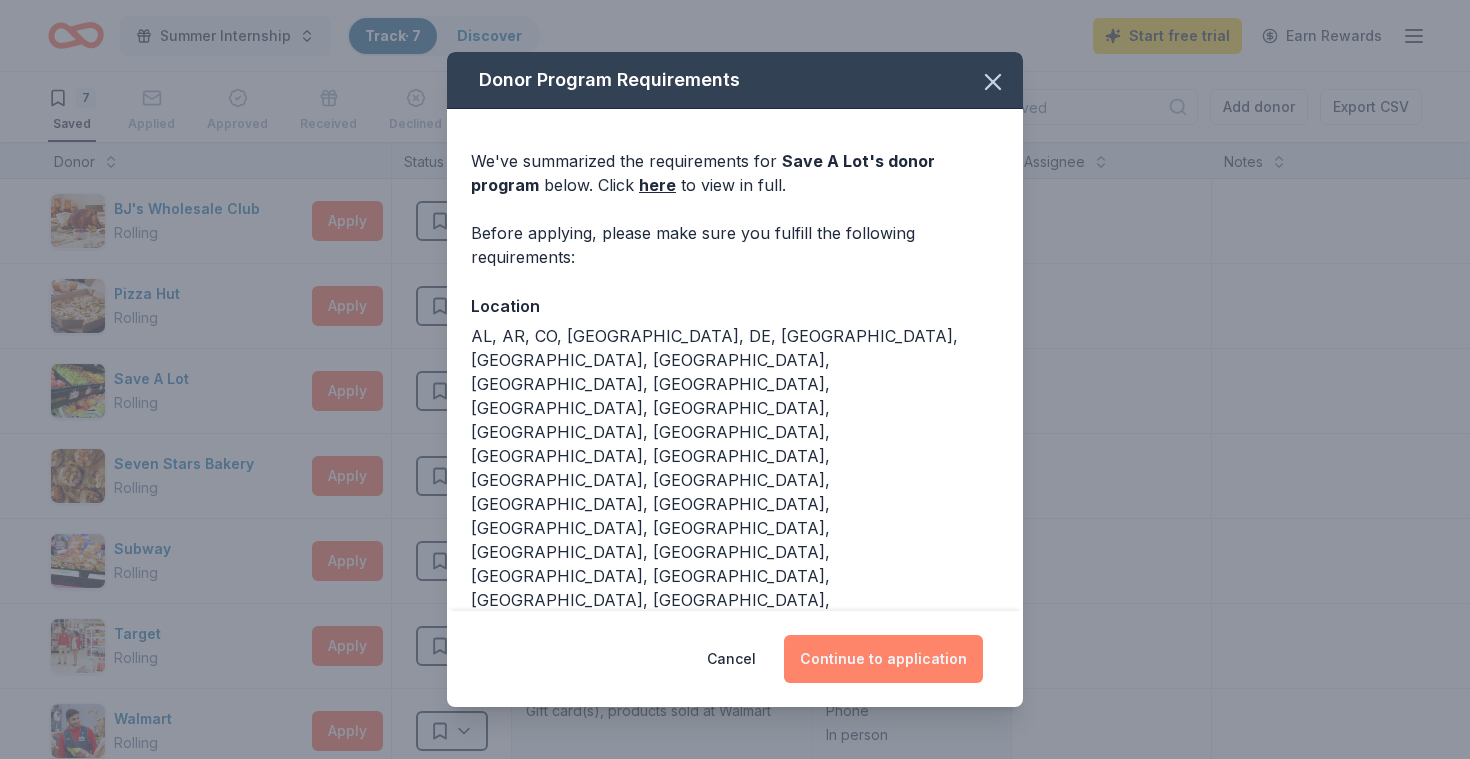 click on "Continue to application" at bounding box center [883, 659] 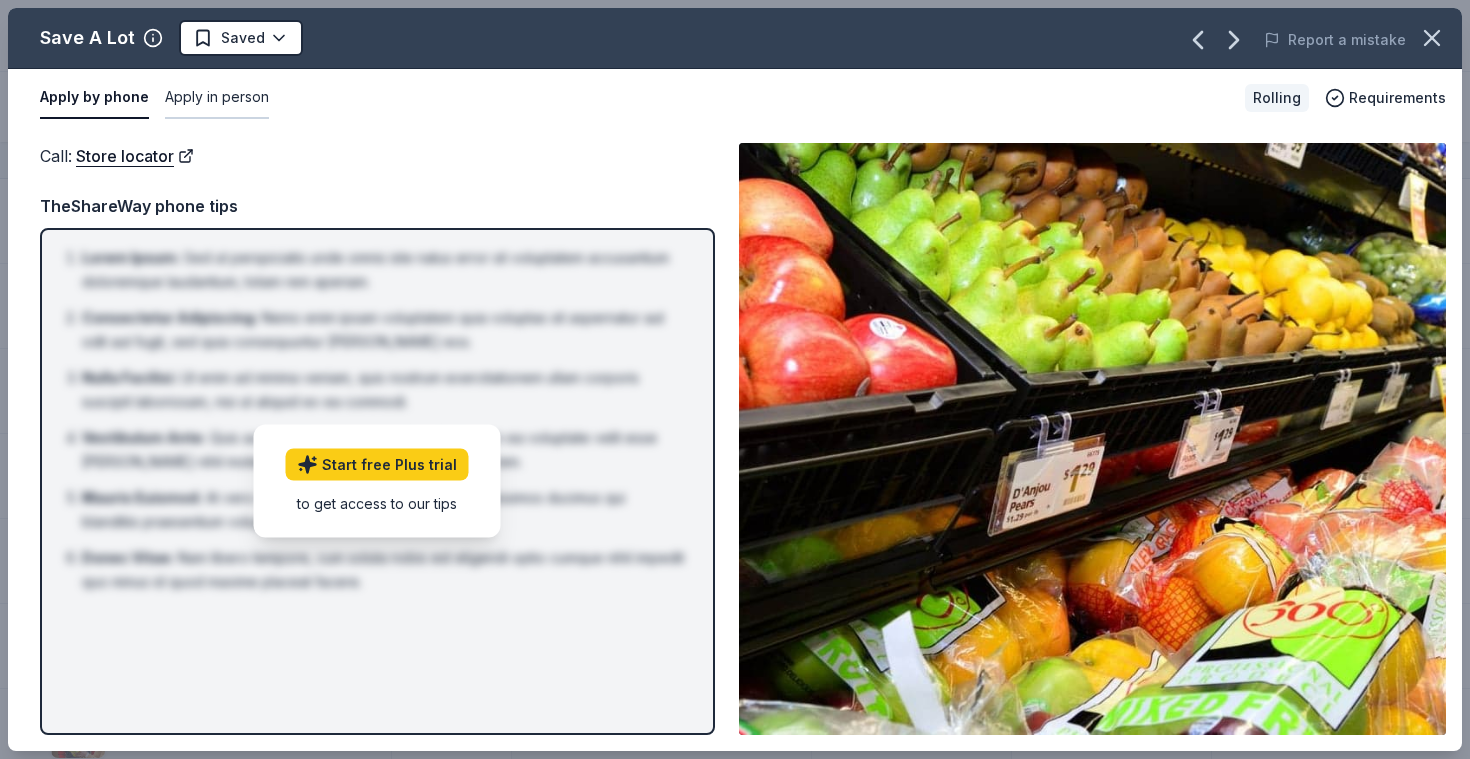 click on "Apply in person" at bounding box center [217, 98] 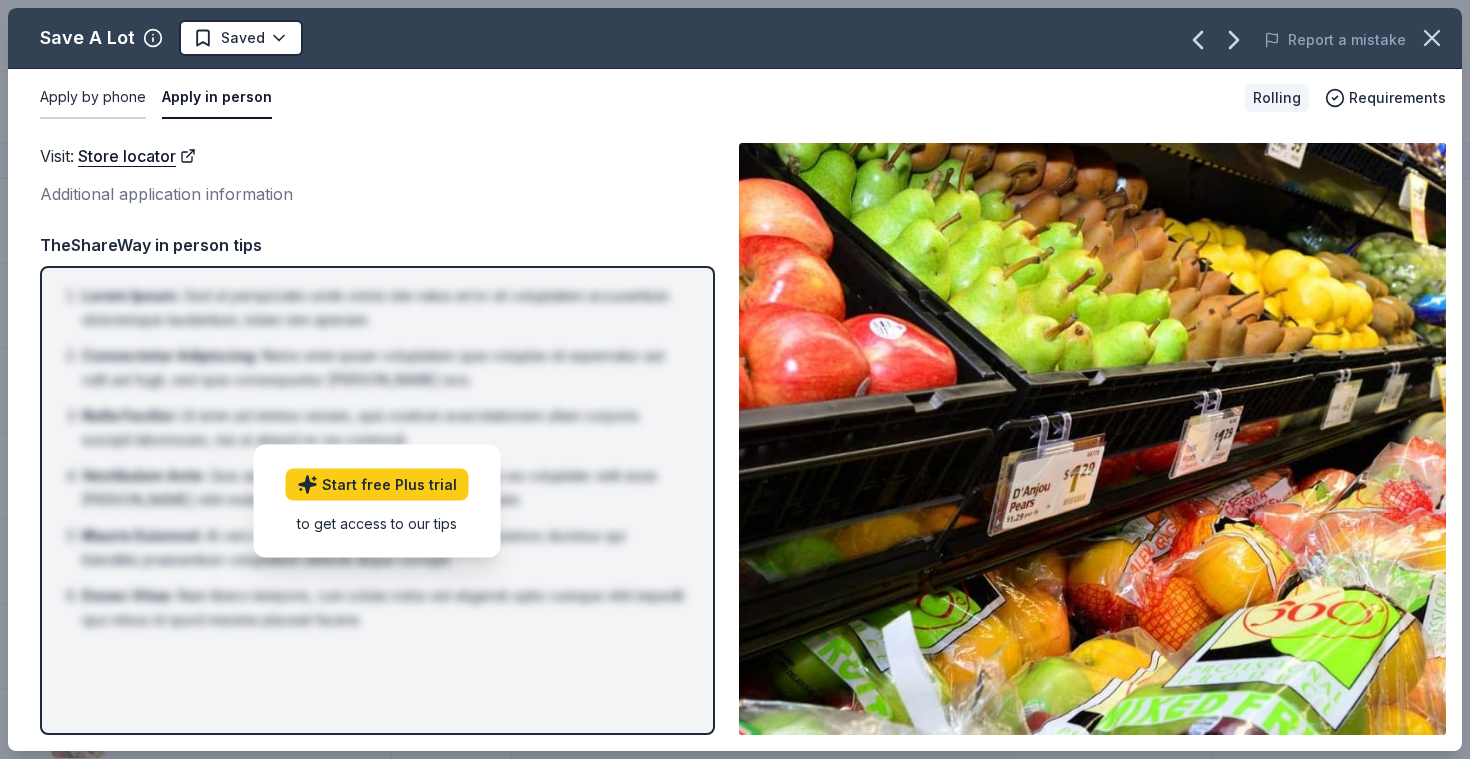 click on "Apply by phone" at bounding box center [93, 98] 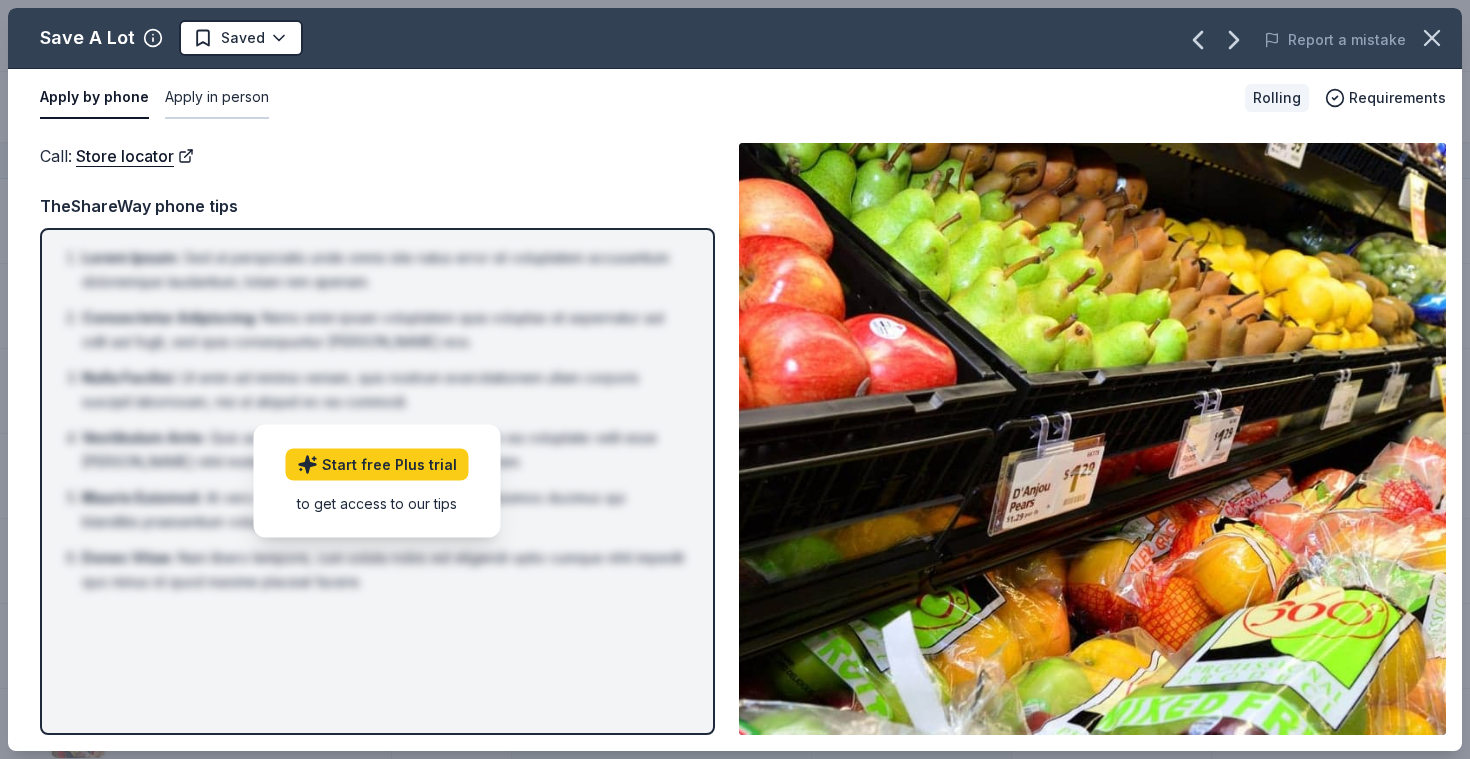 click on "Apply in person" at bounding box center (217, 98) 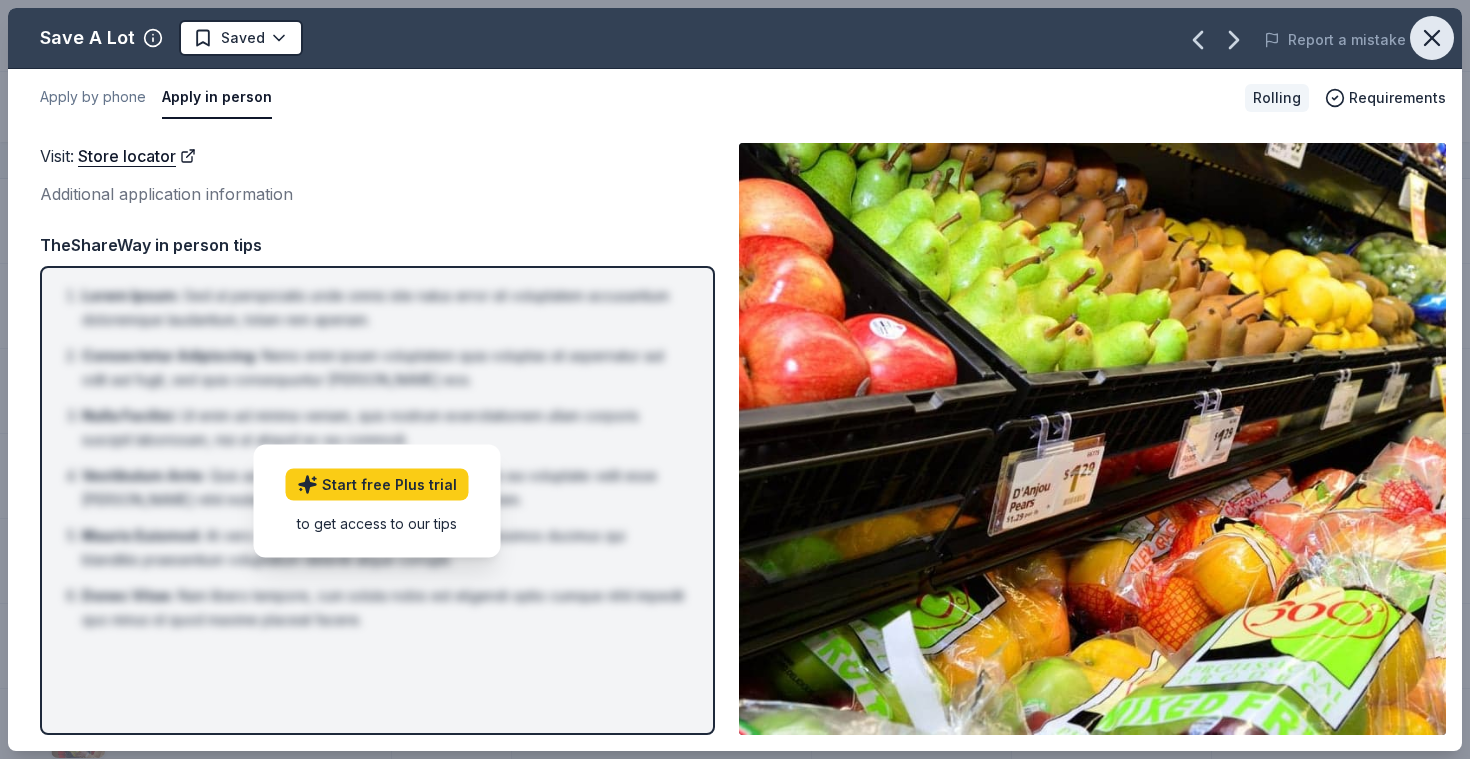 click 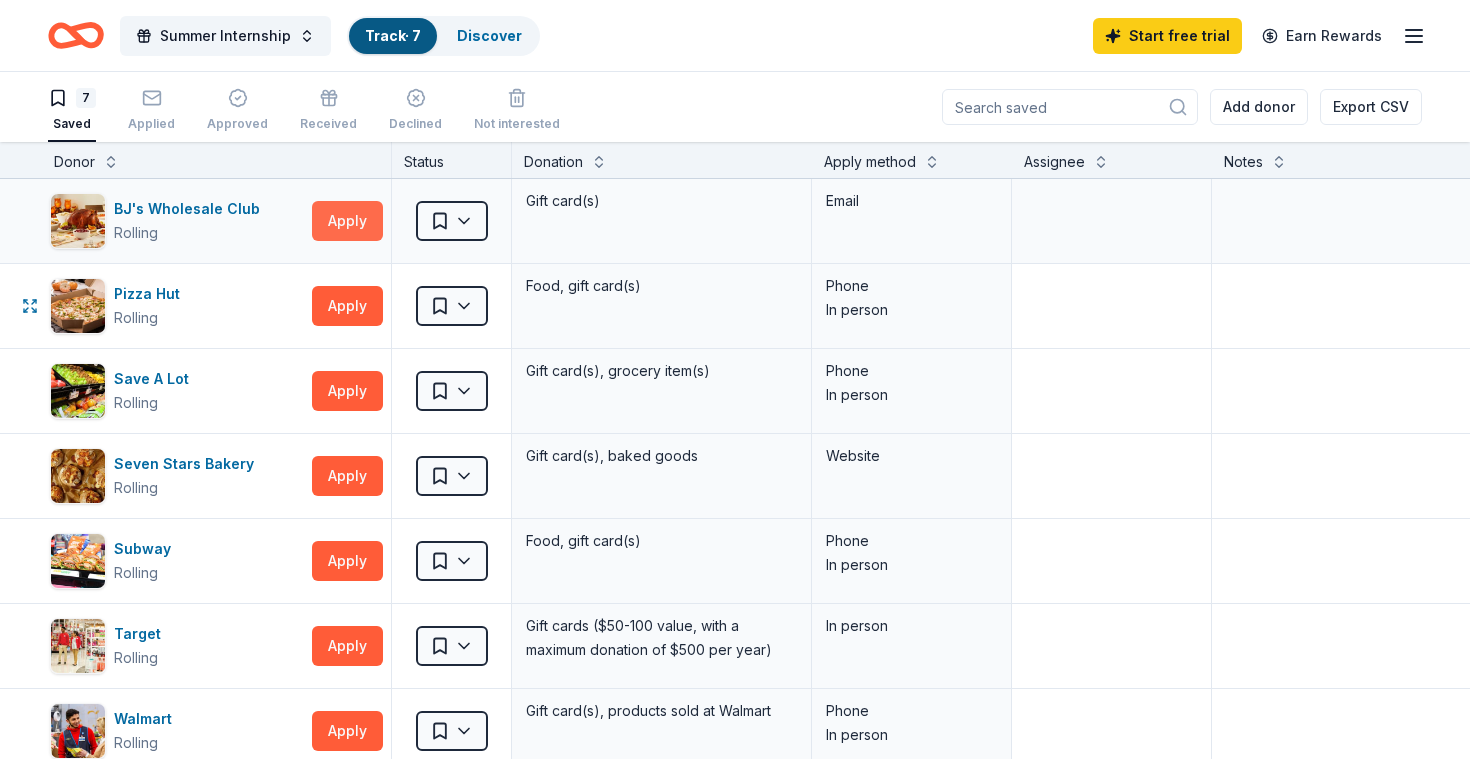 scroll, scrollTop: 0, scrollLeft: 6, axis: horizontal 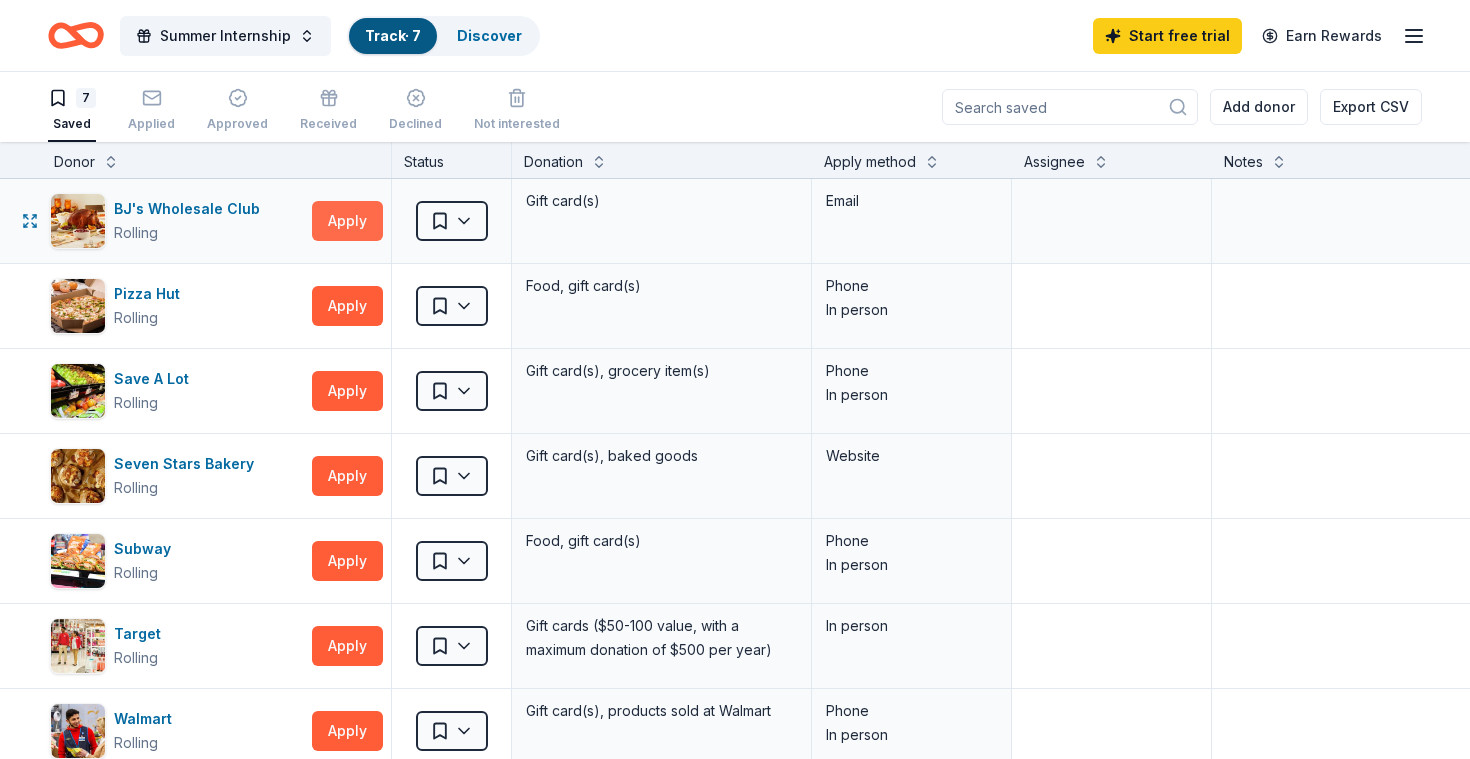 click on "Apply" at bounding box center (347, 221) 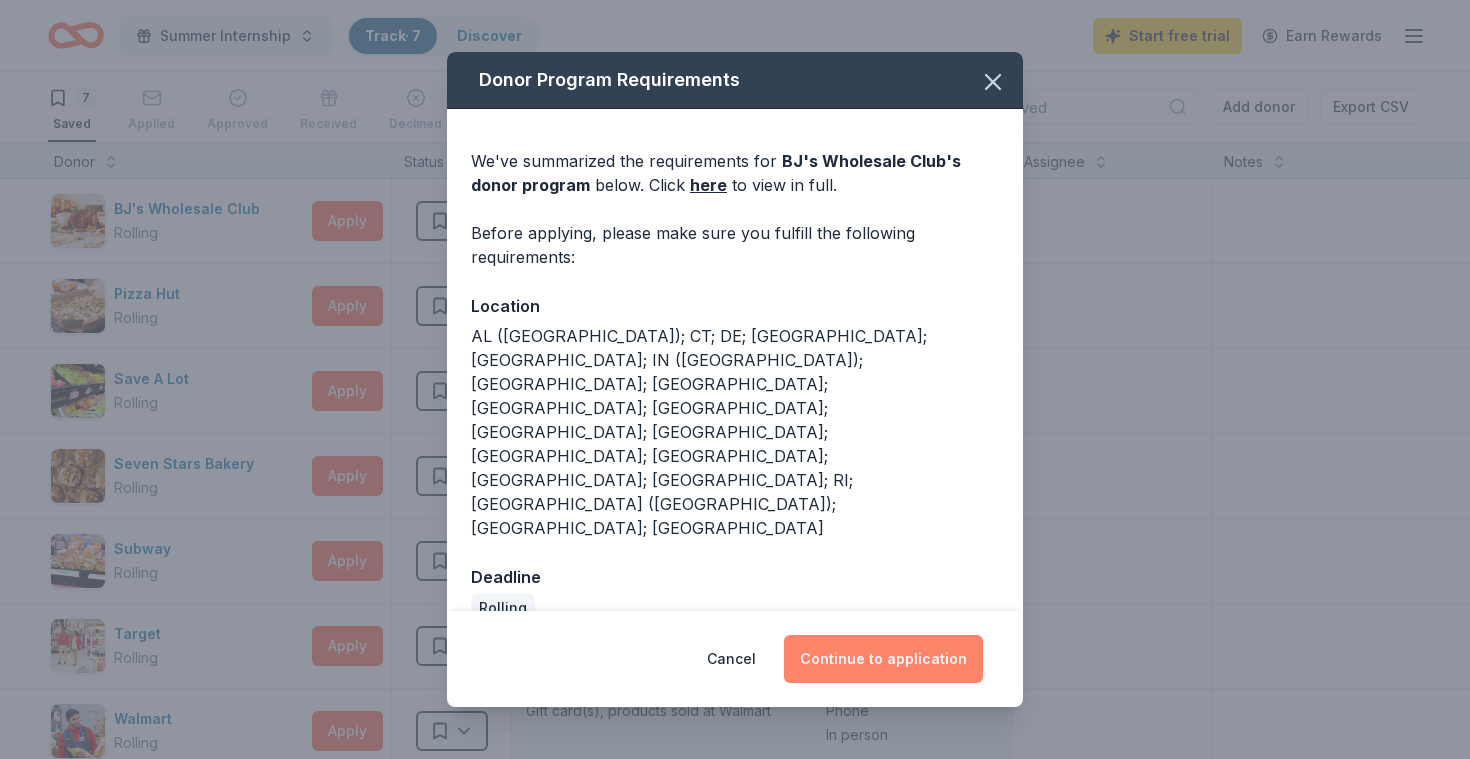 click on "Continue to application" at bounding box center [883, 659] 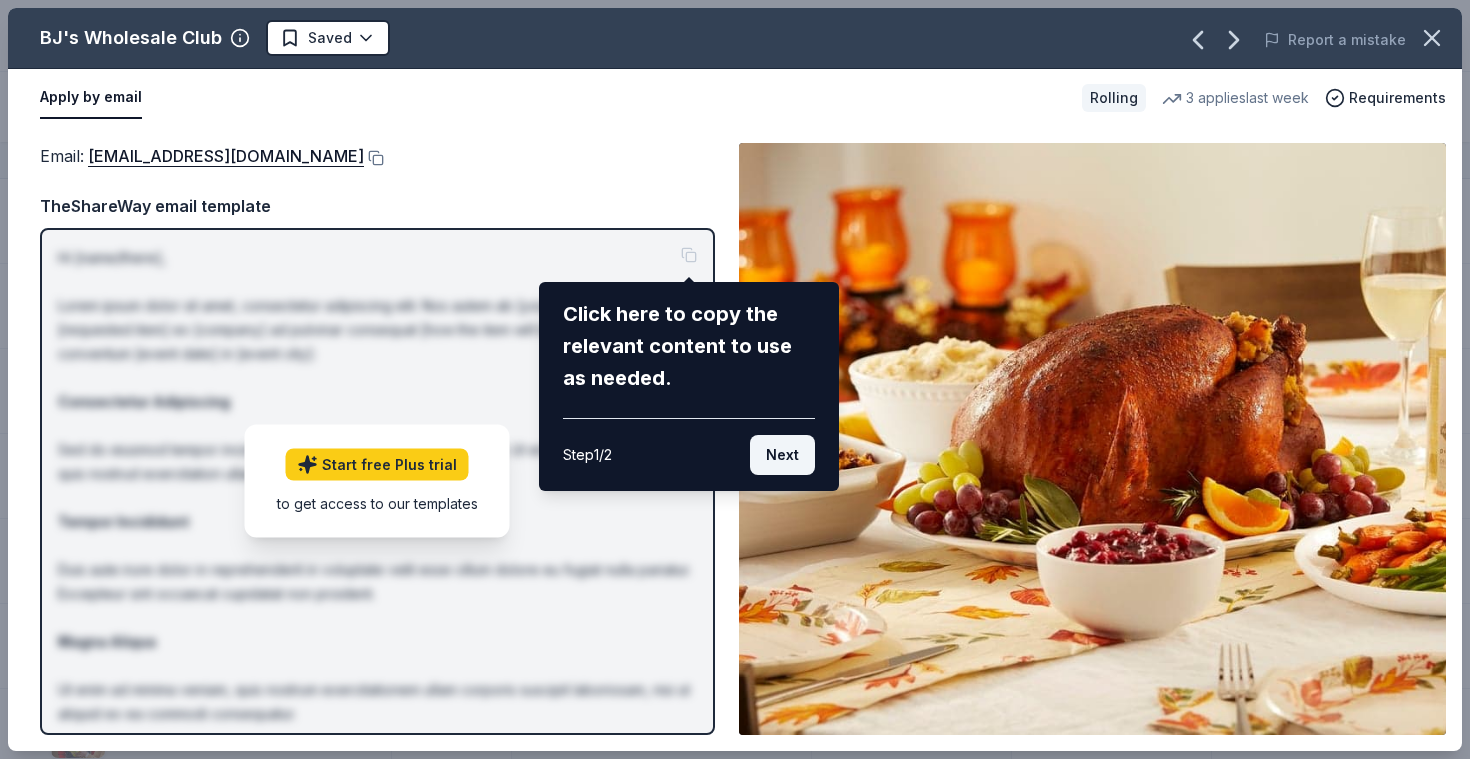 click on "Next" at bounding box center [782, 455] 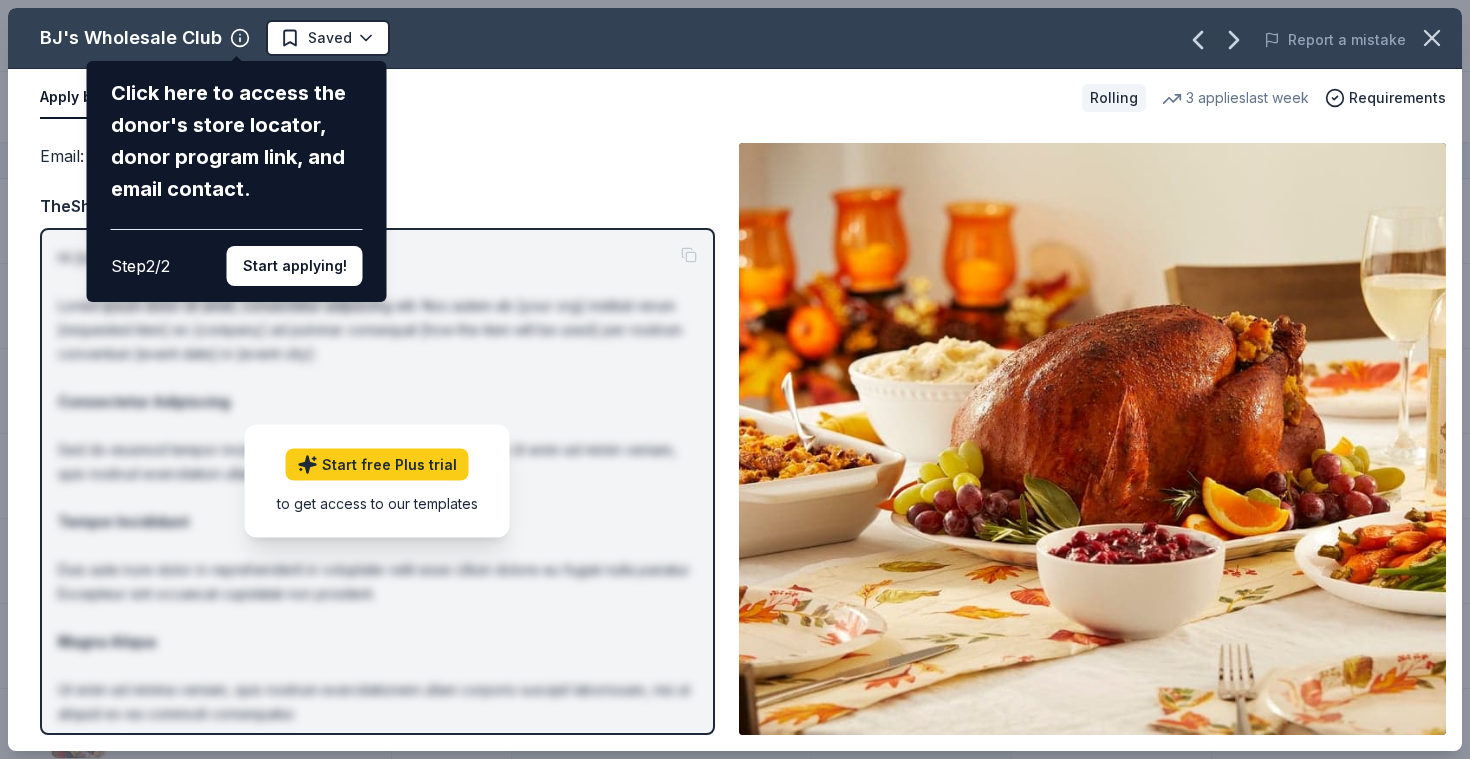 click on "BJ's Wholesale Club Click here to access the donor's store locator, donor program link, and email contact. Step  2 / 2 Start applying! Saved Report a mistake Apply by email Rolling 3   applies  last week Requirements Email : [EMAIL_ADDRESS][DOMAIN_NAME] Email : [EMAIL_ADDRESS][DOMAIN_NAME] TheShareWay email template Hi [name/there],
Lorem ipsum dolor sit amet, consectetur adipiscing elit. Nos autem ab [your org] instituti rerum [requested item] ex [company] ad pulvinar consequat [how the item will be used] per nostrum conventum [event date] in [event city]:
Consectetur Adipiscing
Sed do eiusmod tempor incididunt ut labore et dolore magna aliqua. Ut enim ad minim veniam, quis nostrud exercitation ullamco laboris.
Tempor Incididunt
Duis aute irure dolor in reprehenderit in voluptate velit esse cillum dolore eu fugiat nulla pariatur. Excepteur sint occaecat cupidatat non proident.
Magna Aliqua
Nostrum ID numerus est [EIN]. Contactus per [your phone number].
Best,
[your name] Start free Plus trial" at bounding box center (735, 379) 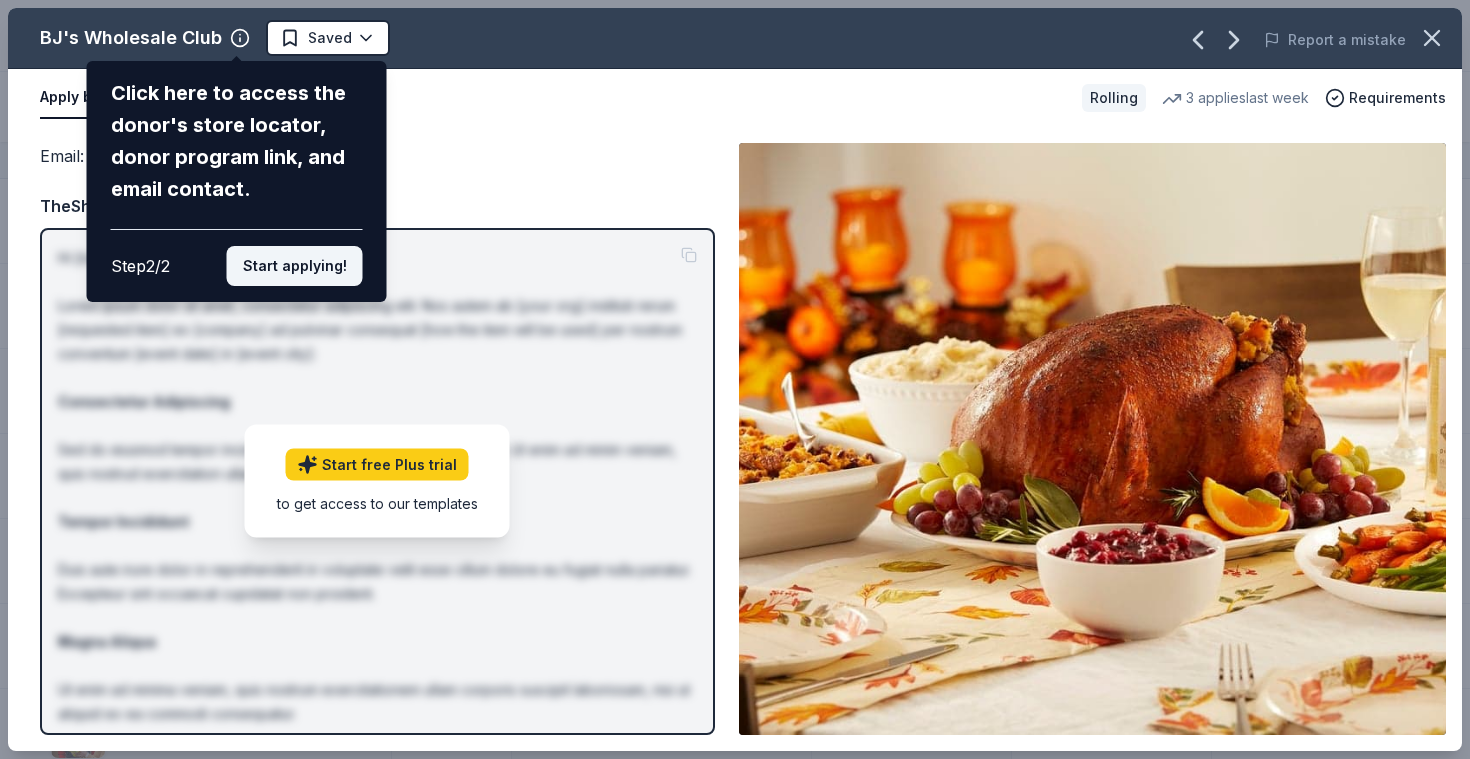 click on "Start applying!" at bounding box center [295, 266] 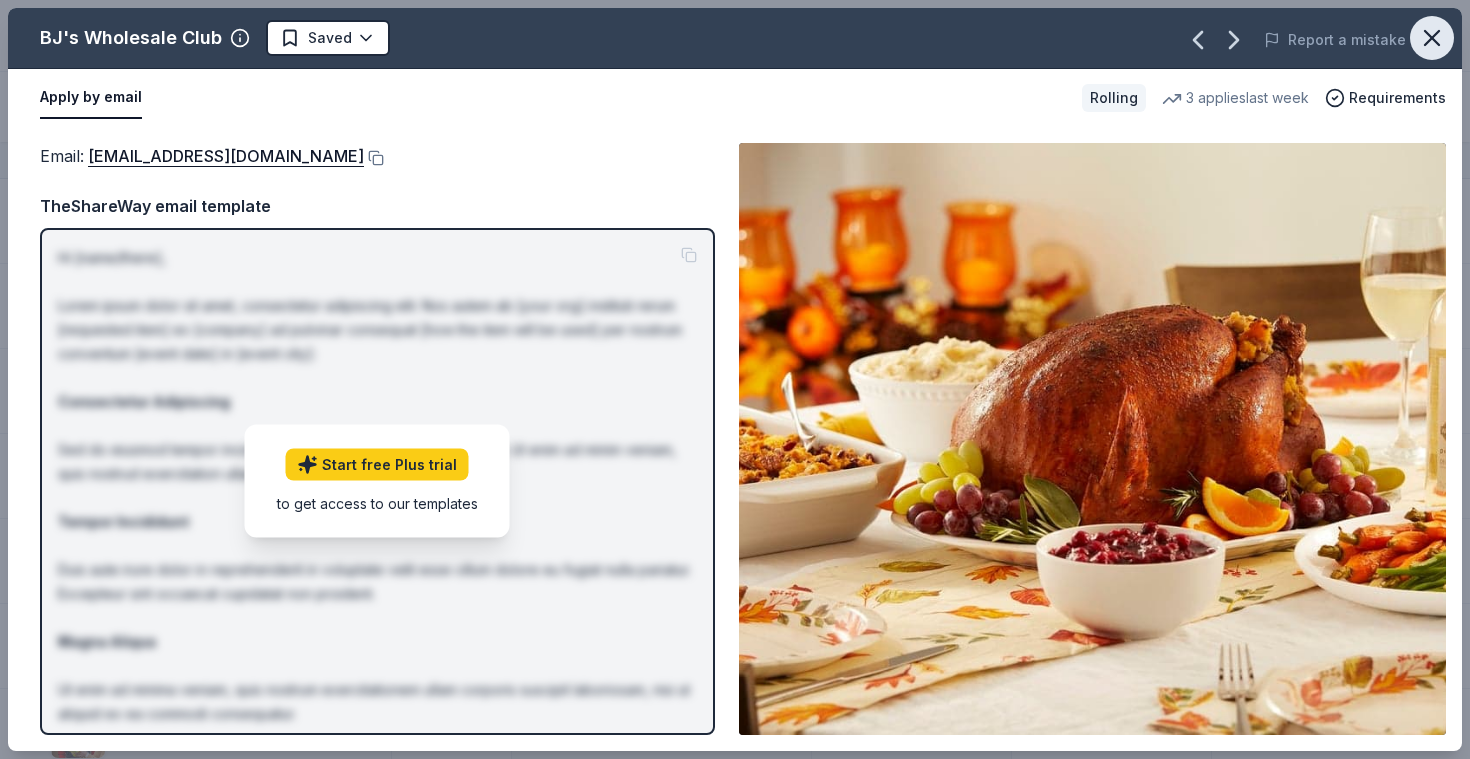 click 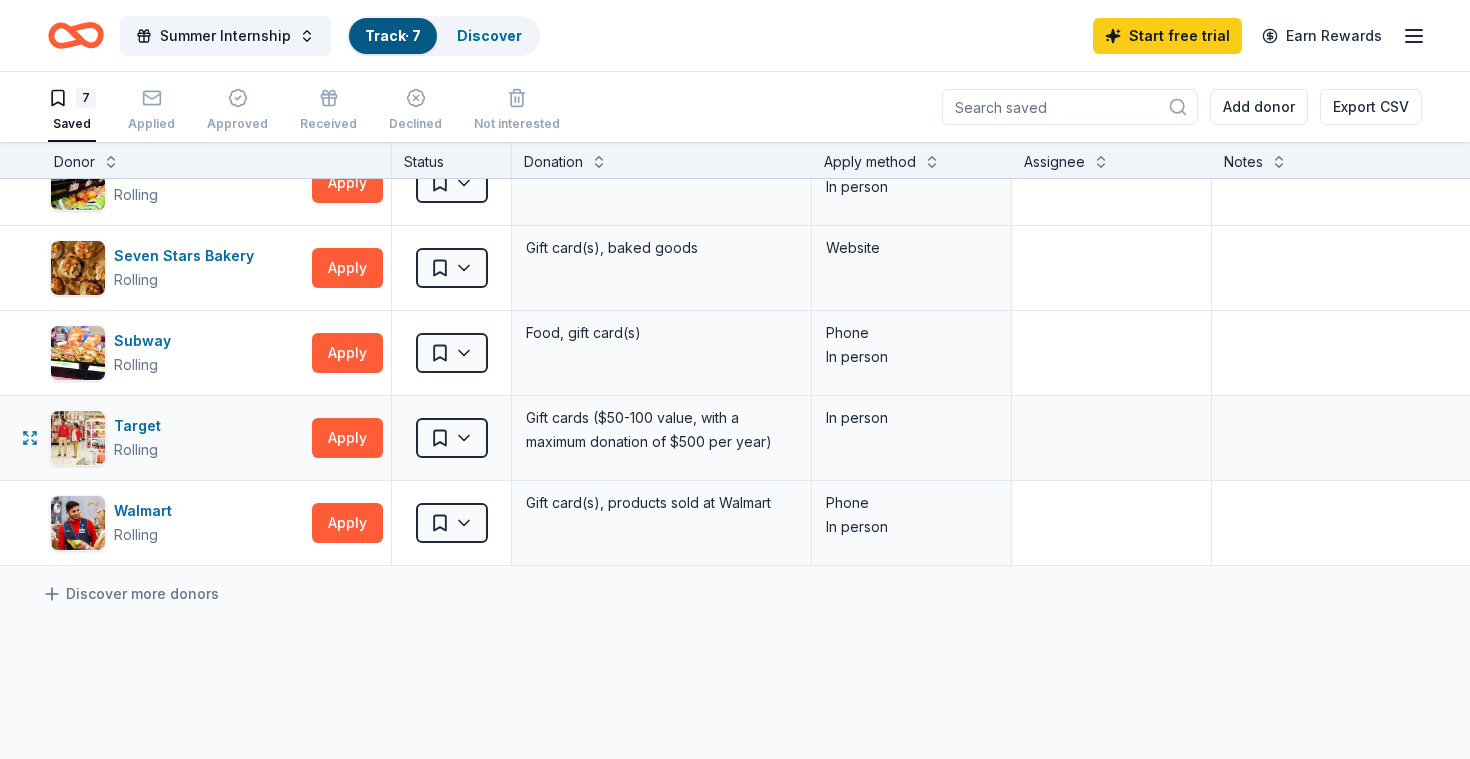 scroll, scrollTop: 235, scrollLeft: 6, axis: both 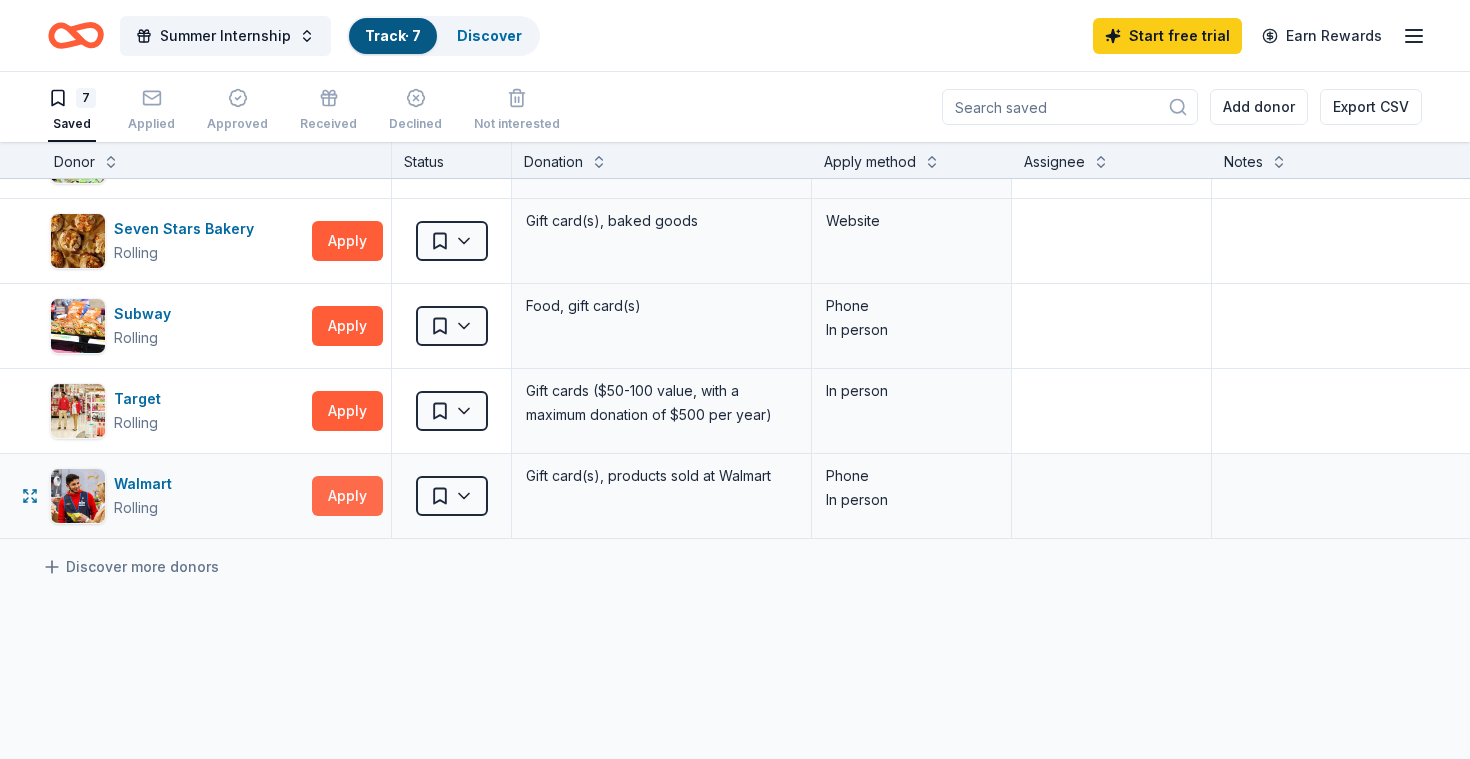 click on "Apply" at bounding box center [347, 496] 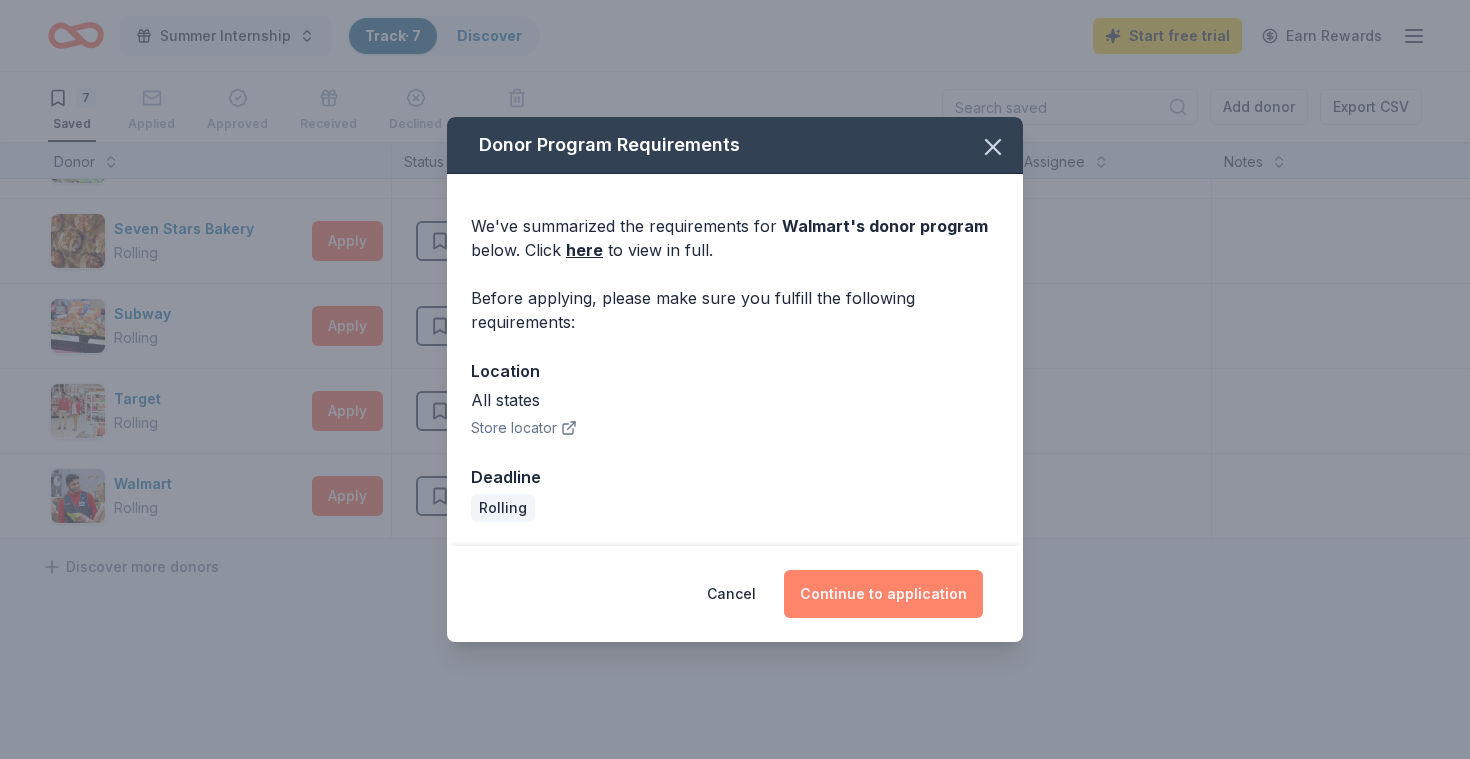 click on "Continue to application" at bounding box center [883, 594] 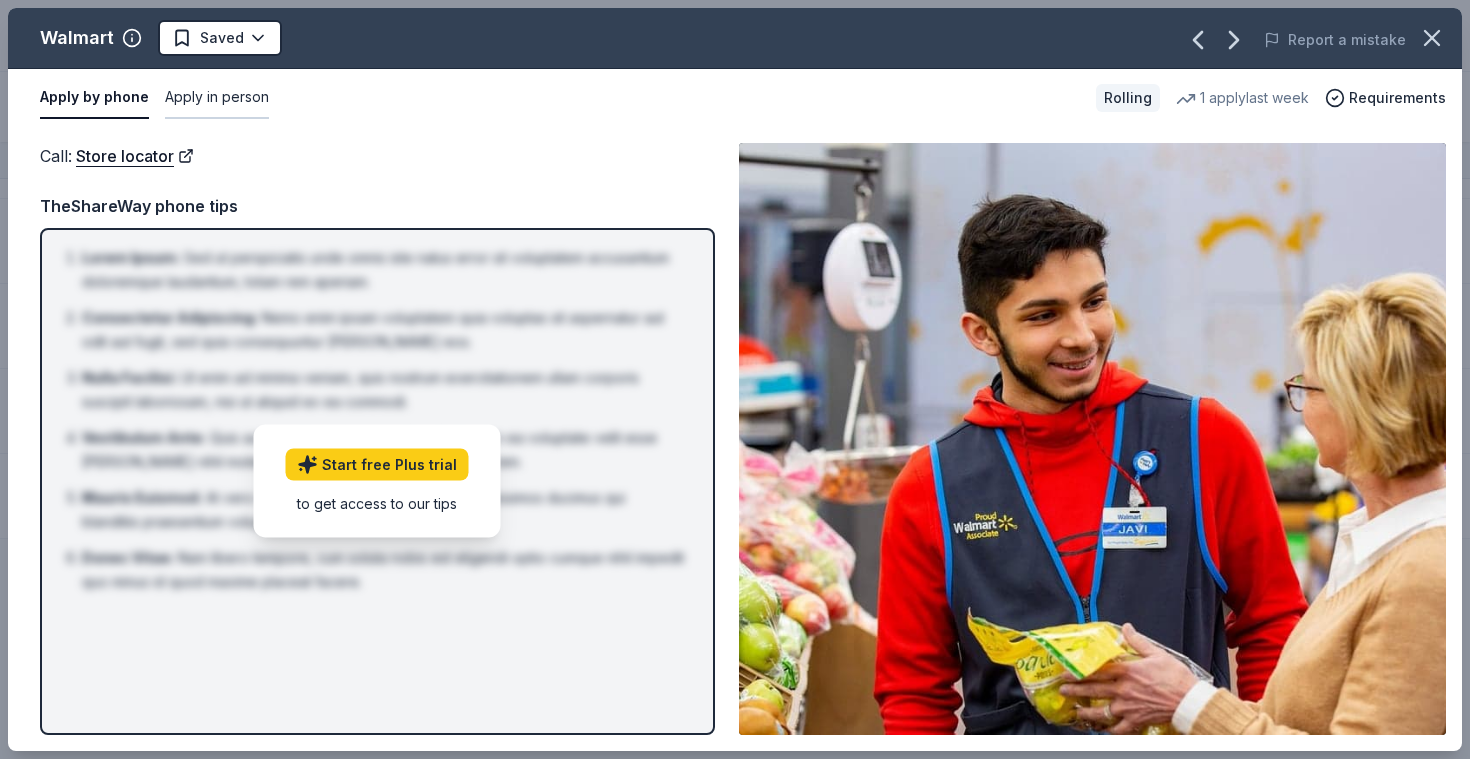 click on "Apply in person" at bounding box center (217, 98) 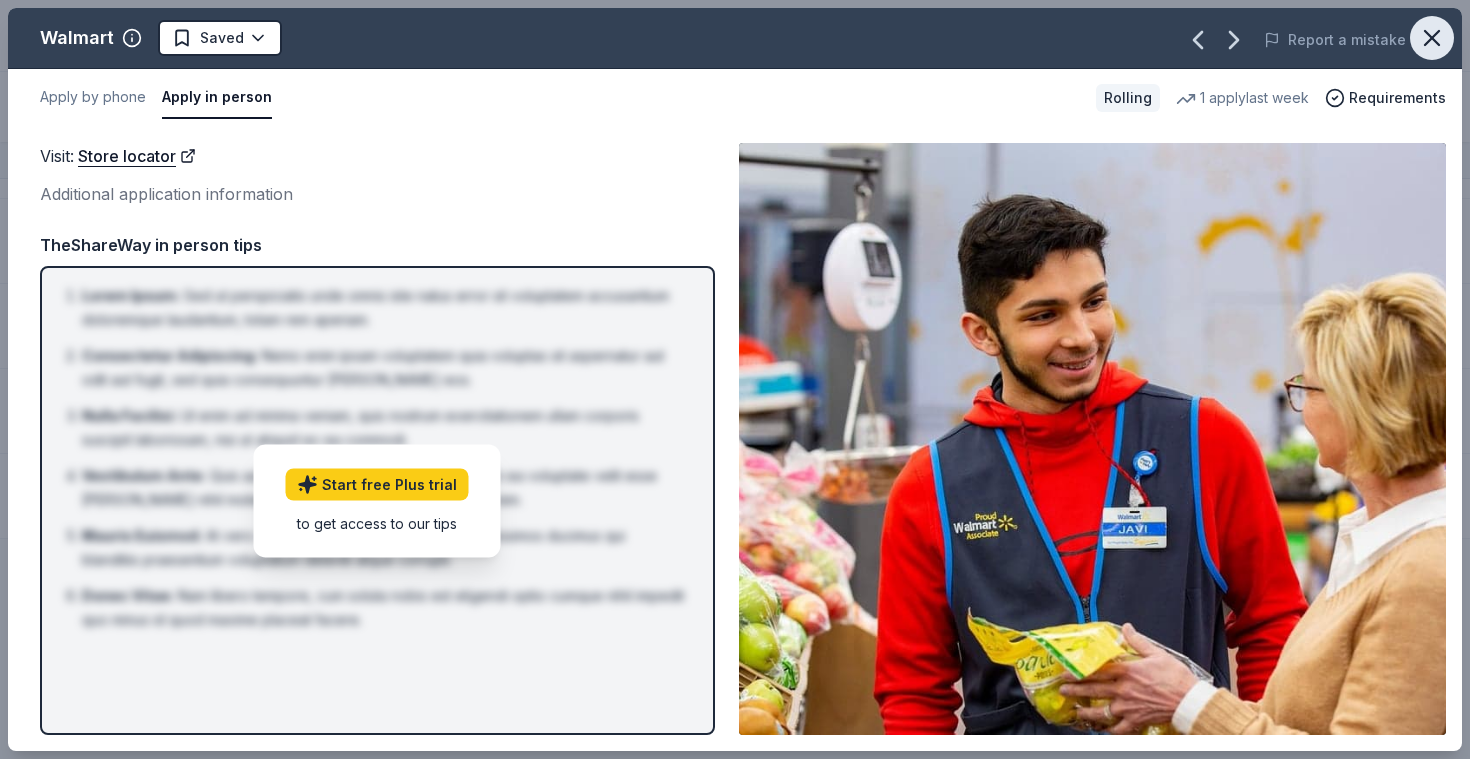 click 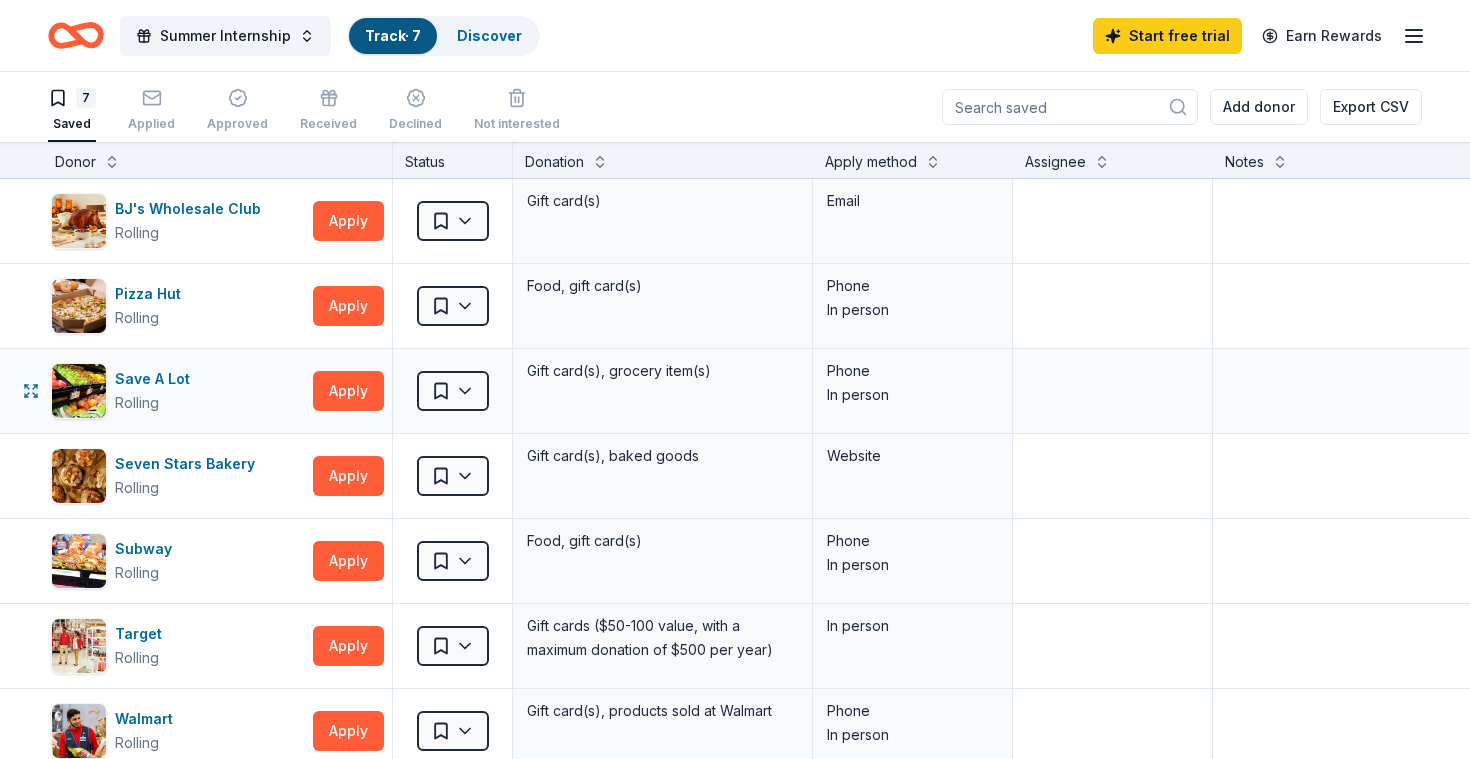 scroll, scrollTop: 0, scrollLeft: 5, axis: horizontal 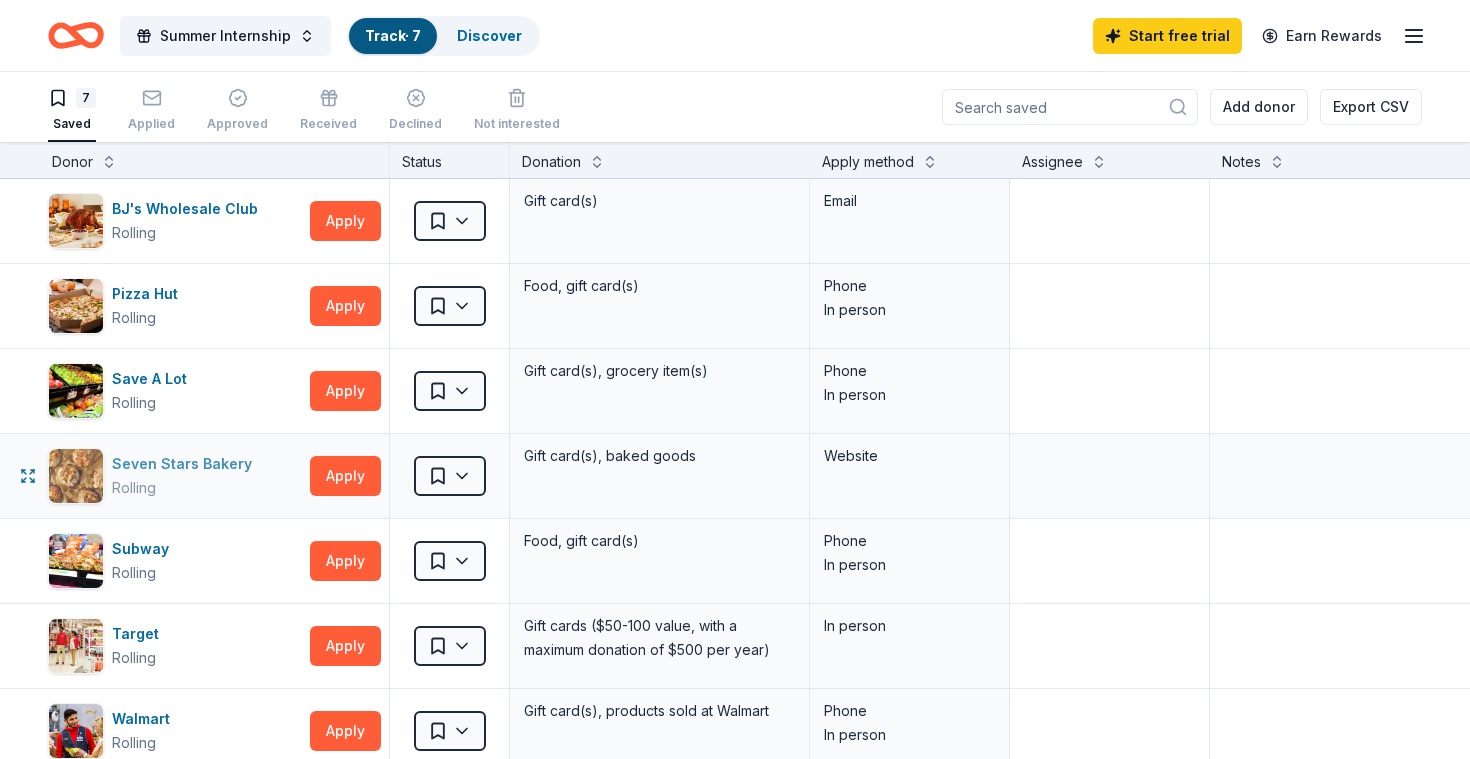 click on "Seven Stars Bakery" at bounding box center (186, 464) 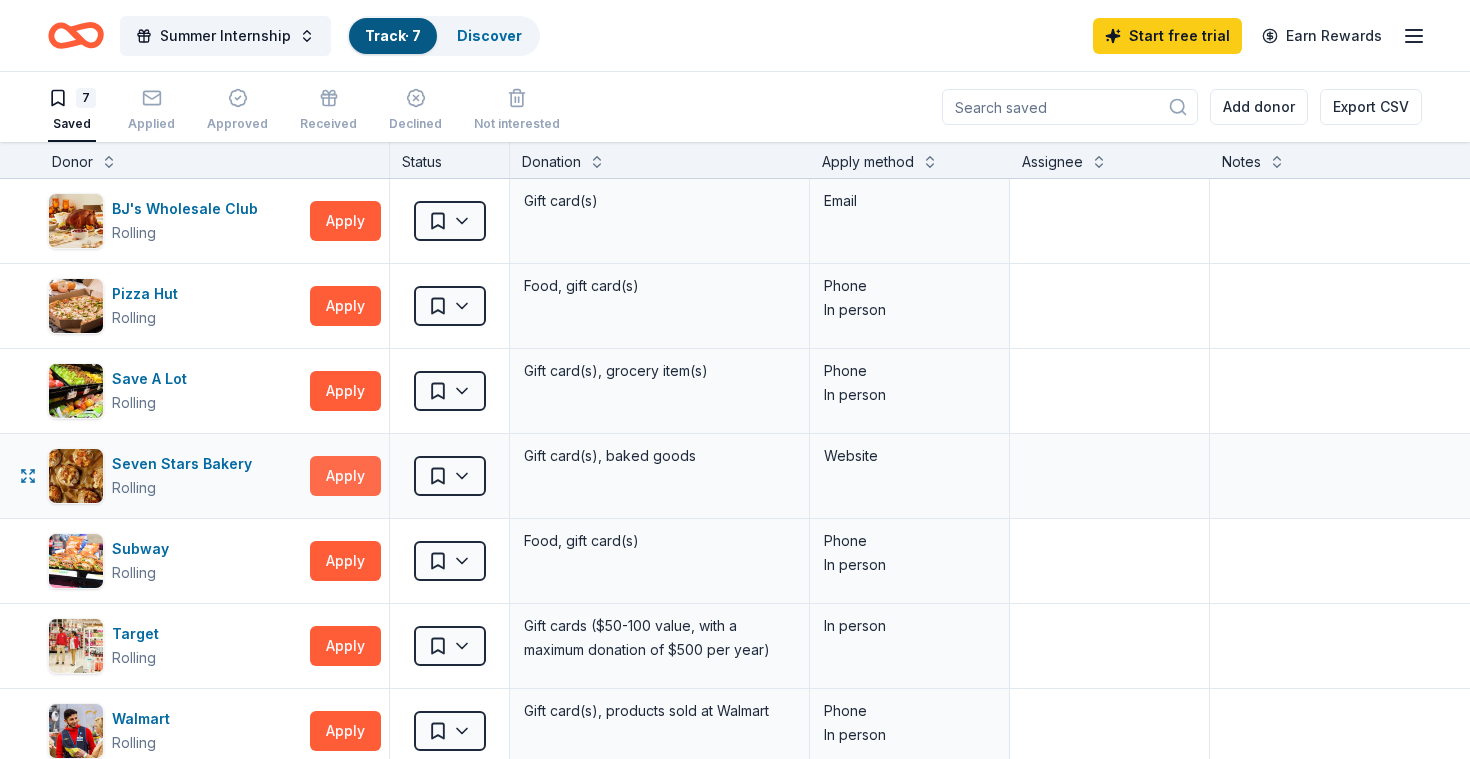click on "Apply" at bounding box center (345, 476) 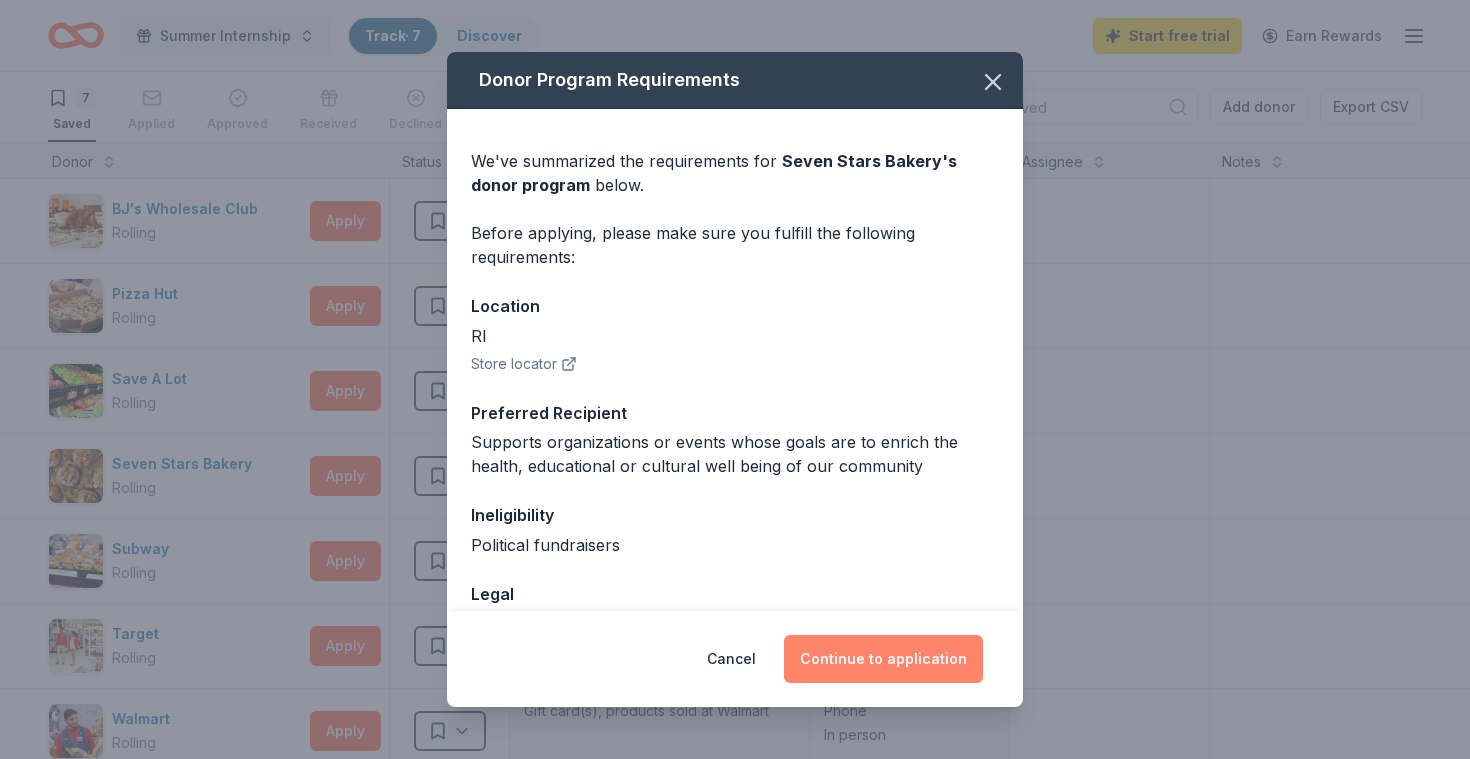 click on "Continue to application" at bounding box center [883, 659] 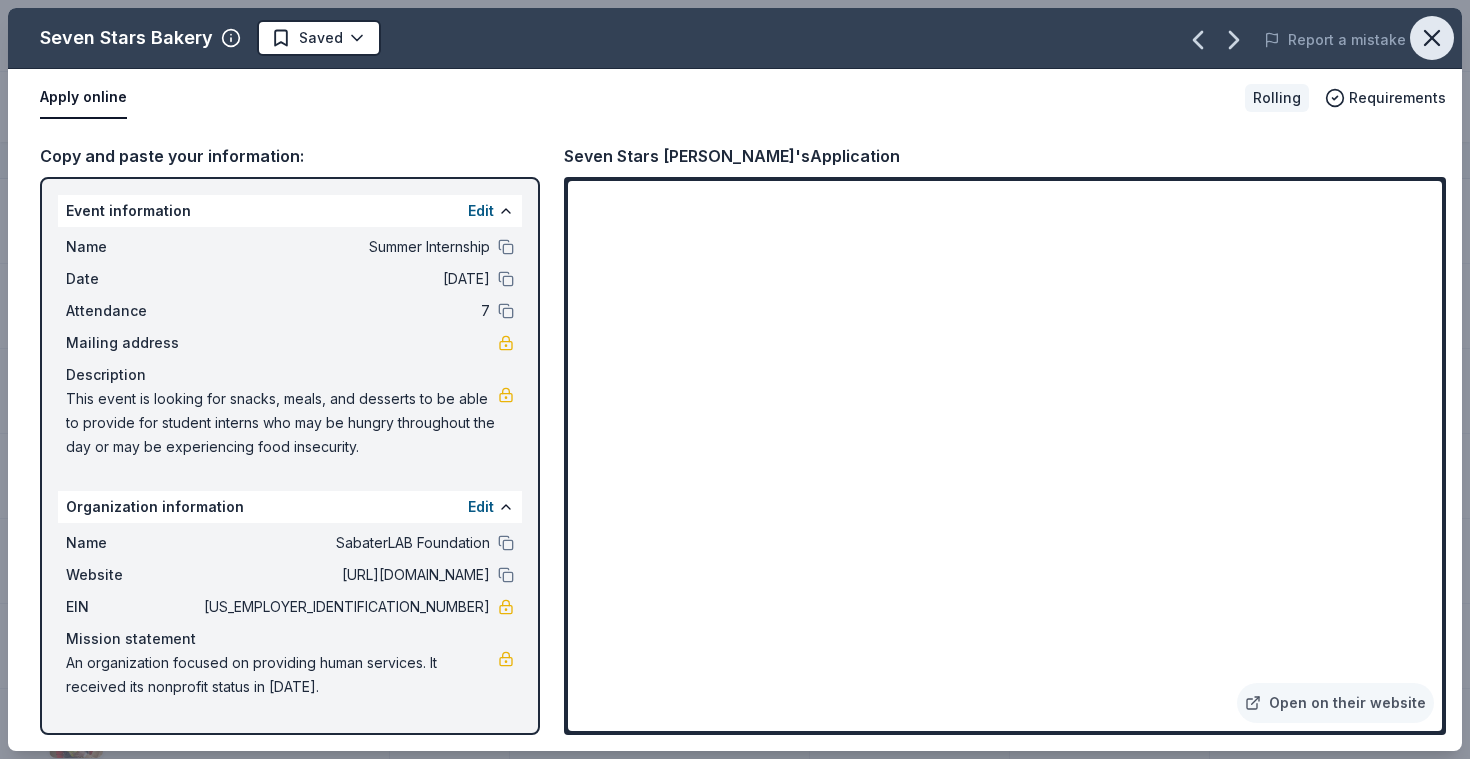 click at bounding box center (1432, 38) 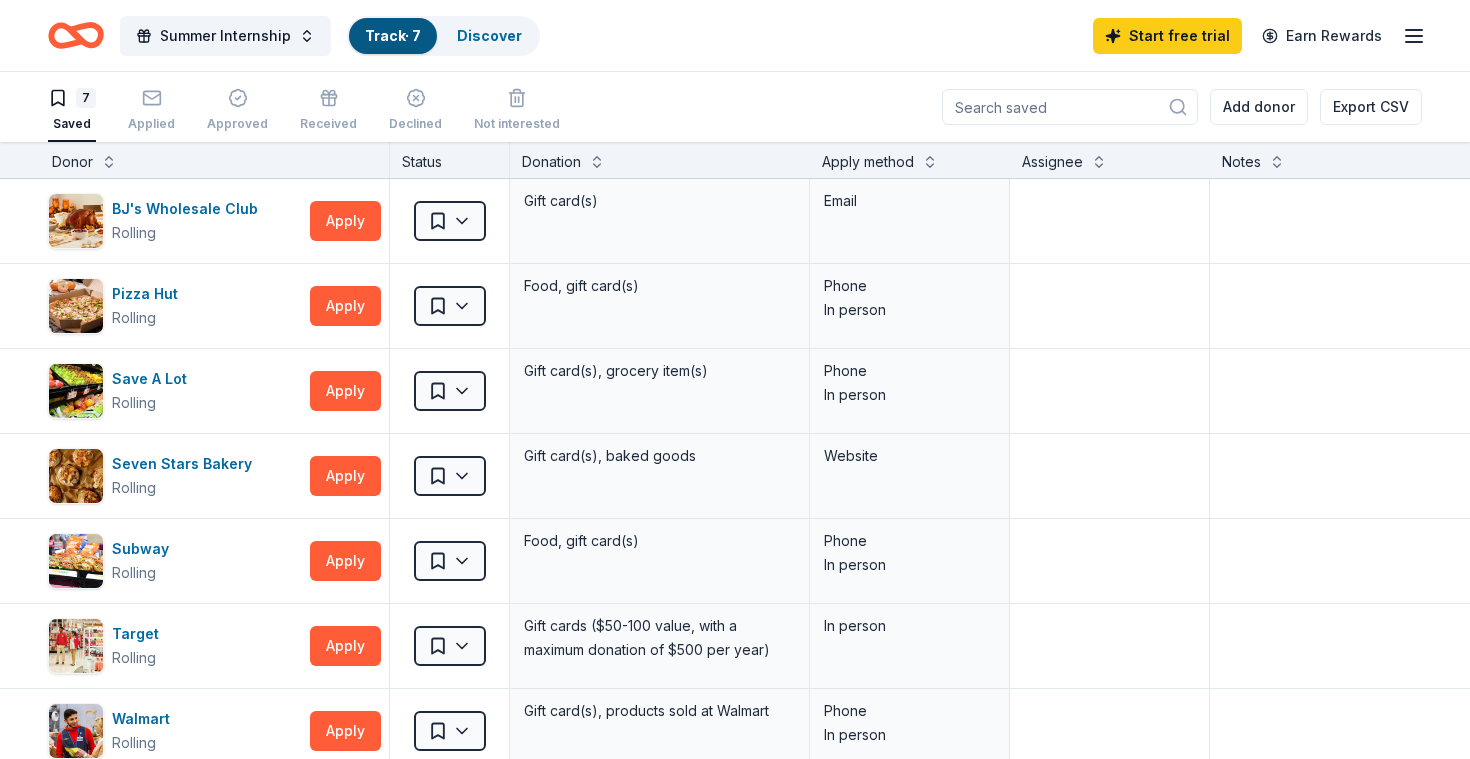 click on "Summer Internship Track  · 7 Discover Start free  trial Earn Rewards" at bounding box center (735, 35) 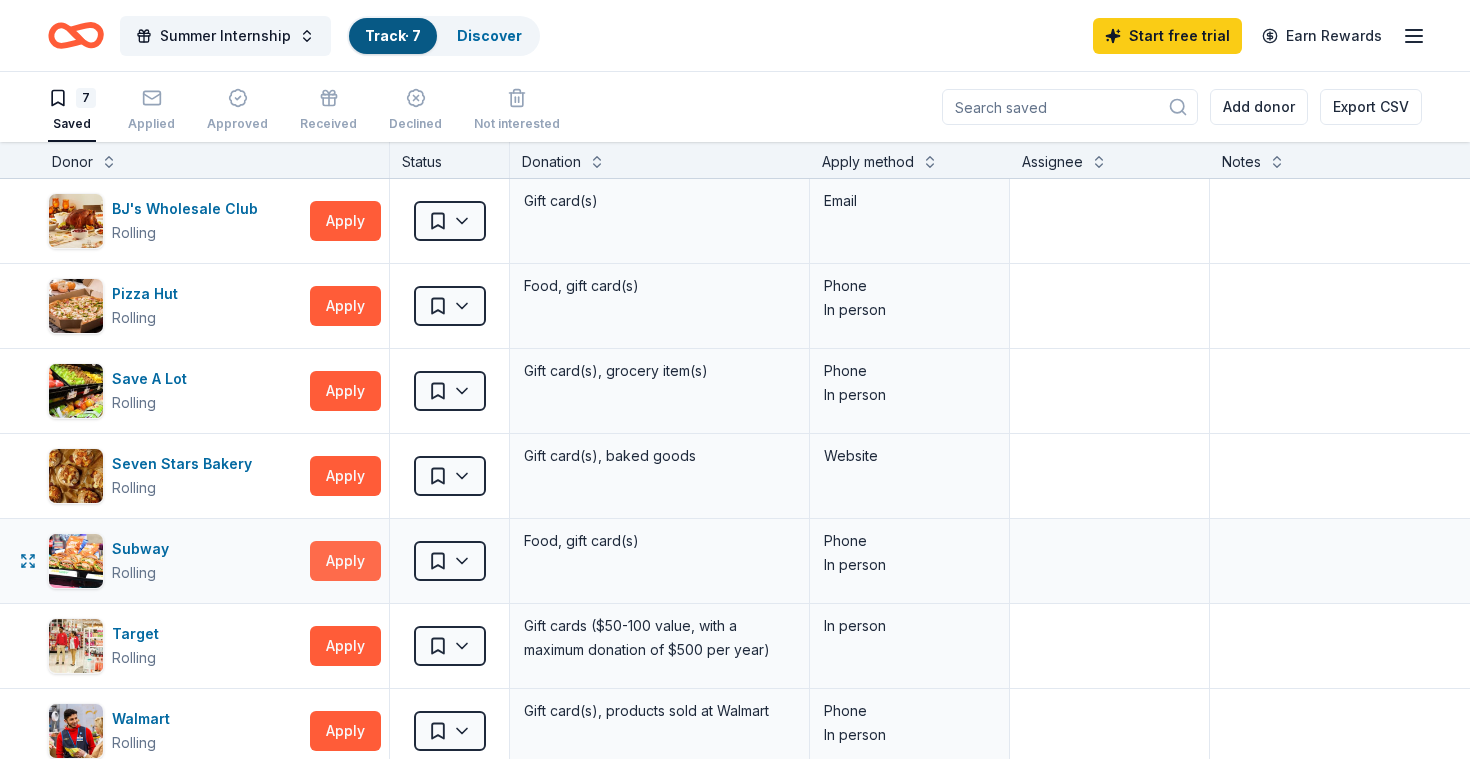 scroll, scrollTop: 0, scrollLeft: 8, axis: horizontal 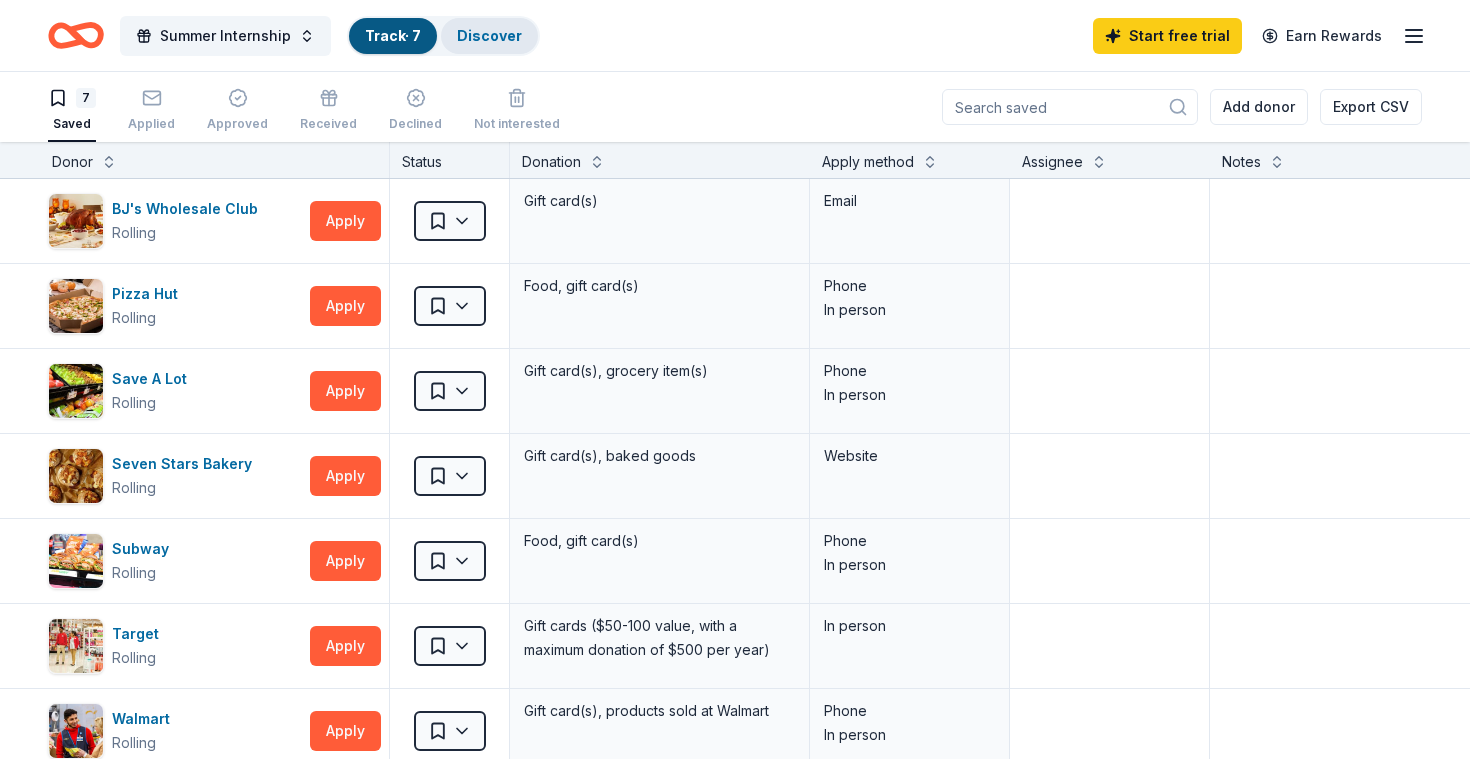 click on "Discover" at bounding box center (489, 35) 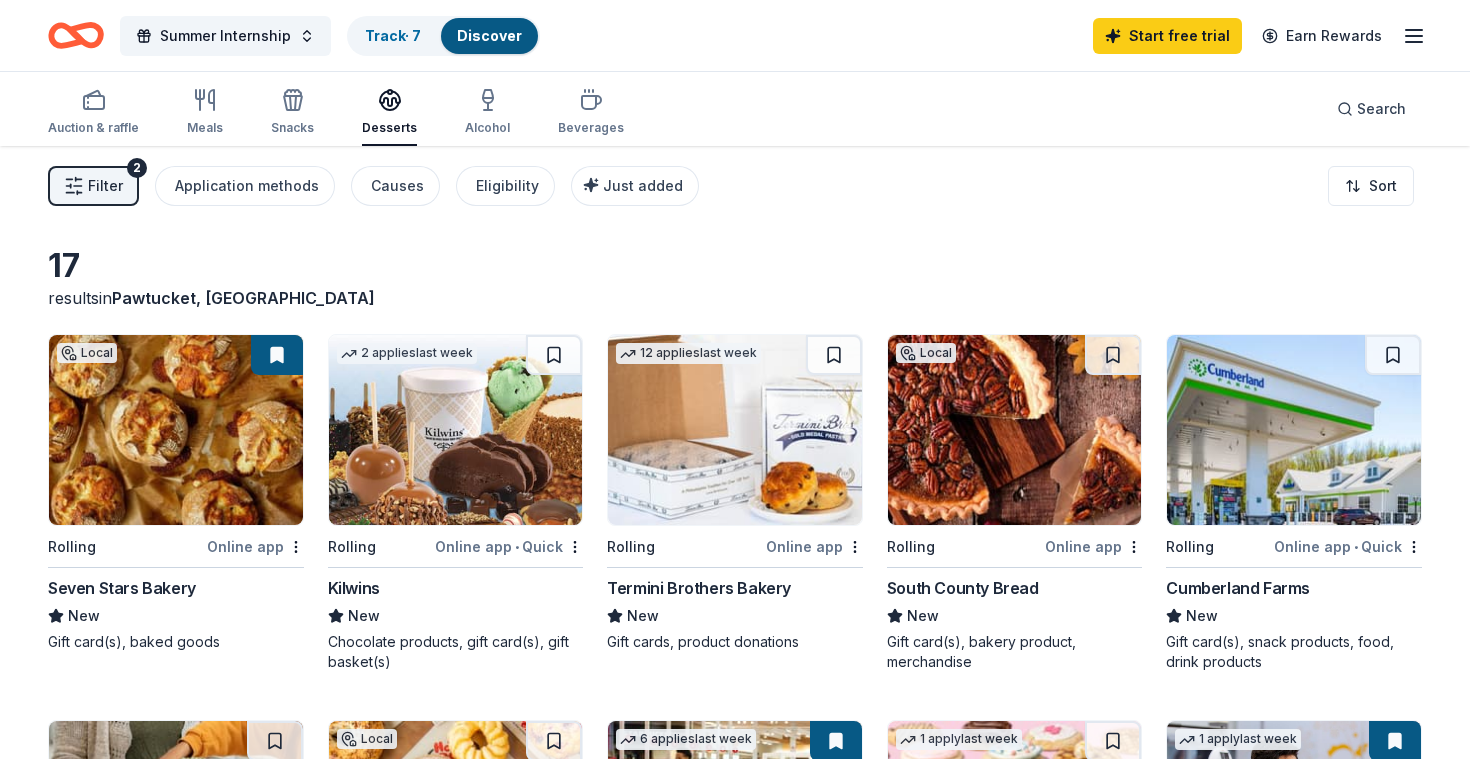scroll, scrollTop: 0, scrollLeft: 0, axis: both 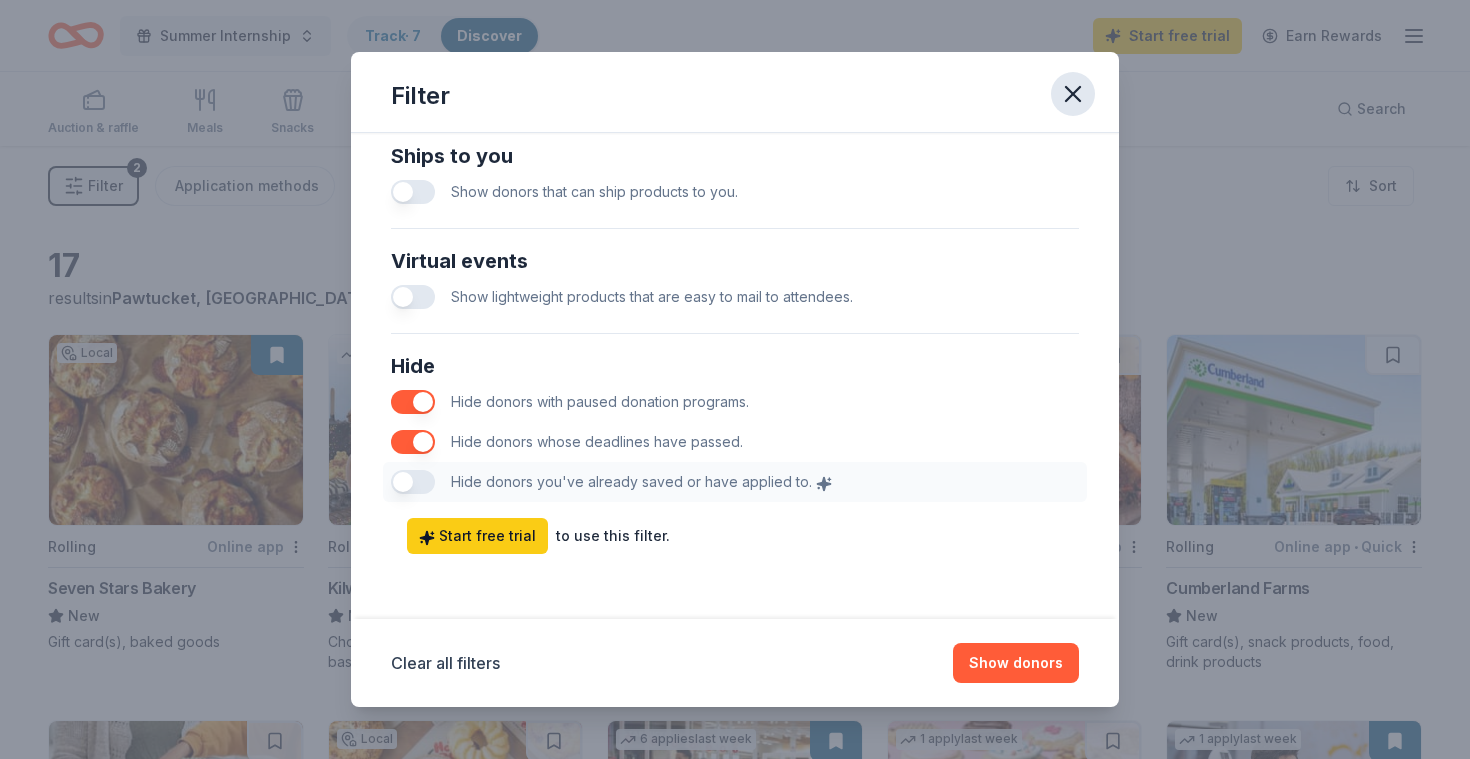 click 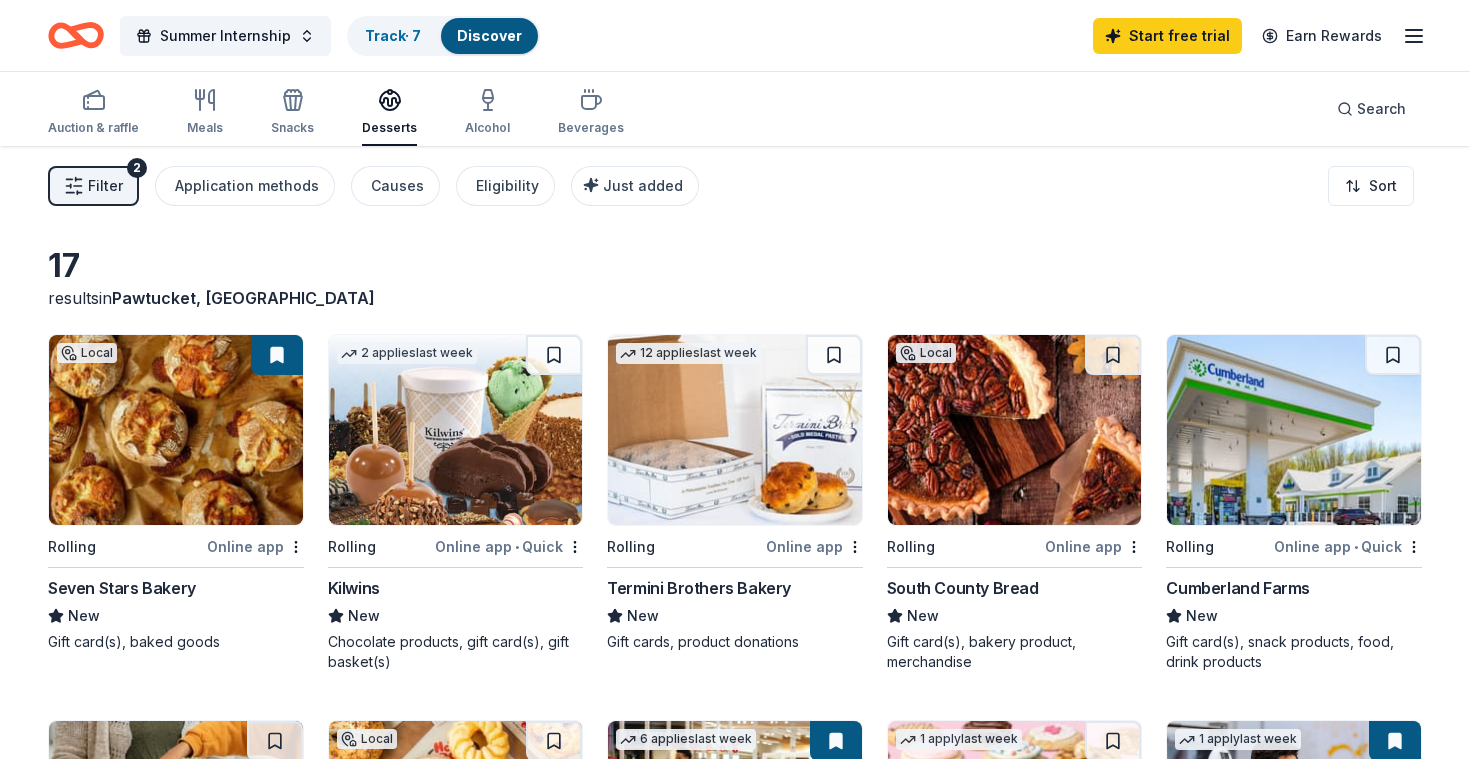scroll, scrollTop: 0, scrollLeft: 0, axis: both 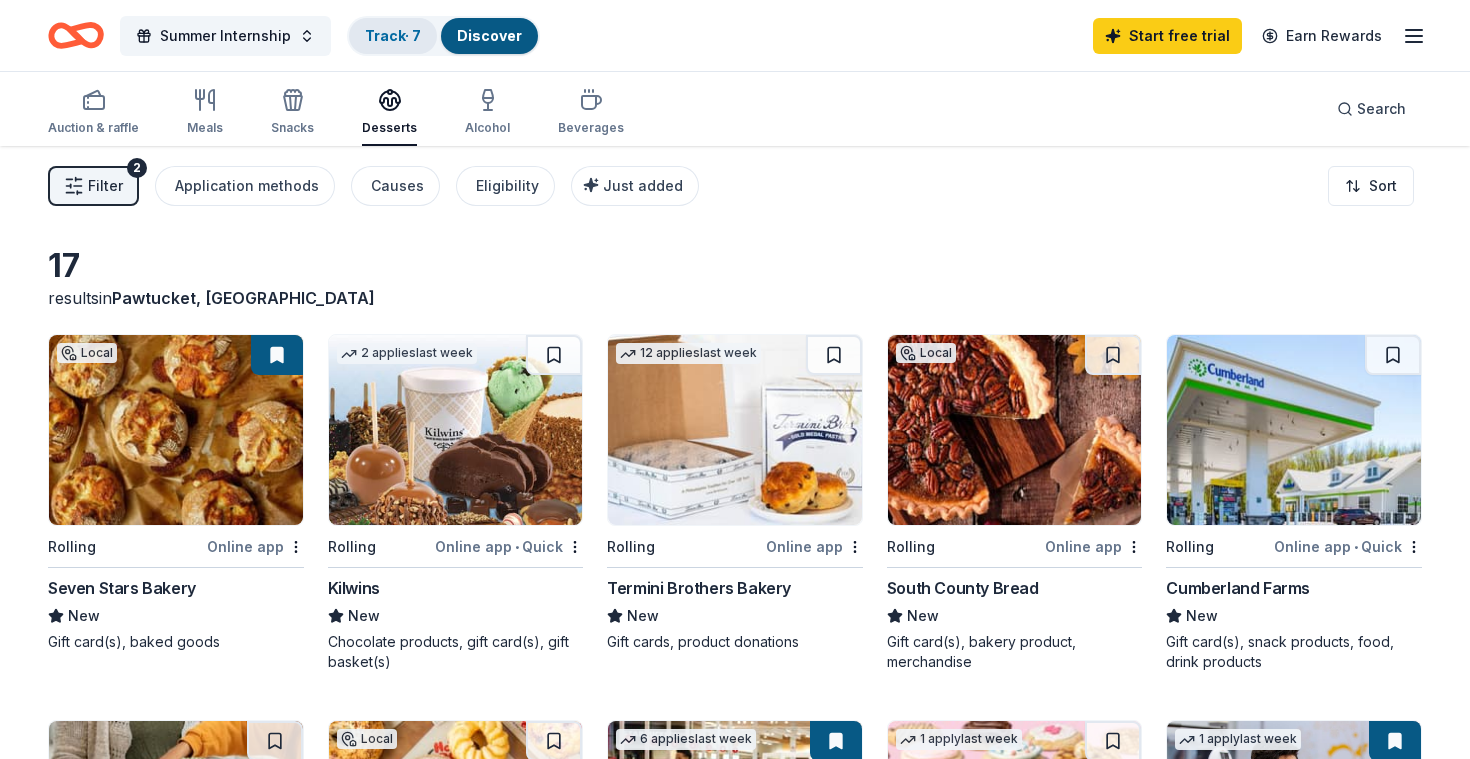 click on "Track  · 7" at bounding box center [393, 35] 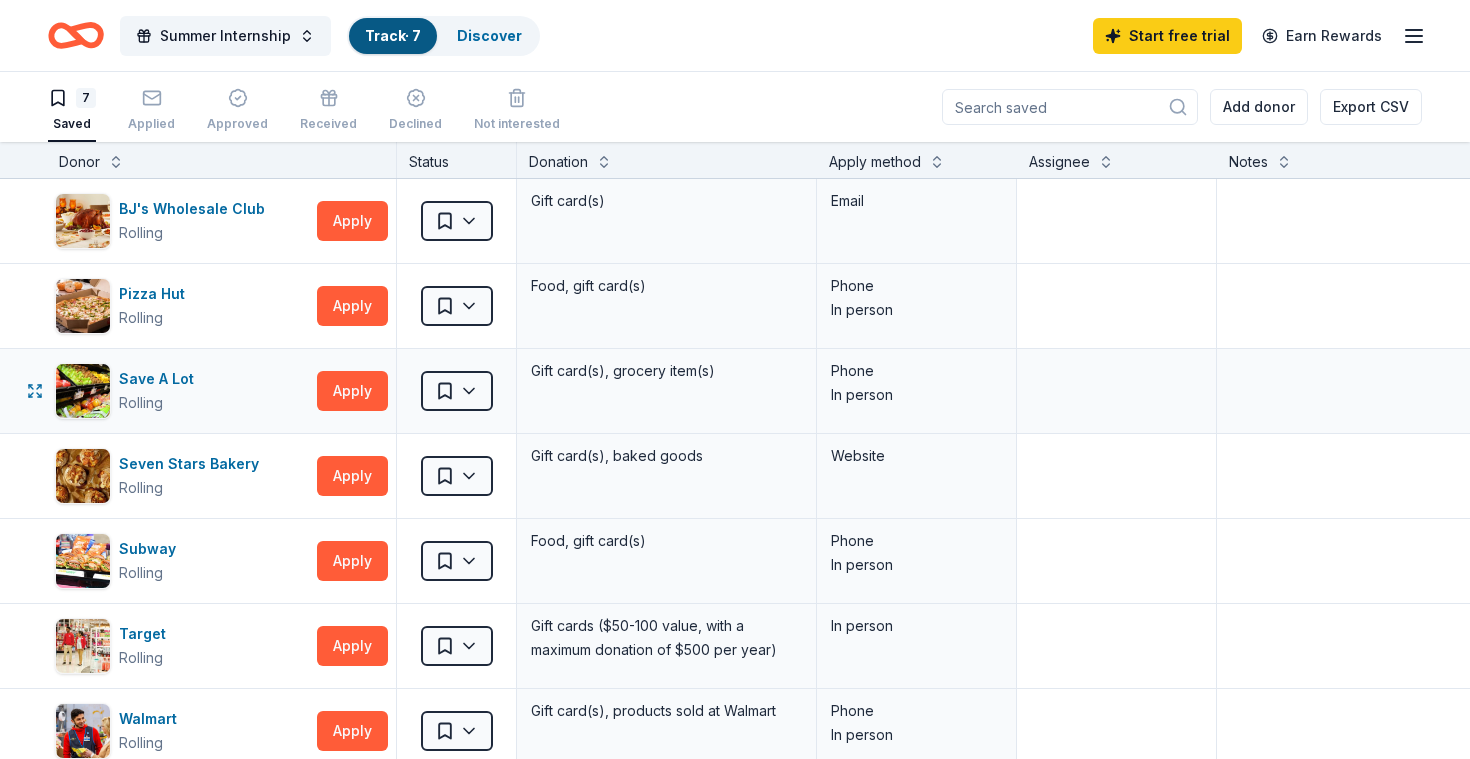 scroll, scrollTop: 0, scrollLeft: 1, axis: horizontal 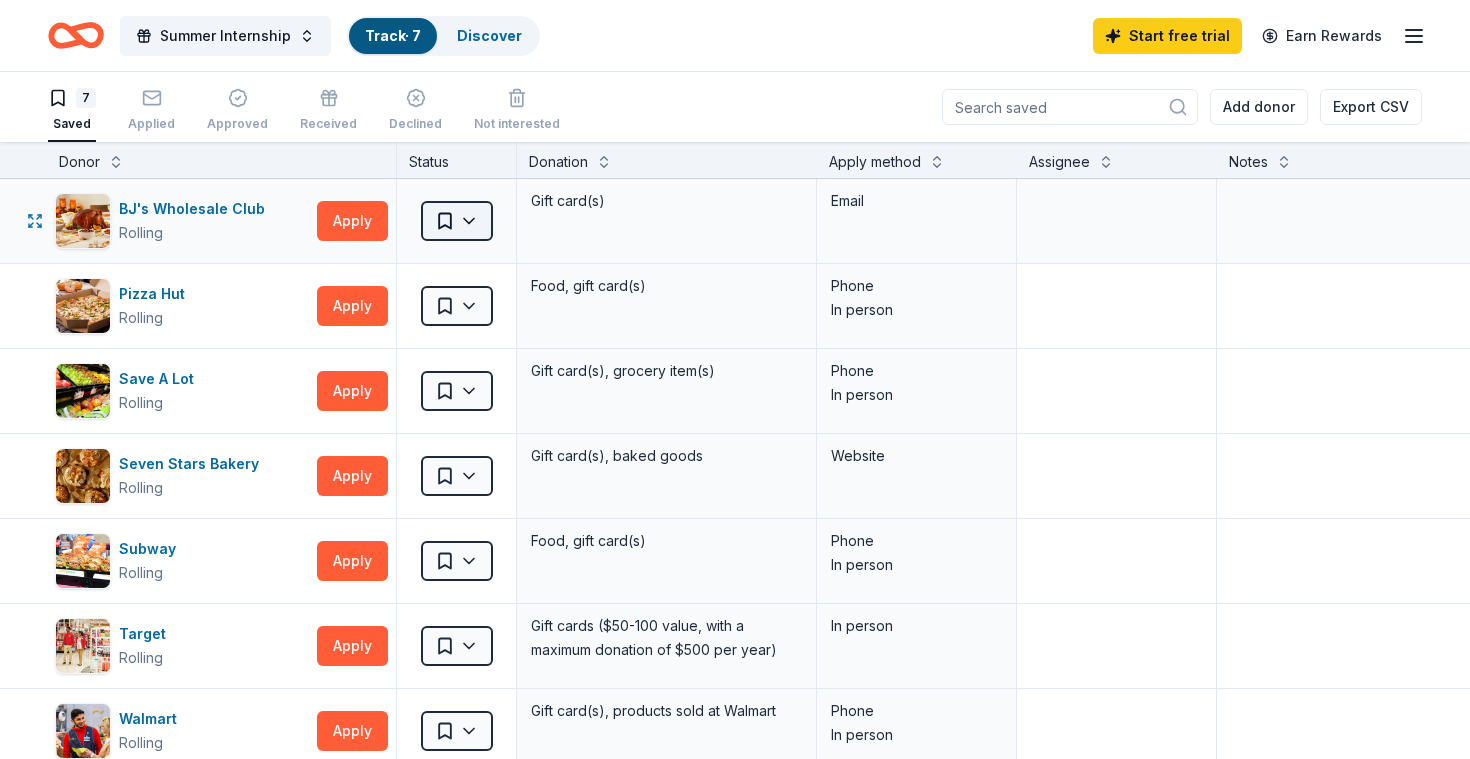 click on "Summer Internship Track  · 7 Discover Start free  trial Earn Rewards 7 Saved Applied Approved Received Declined Not interested Add donor Export CSV Donor Status Donation Apply method Assignee Notes BJ's Wholesale Club Rolling Apply Saved Gift card(s) Email Pizza Hut Rolling Apply Saved Food, gift card(s) Phone In person Save A Lot Rolling Apply Saved Gift card(s), grocery item(s) Phone In person Seven Stars Bakery Rolling Apply Saved Gift card(s), baked goods Website Subway Rolling Apply Saved Food, gift card(s) Phone In person Target Rolling Apply Saved Gift cards ($50-100 value, with a maximum donation of $500 per year) In person Walmart Rolling Apply Saved Gift card(s), products sold at Walmart Phone In person   Discover more donors Saved" at bounding box center (735, 379) 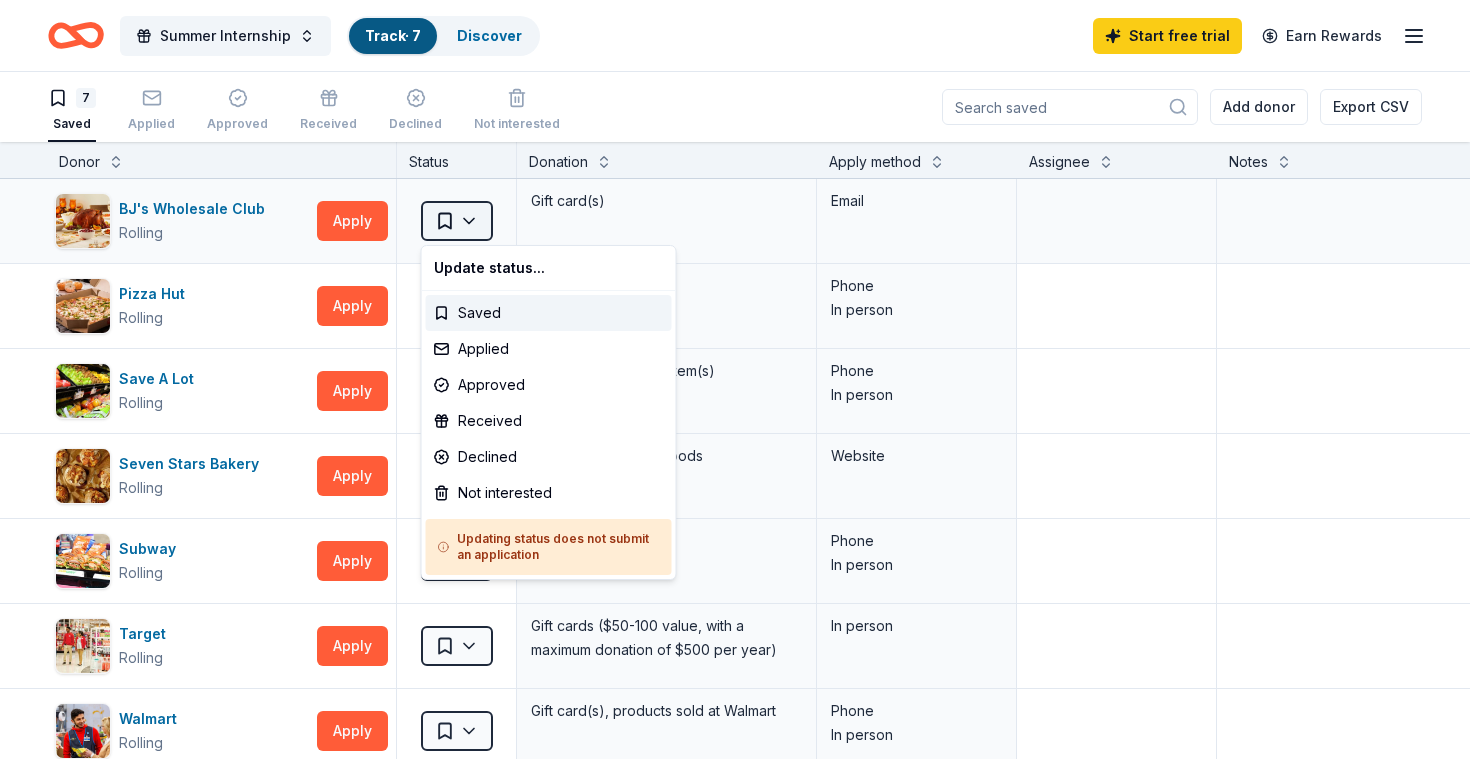 click on "Summer Internship Track  · 7 Discover Start free  trial Earn Rewards 7 Saved Applied Approved Received Declined Not interested Add donor Export CSV Donor Status Donation Apply method Assignee Notes BJ's Wholesale Club Rolling Apply Saved Gift card(s) Email Pizza Hut Rolling Apply Saved Food, gift card(s) Phone In person Save A Lot Rolling Apply Saved Gift card(s), grocery item(s) Phone In person Seven Stars Bakery Rolling Apply Saved Gift card(s), baked goods Website Subway Rolling Apply Saved Food, gift card(s) Phone In person Target Rolling Apply Saved Gift cards ($50-100 value, with a maximum donation of $500 per year) In person Walmart Rolling Apply Saved Gift card(s), products sold at Walmart Phone In person   Discover more donors Saved Update status... Saved Applied Approved Received Declined Not interested Updating status does not submit an application" at bounding box center [735, 379] 